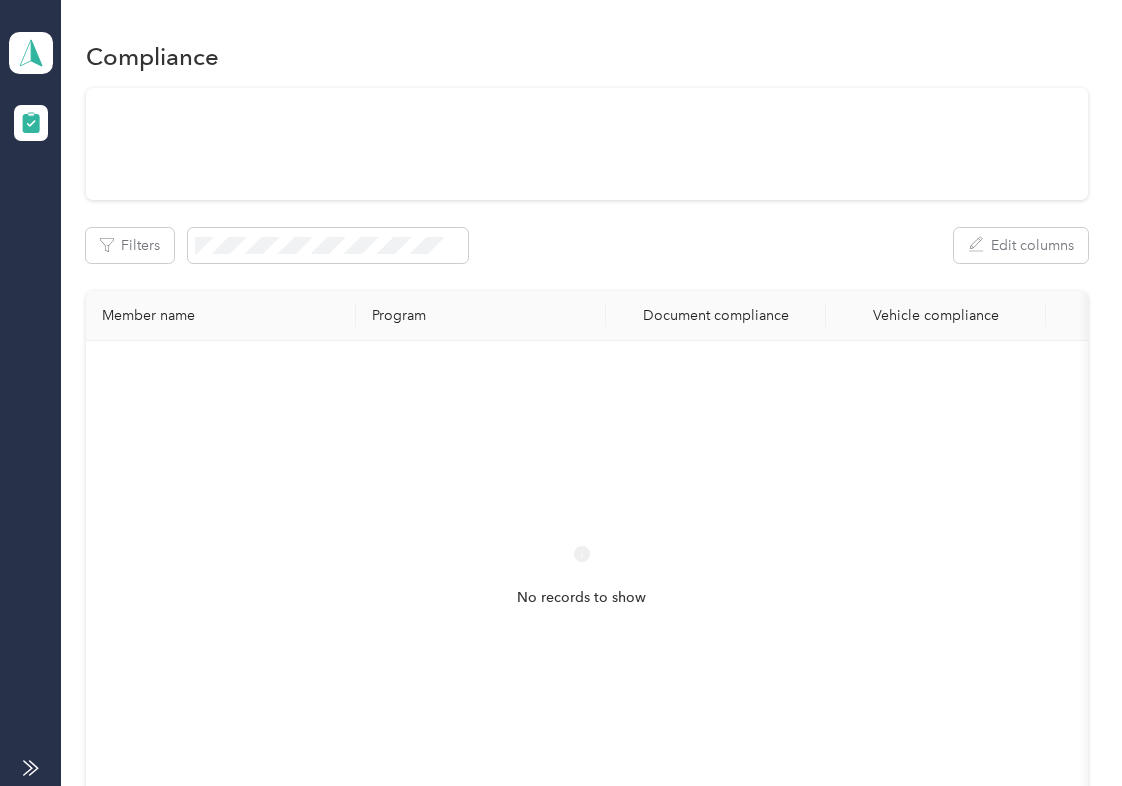 scroll, scrollTop: 0, scrollLeft: 0, axis: both 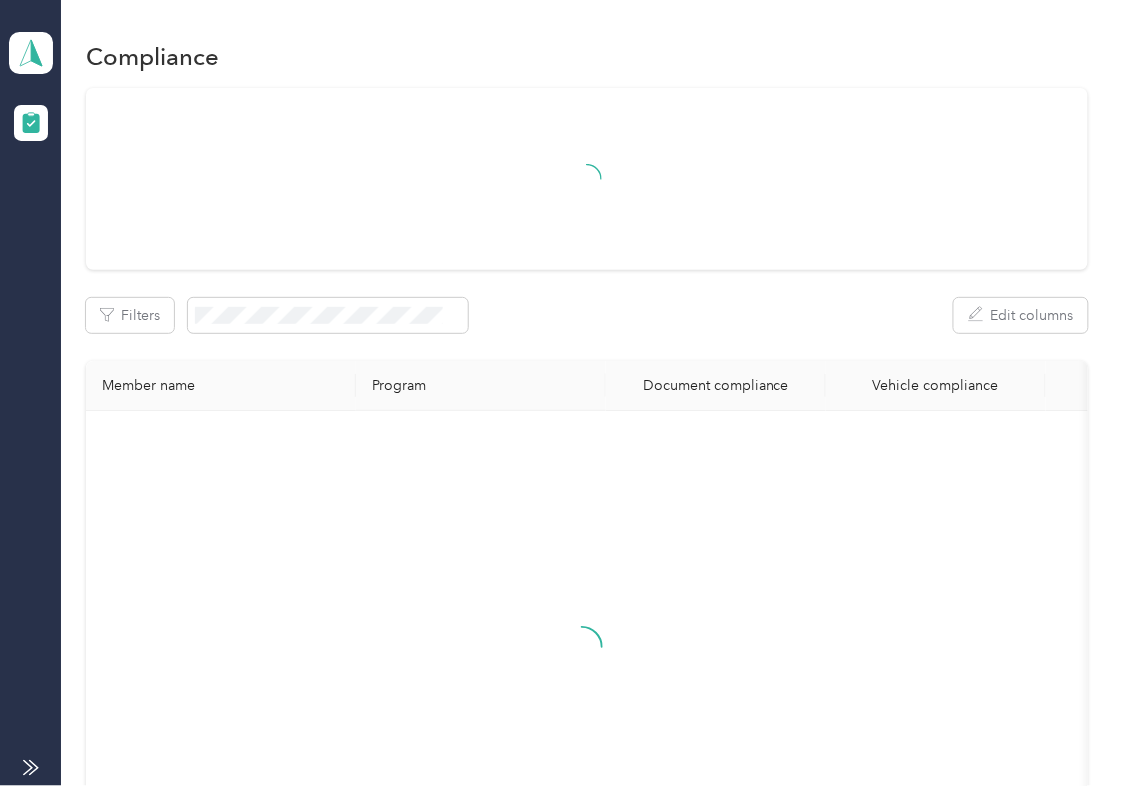 click on "Filters Edit columns Member name Program Document compliance Vehicle compliance" at bounding box center [587, 504] 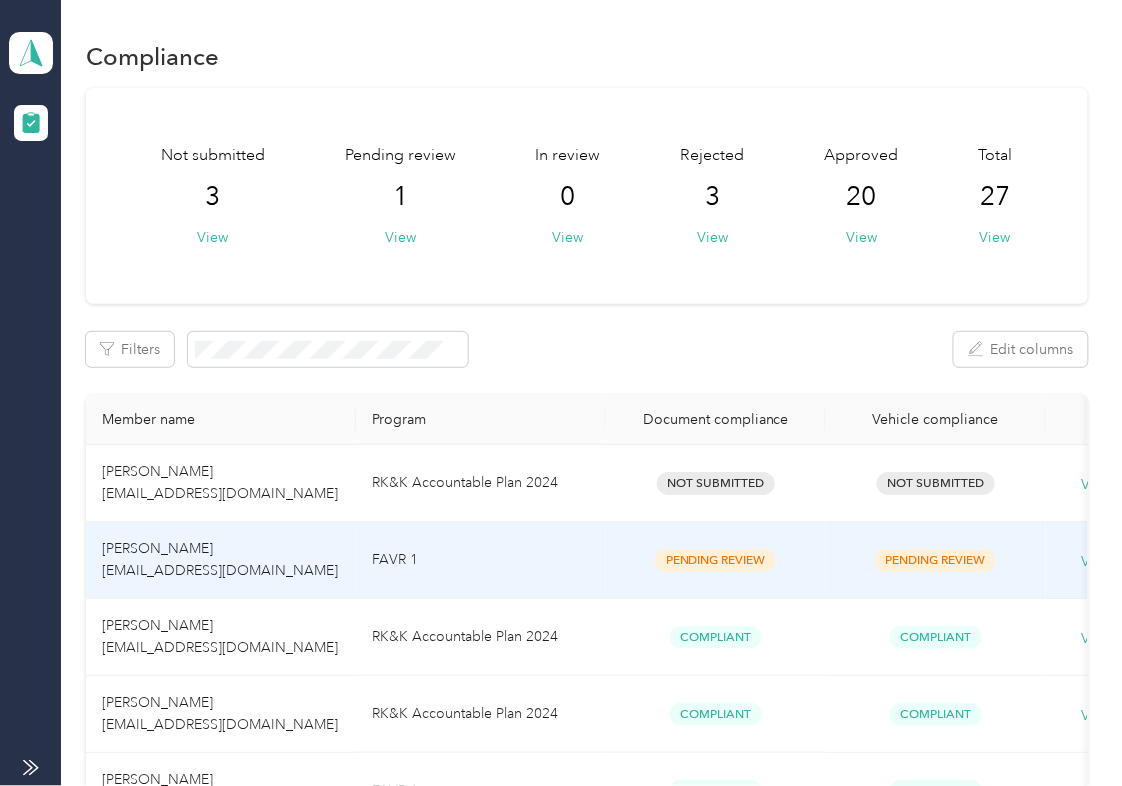 click on "FAVR 1" at bounding box center [481, 560] 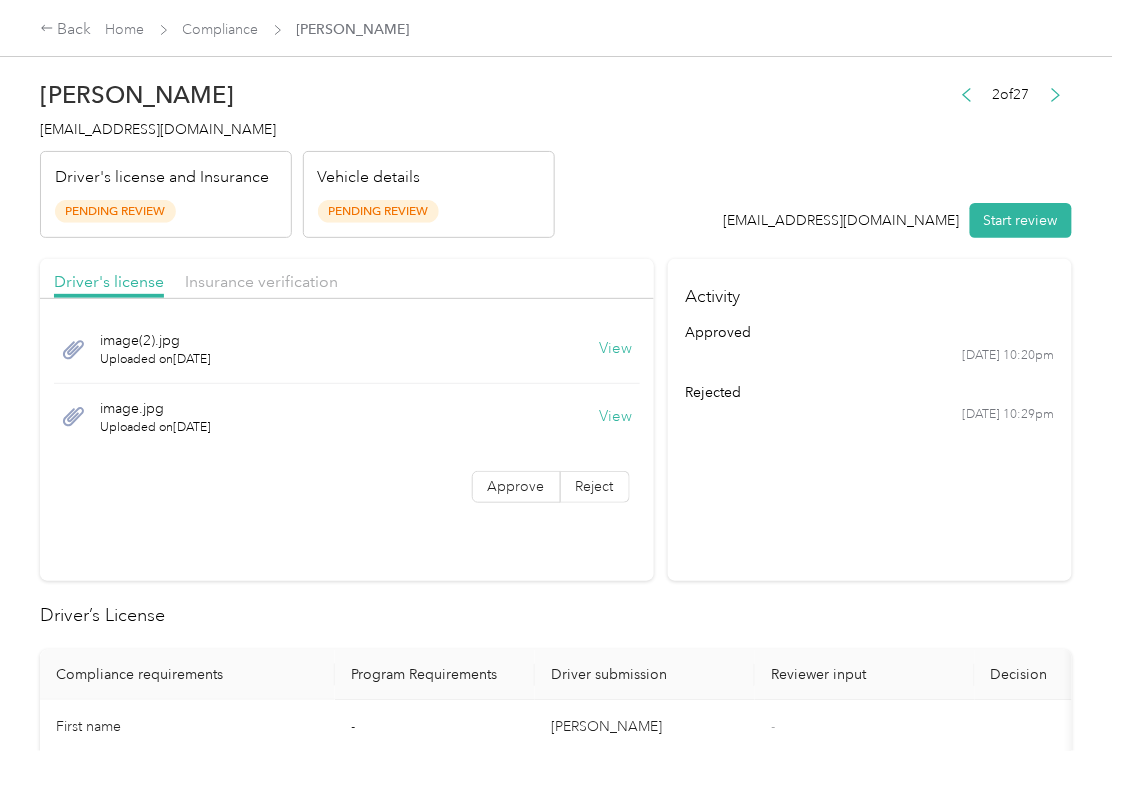 click on "Activity approved [DATE] 10:20pm rejected [DATE] 10:29pm" at bounding box center (870, 420) 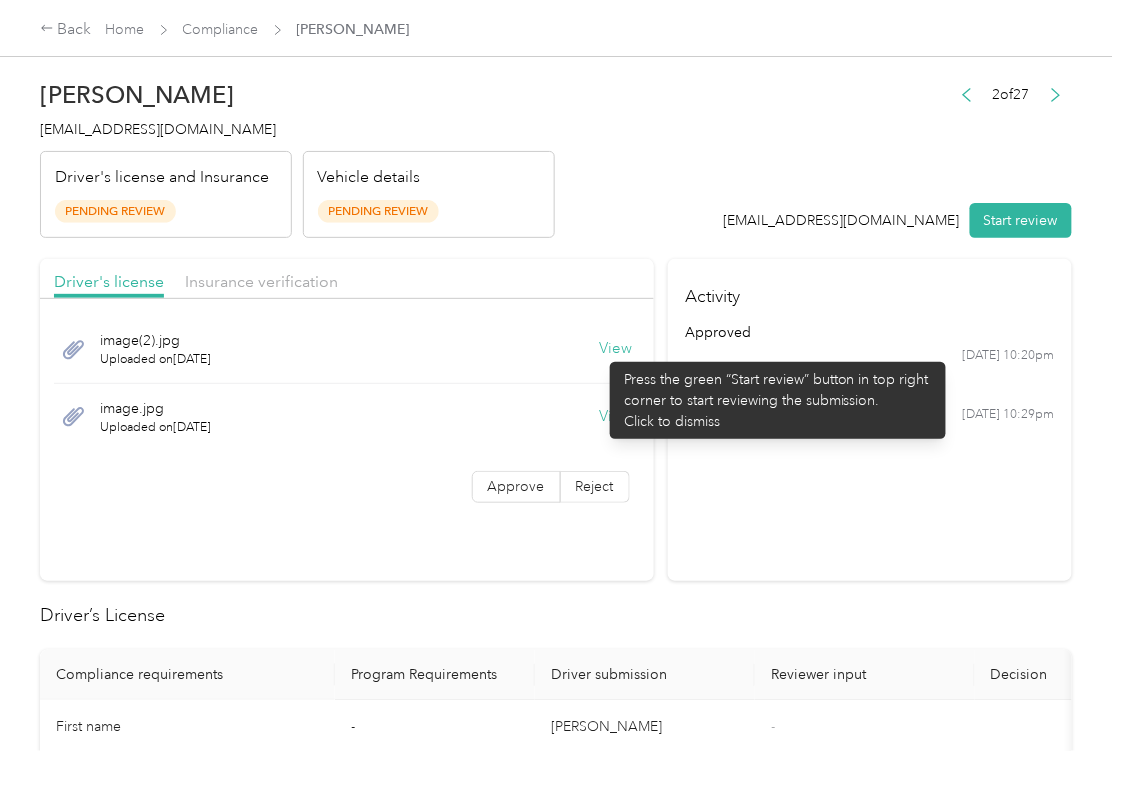 click on "image(2).jpg Uploaded on  [DATE] View" at bounding box center (347, 350) 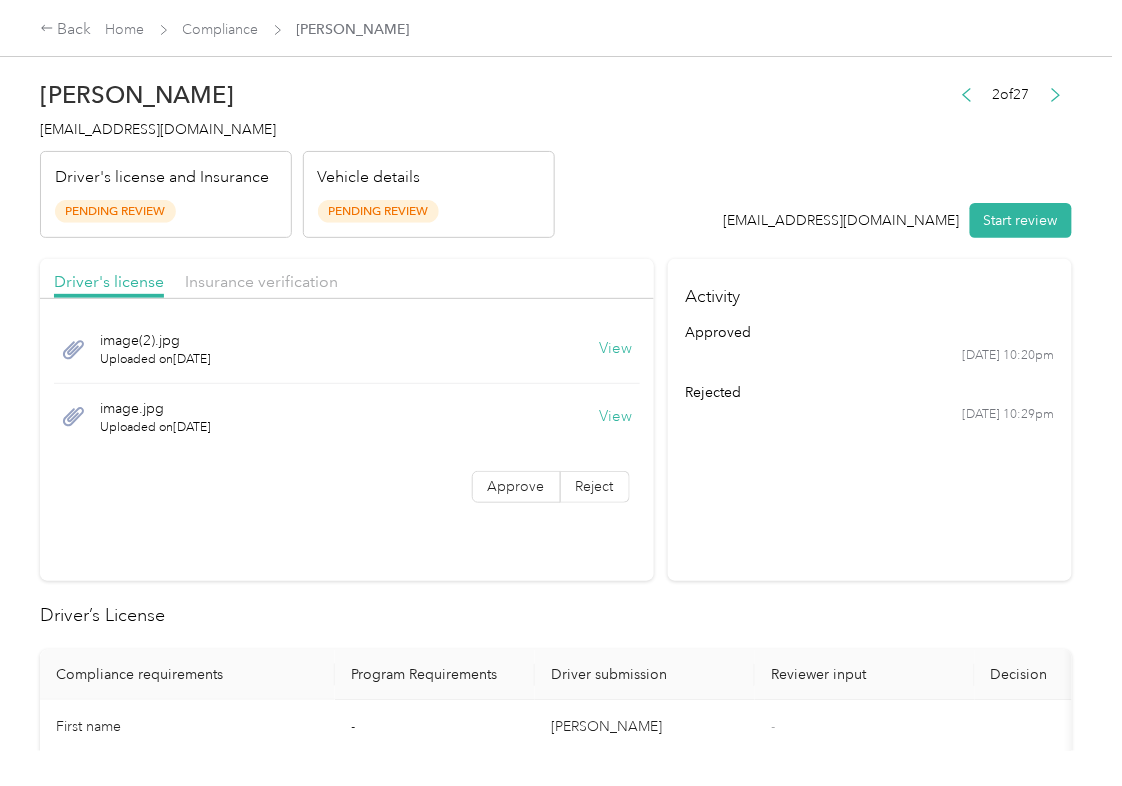click on "View" at bounding box center [616, 349] 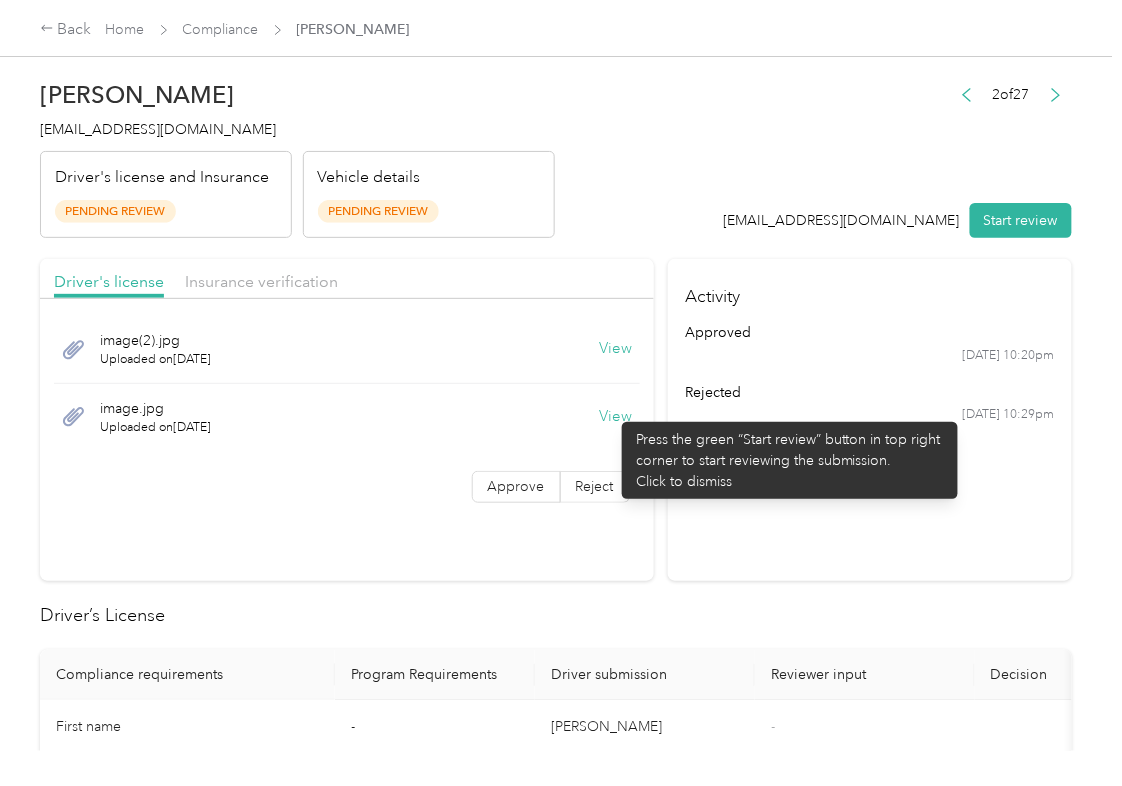 click on "View" at bounding box center [616, 417] 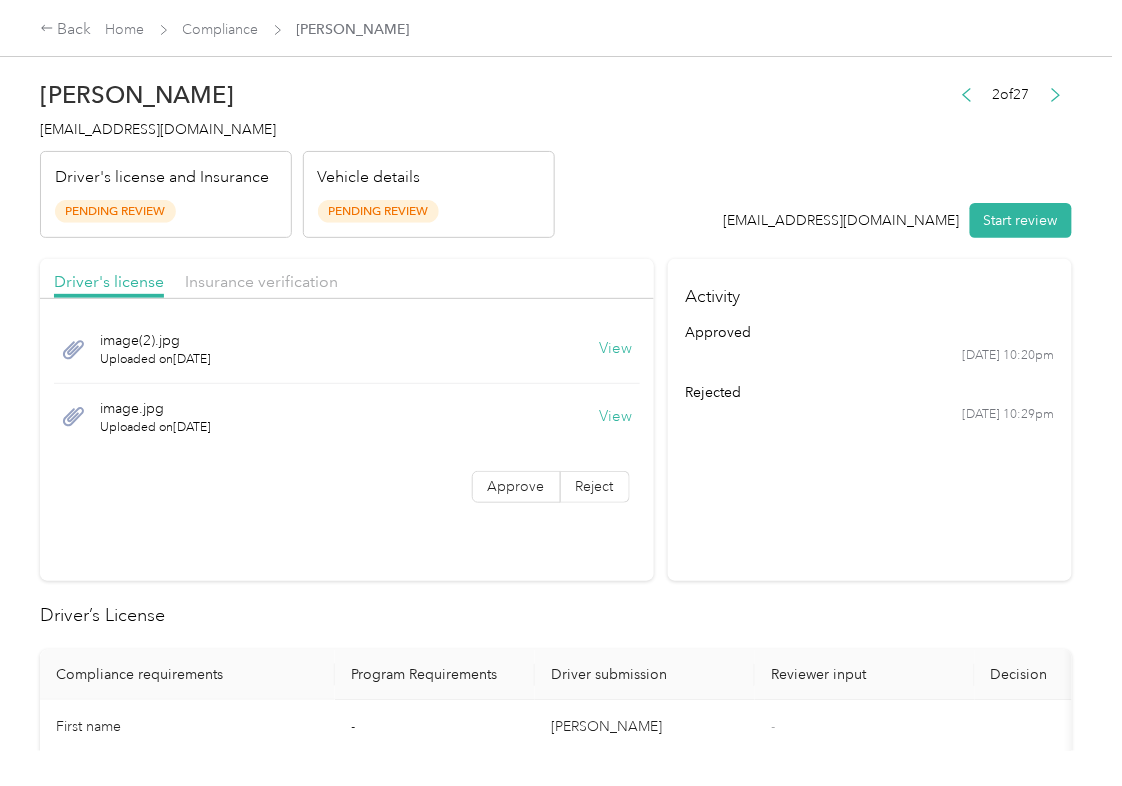 click on "[PERSON_NAME] [EMAIL_ADDRESS][DOMAIN_NAME] Driver's license and Insurance Pending Review Vehicle details Pending Review 2  of  27 [EMAIL_ADDRESS][DOMAIN_NAME] Start review Driver's license Insurance verification image(2).jpg Uploaded on  [DATE] View image.jpg Uploaded on  [DATE] View Approve Reject Activity approved [DATE] 10:20pm rejected [DATE] 10:29pm Driver’s License  Compliance requirements Program Requirements Driver submission Reviewer input Decision Rejection reason             First name - [PERSON_NAME] - Last name - [PERSON_NAME] - Mobile number - [PHONE_NUMBER] - Driver License expiration * 0 month-diff [DATE] - Approve Reject Insurance Declaration Compliance requirements Program Requirements Driver submission Reviewer input Decision Rejection reason             State * - [US_STATE] - Zip code * - 32334 - Insurance Declaration expiration * 0 month-diff [DATE] - Approve Reject Bodily injury coverage per person * $100,000 min $100,000 - Approve Reject Bodily injury coverage per accident * $300,000 min $300,000" at bounding box center [556, 1194] 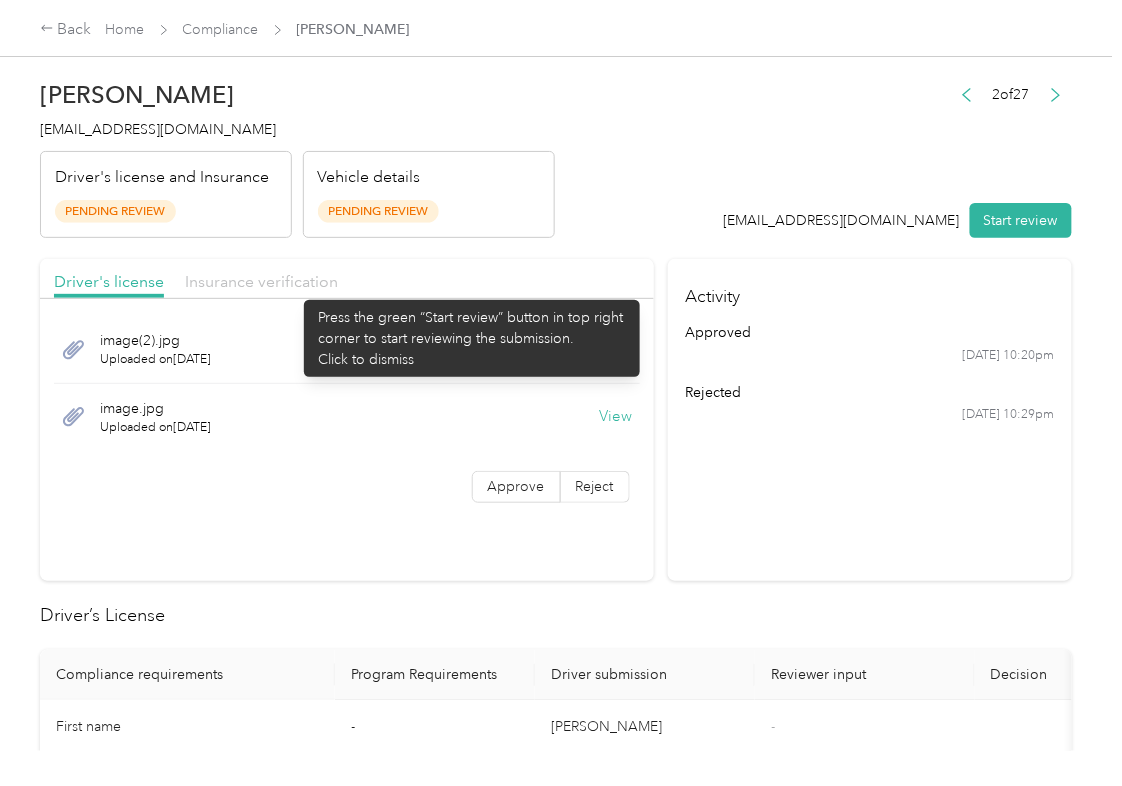 click on "Insurance verification" at bounding box center (261, 281) 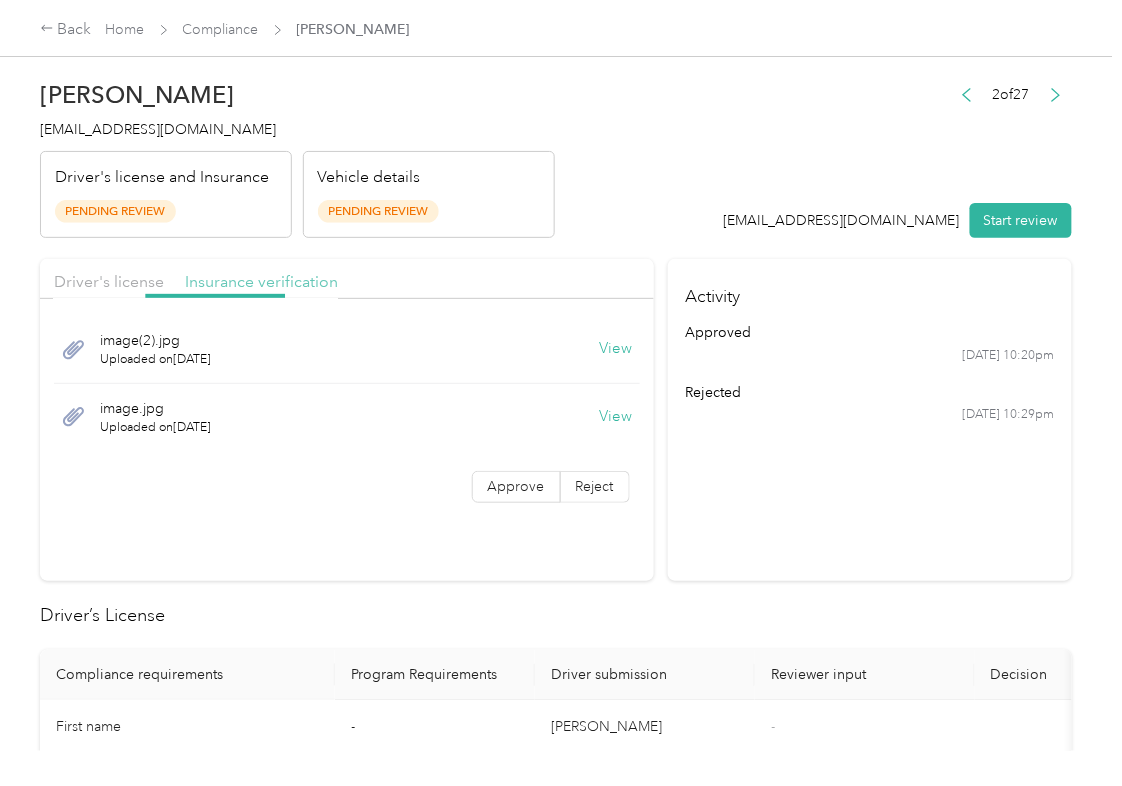 click on "Insurance verification" at bounding box center [261, 281] 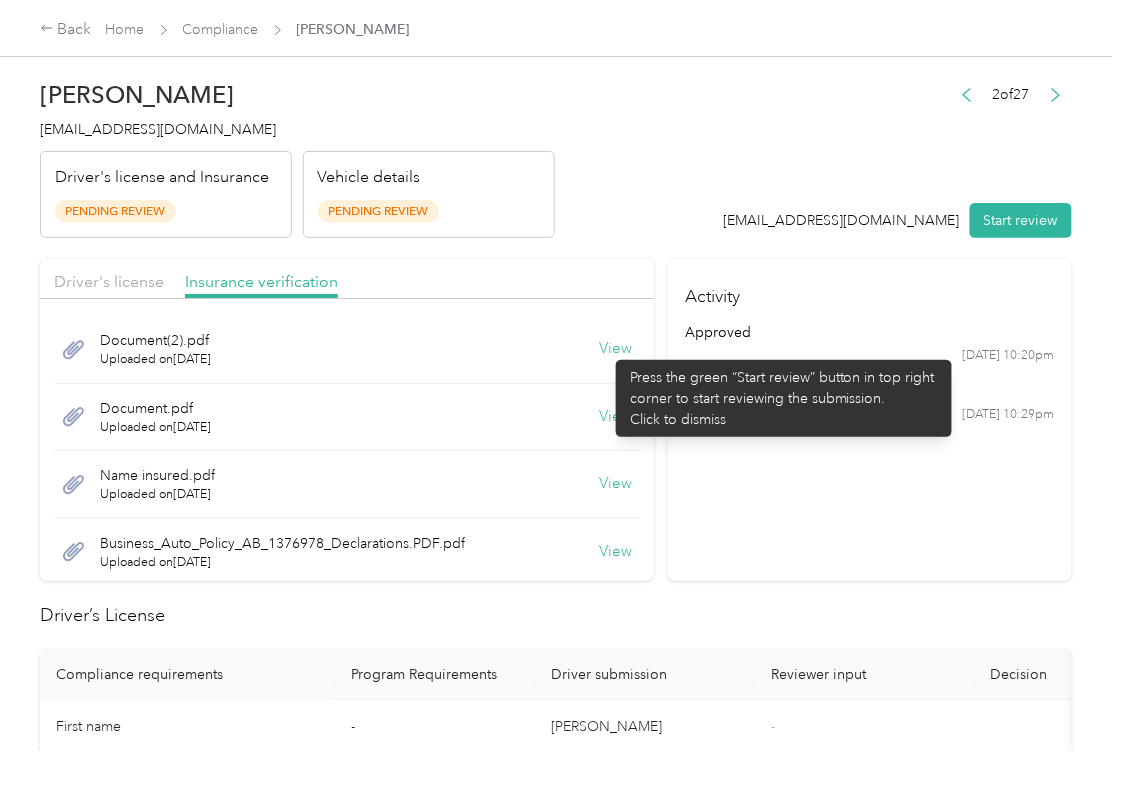 click on "View" at bounding box center (616, 349) 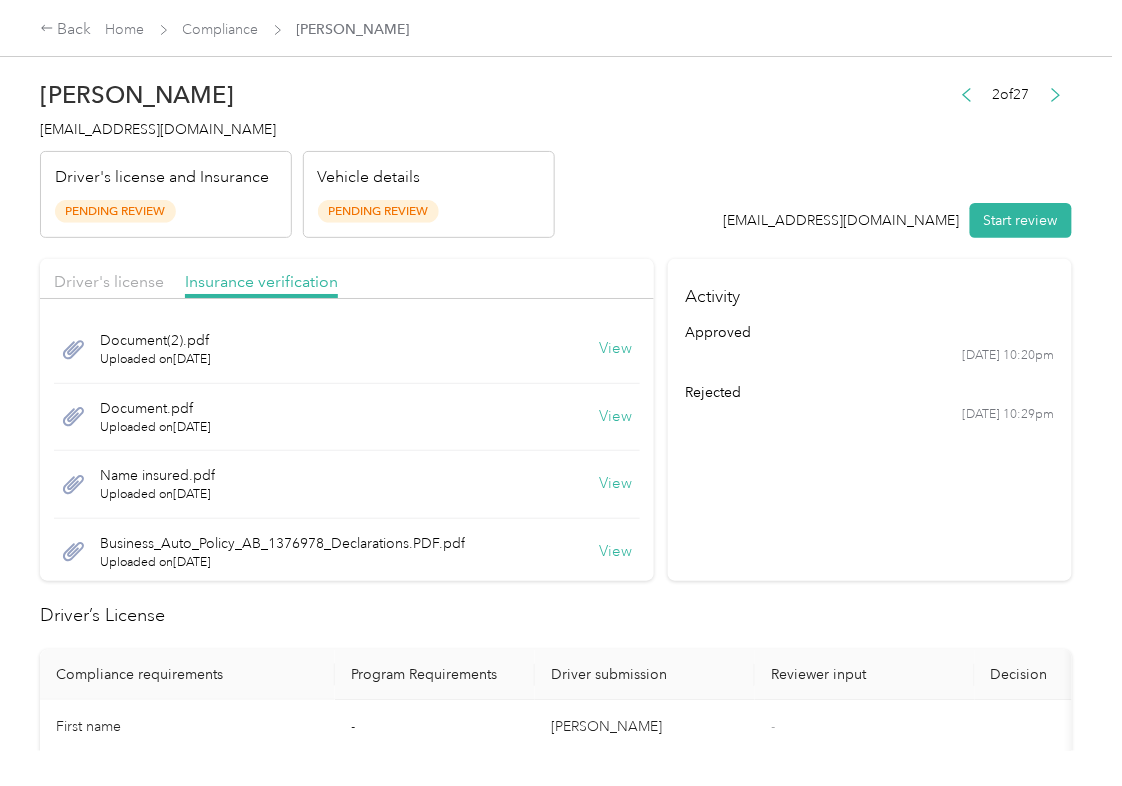 click on "View" at bounding box center [616, 417] 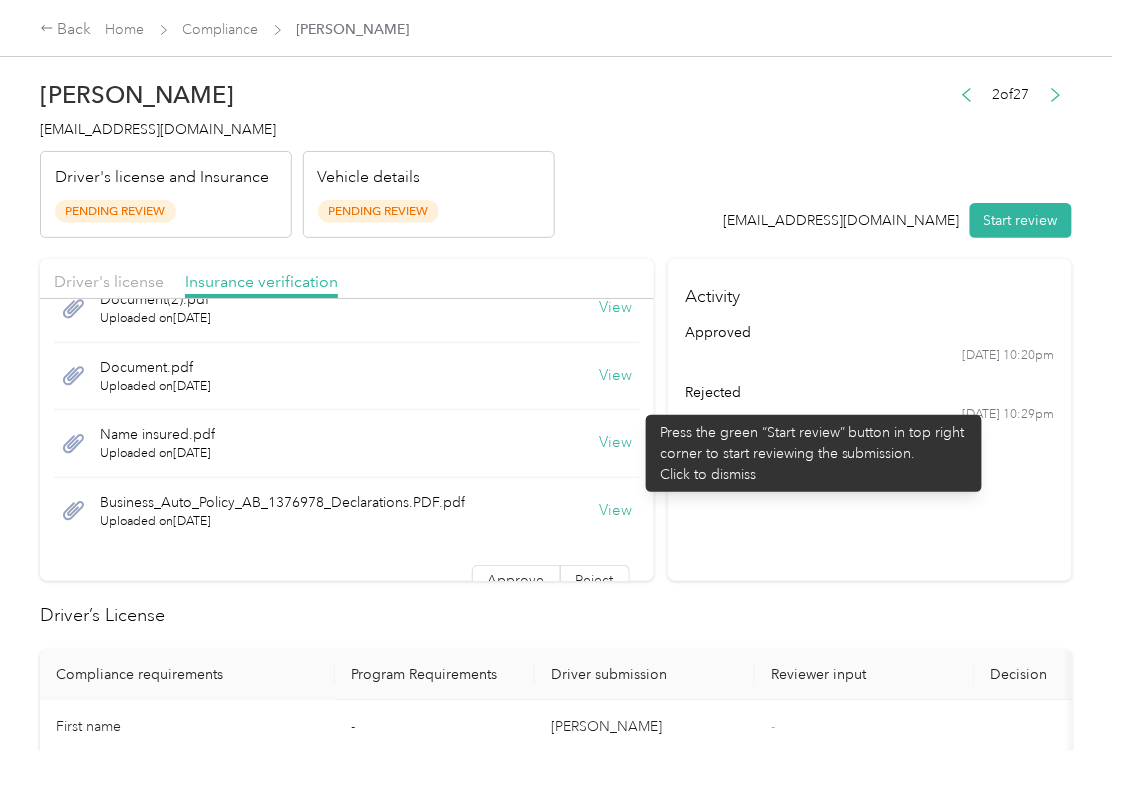 scroll, scrollTop: 57, scrollLeft: 0, axis: vertical 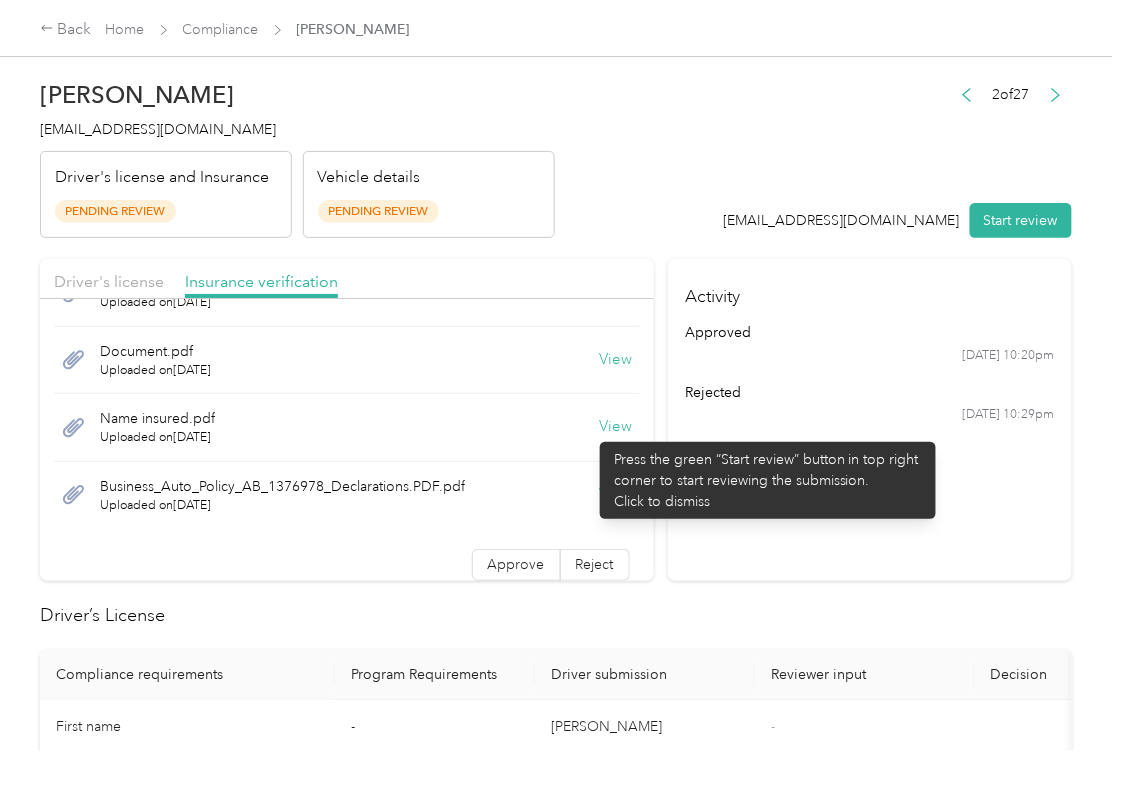 click on "View" at bounding box center (616, 427) 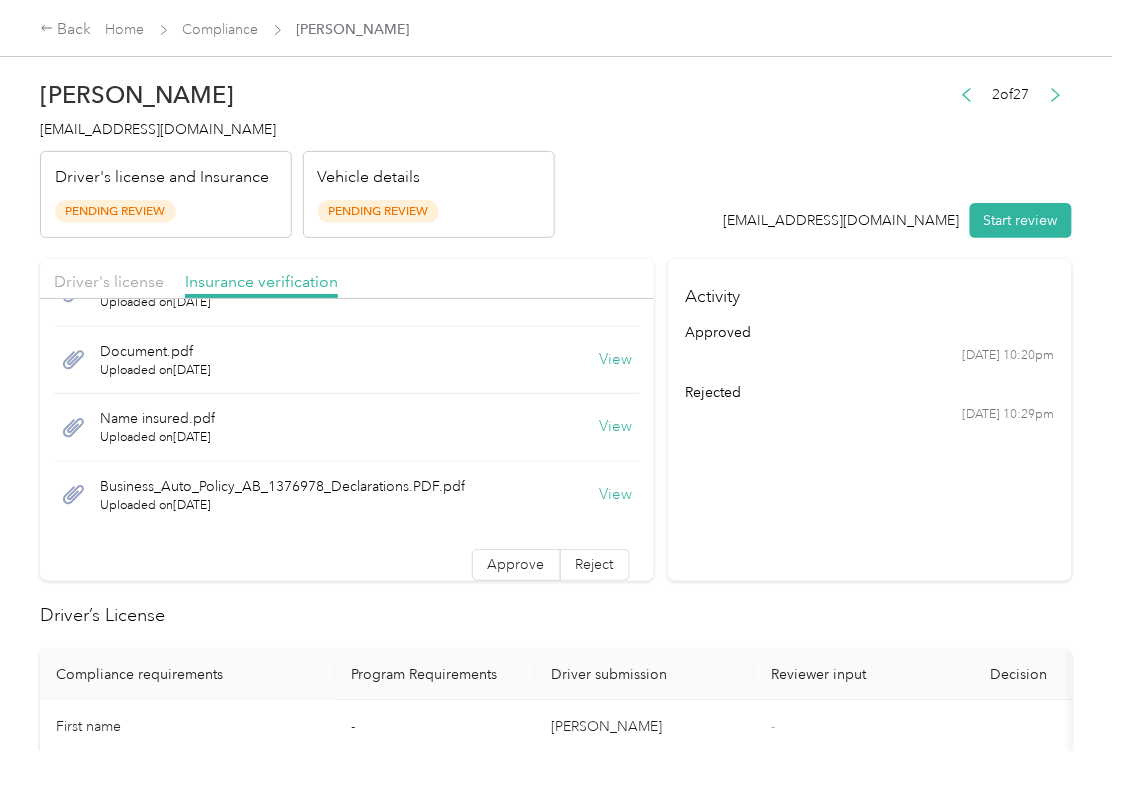 click on "View" at bounding box center [616, 495] 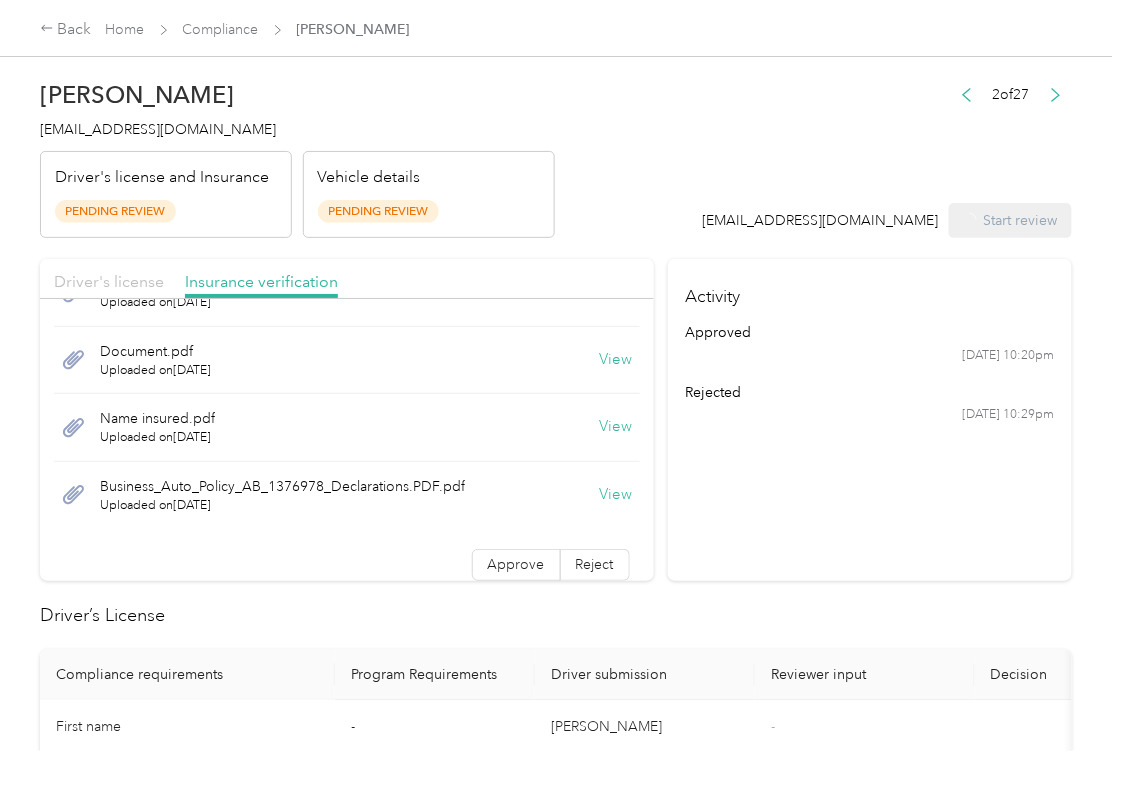 click on "Driver's license" at bounding box center [109, 281] 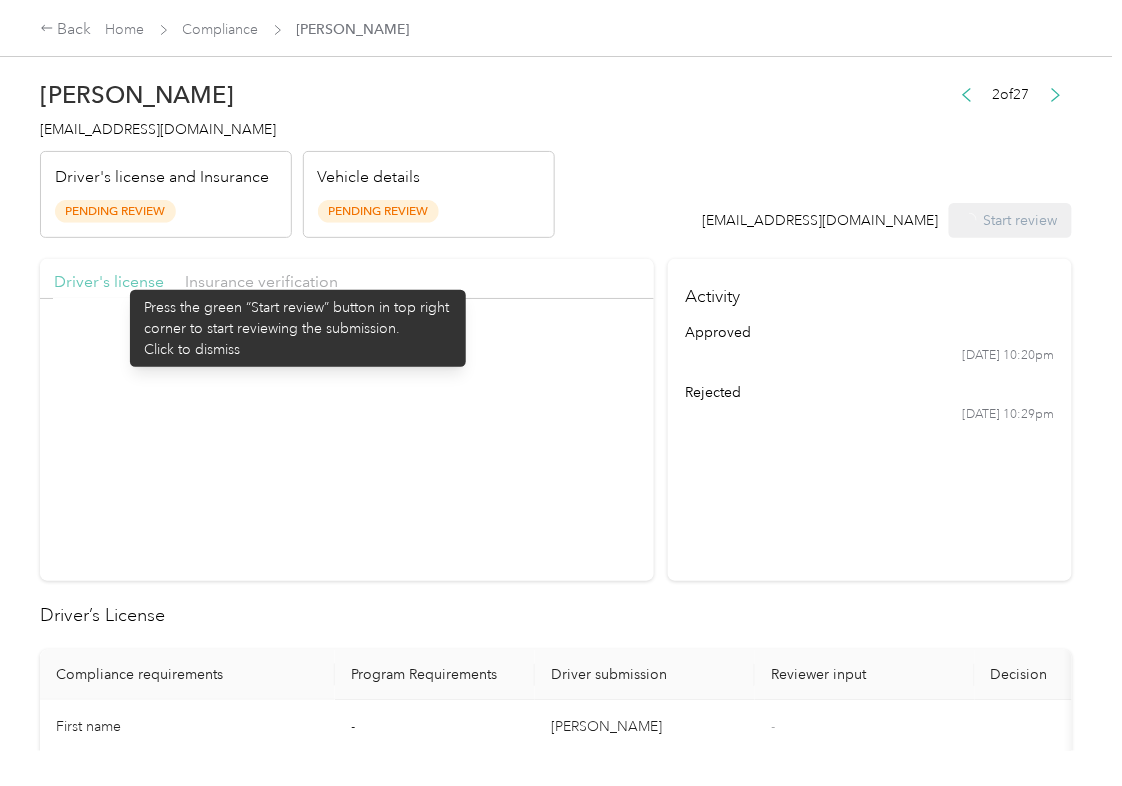 click on "Driver's license" at bounding box center (109, 281) 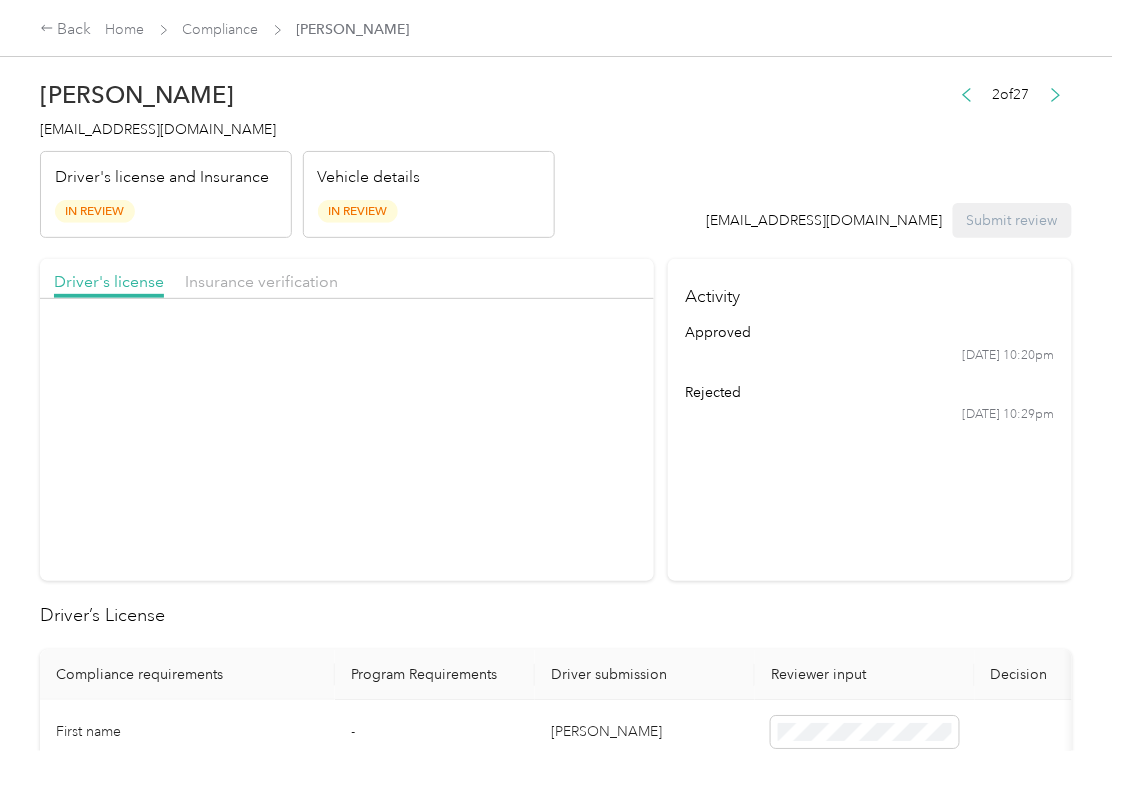 scroll, scrollTop: 0, scrollLeft: 0, axis: both 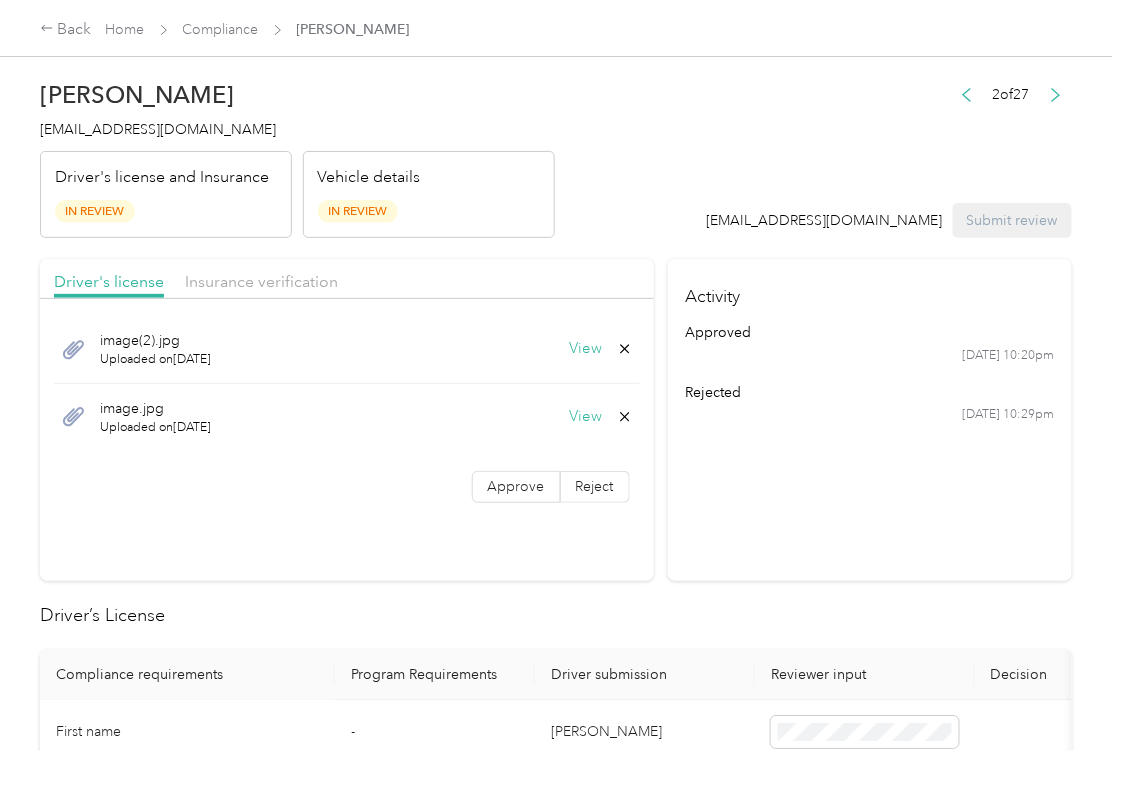 drag, startPoint x: 510, startPoint y: 441, endPoint x: 502, endPoint y: 461, distance: 21.540659 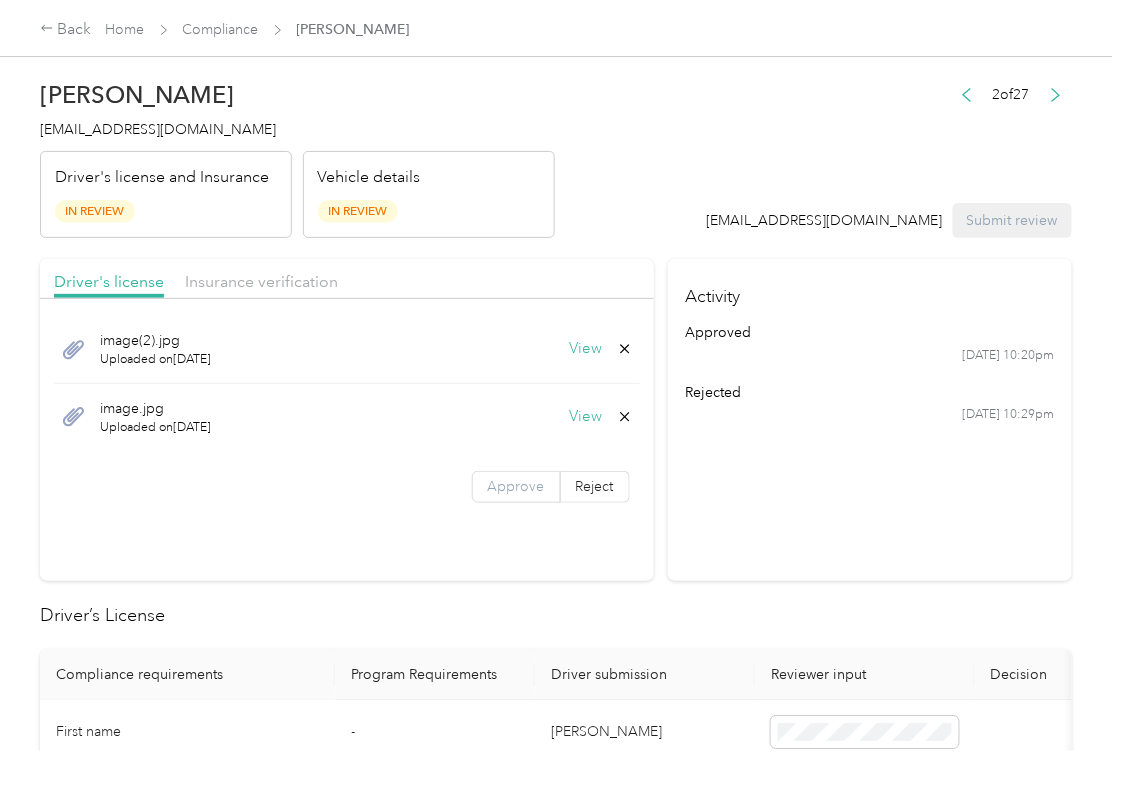 click on "Approve" at bounding box center [516, 487] 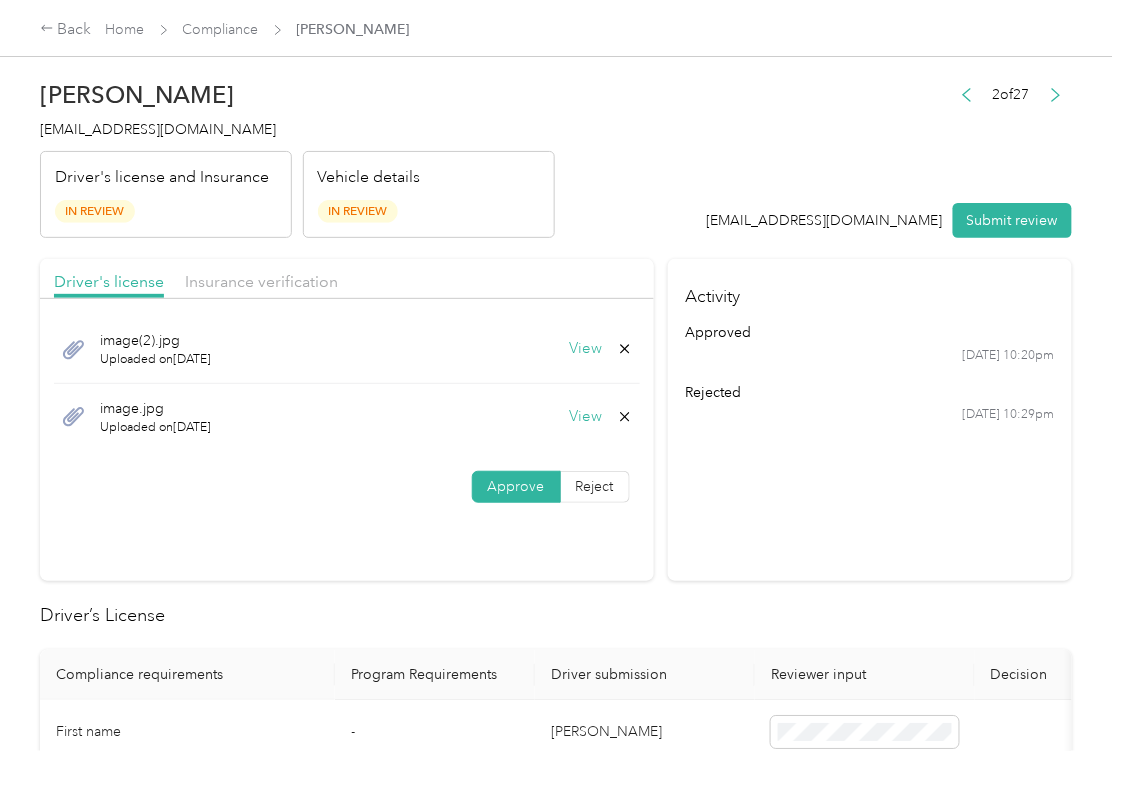 click at bounding box center [516, 487] 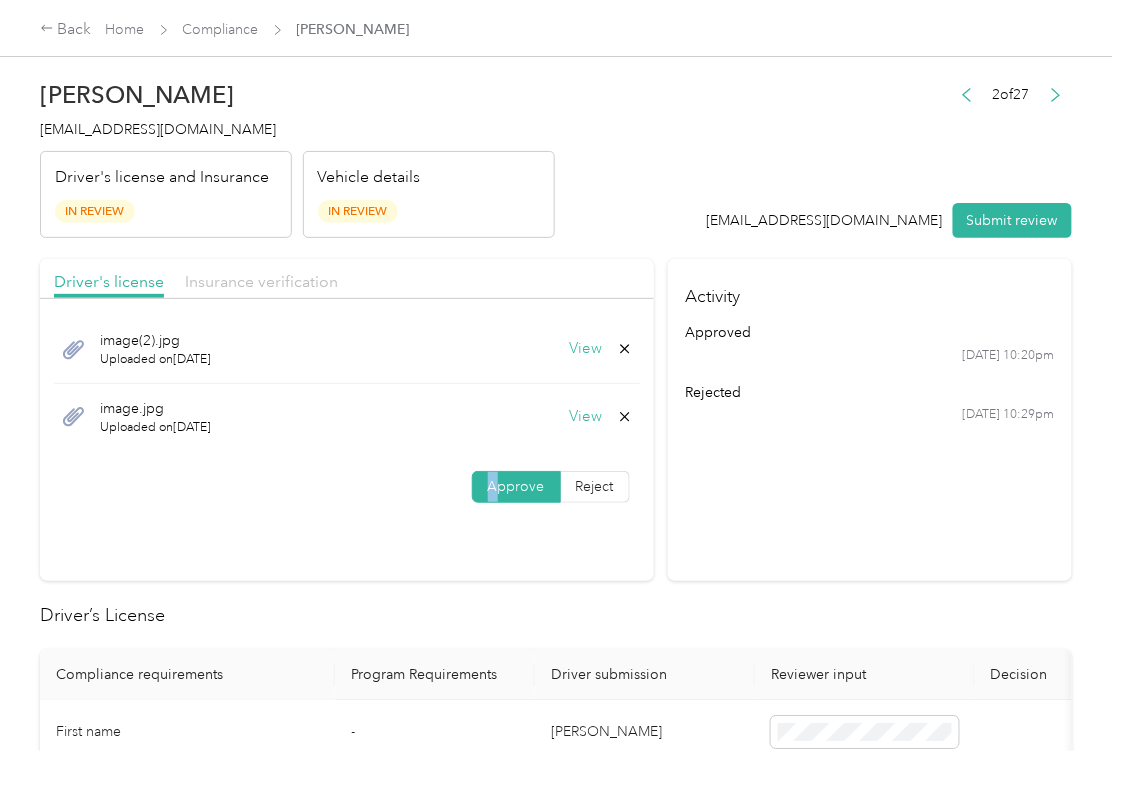 click on "Insurance verification" at bounding box center (261, 281) 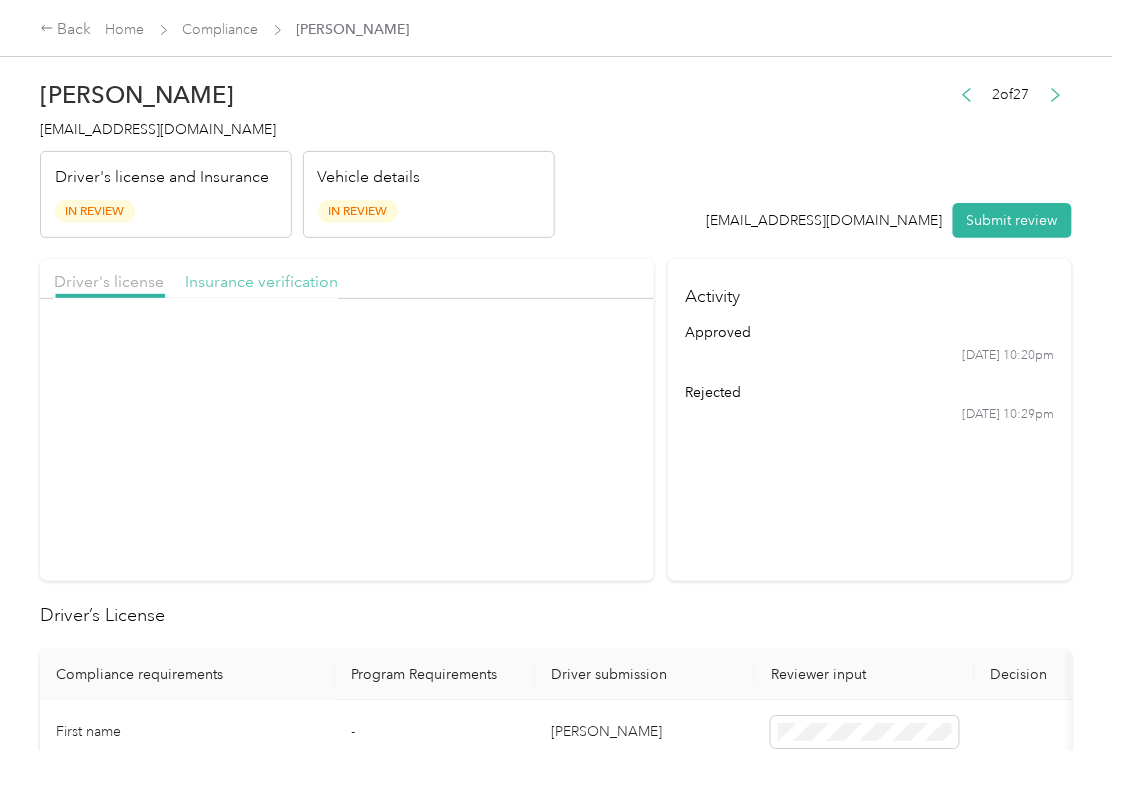 click on "Insurance verification" at bounding box center [261, 281] 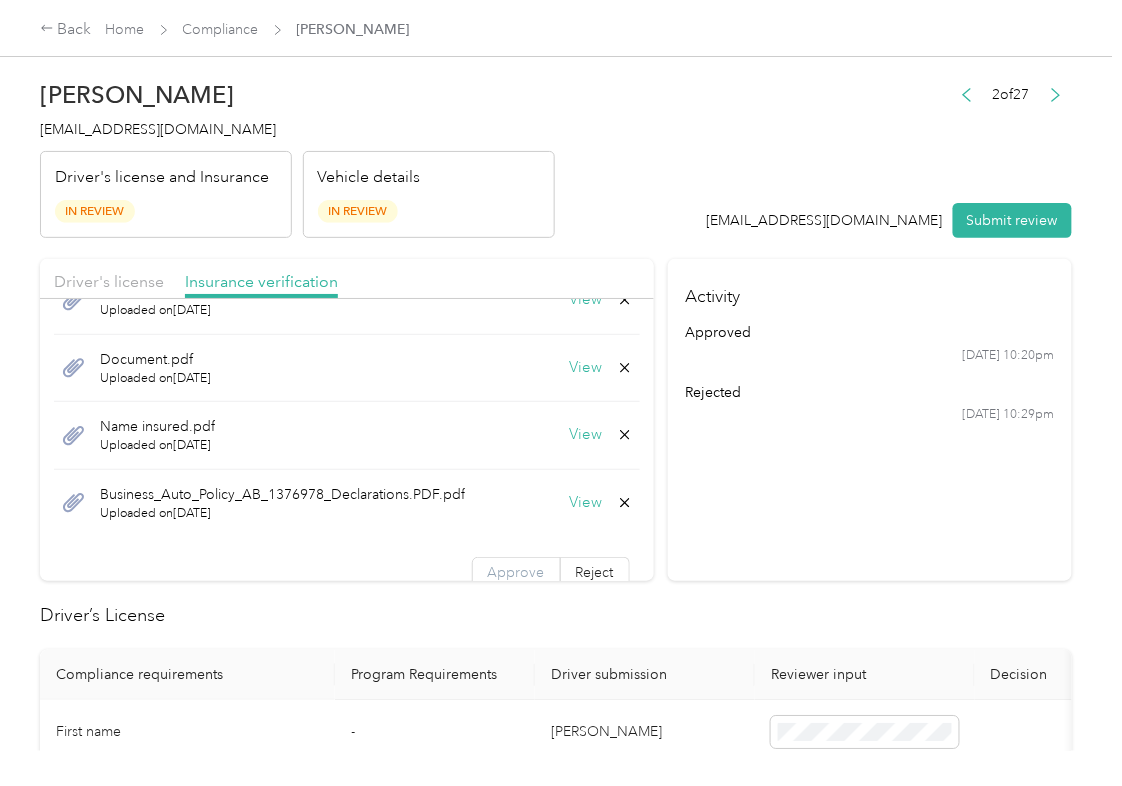 scroll, scrollTop: 72, scrollLeft: 0, axis: vertical 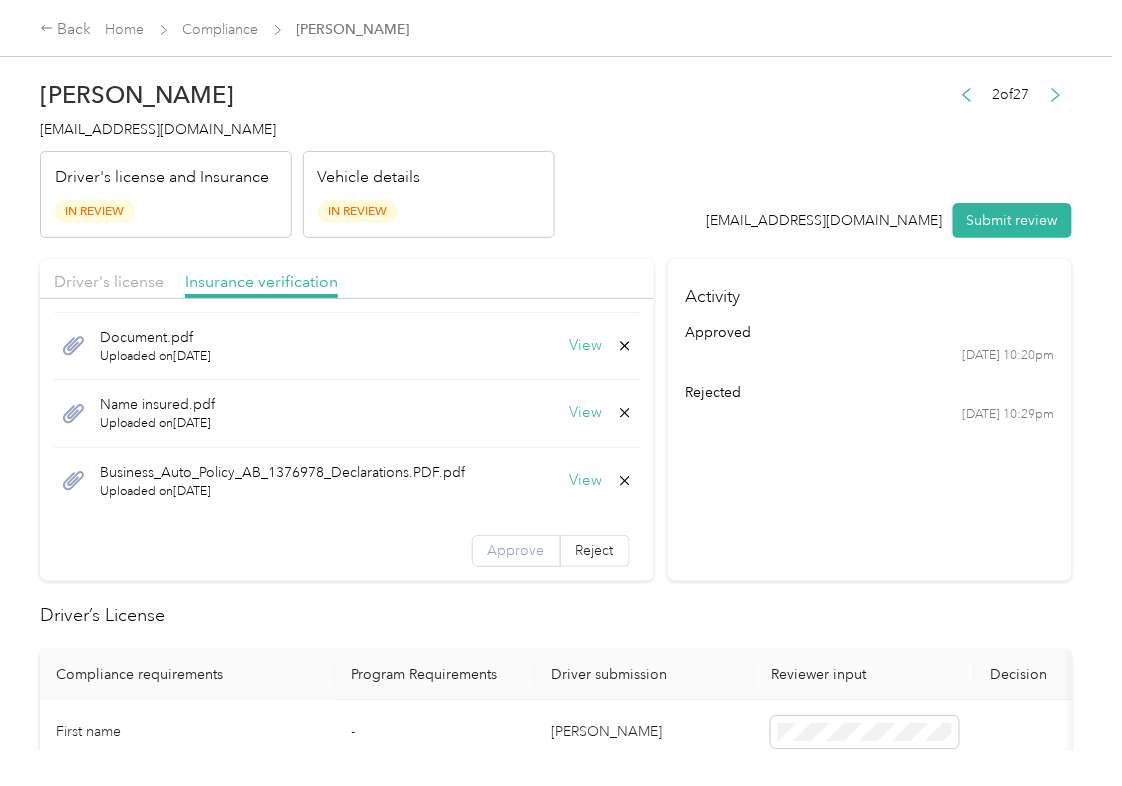 click on "Approve" at bounding box center (516, 550) 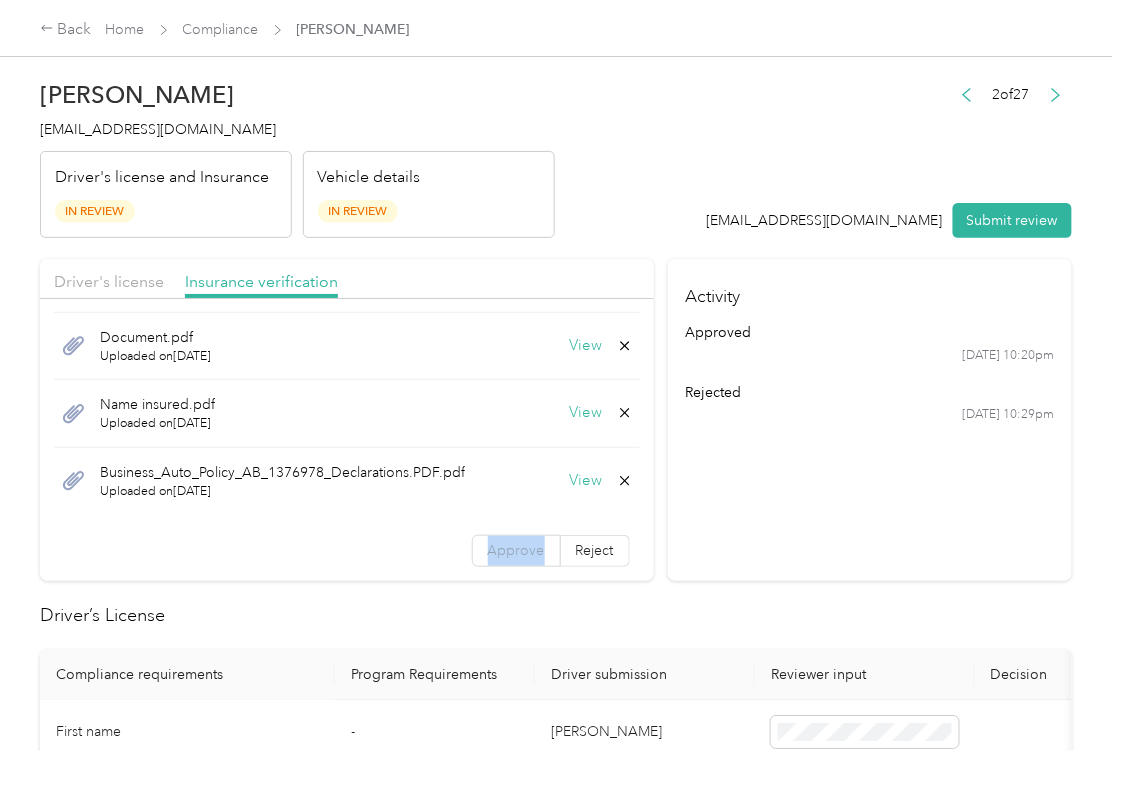 click on "Approve" at bounding box center (516, 550) 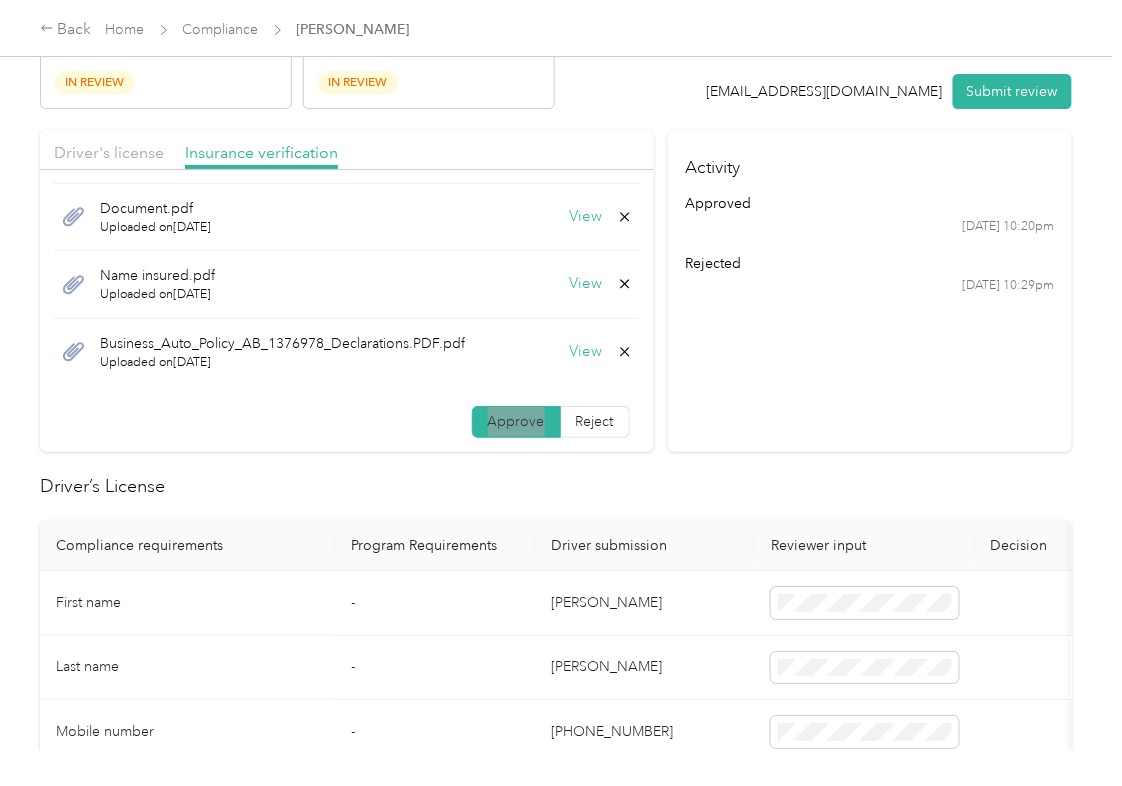 scroll, scrollTop: 400, scrollLeft: 0, axis: vertical 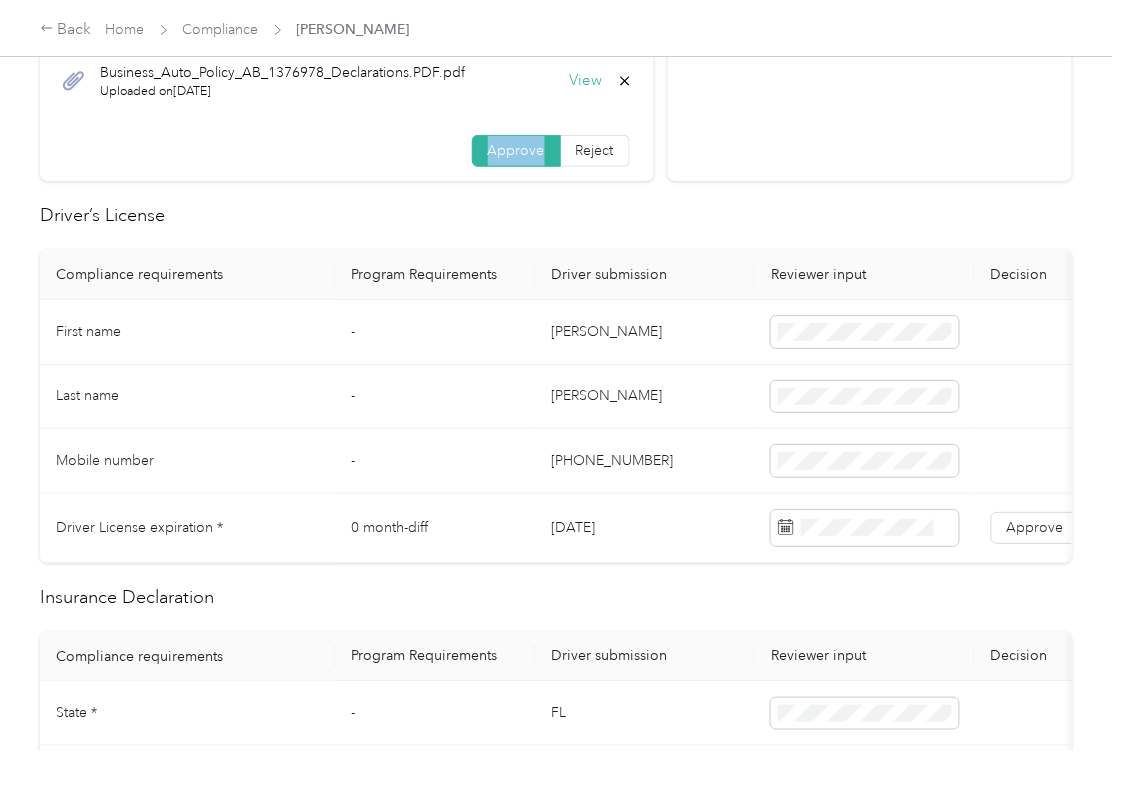 click on "[DATE]" at bounding box center [645, 528] 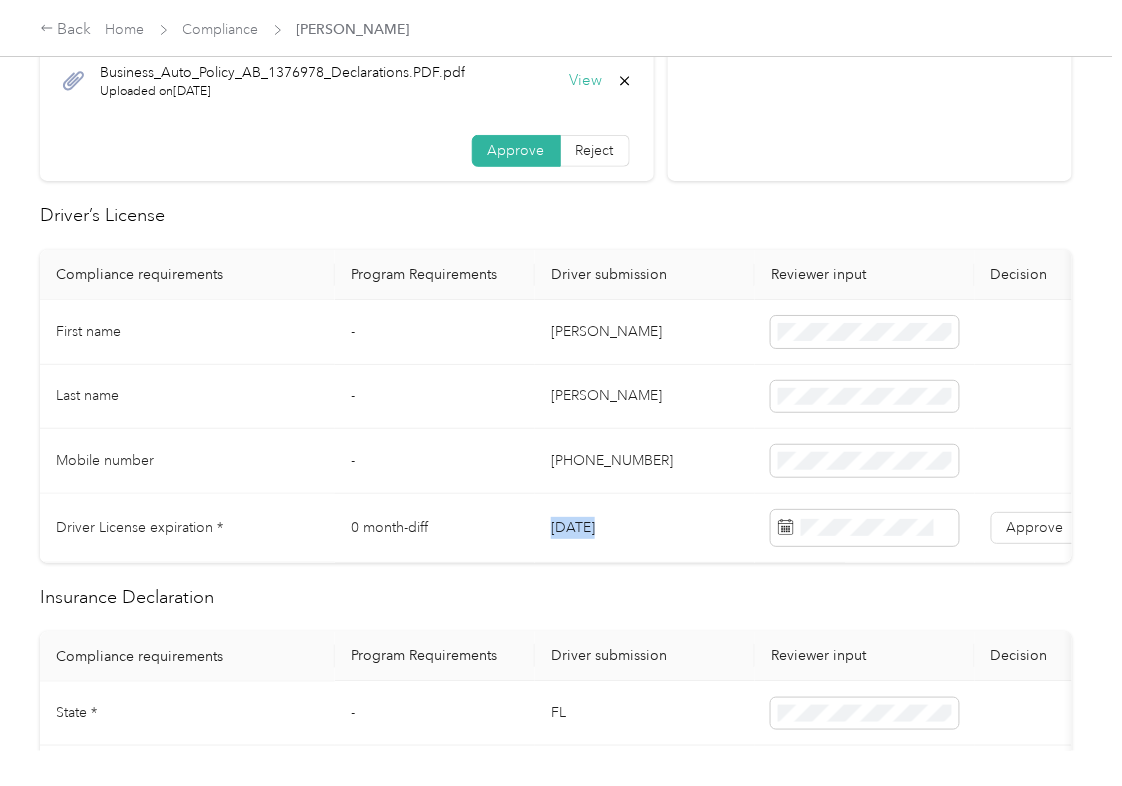 click on "[DATE]" at bounding box center (645, 528) 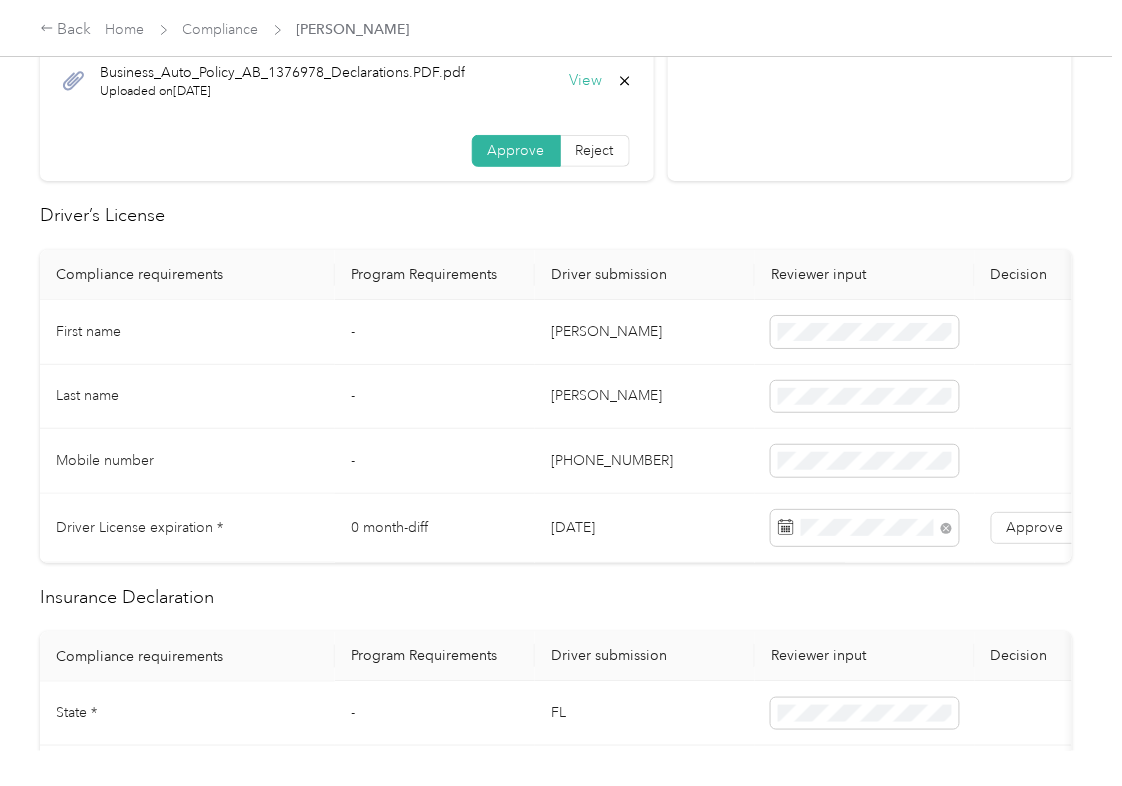 click on "Driver’s License" at bounding box center [556, 215] 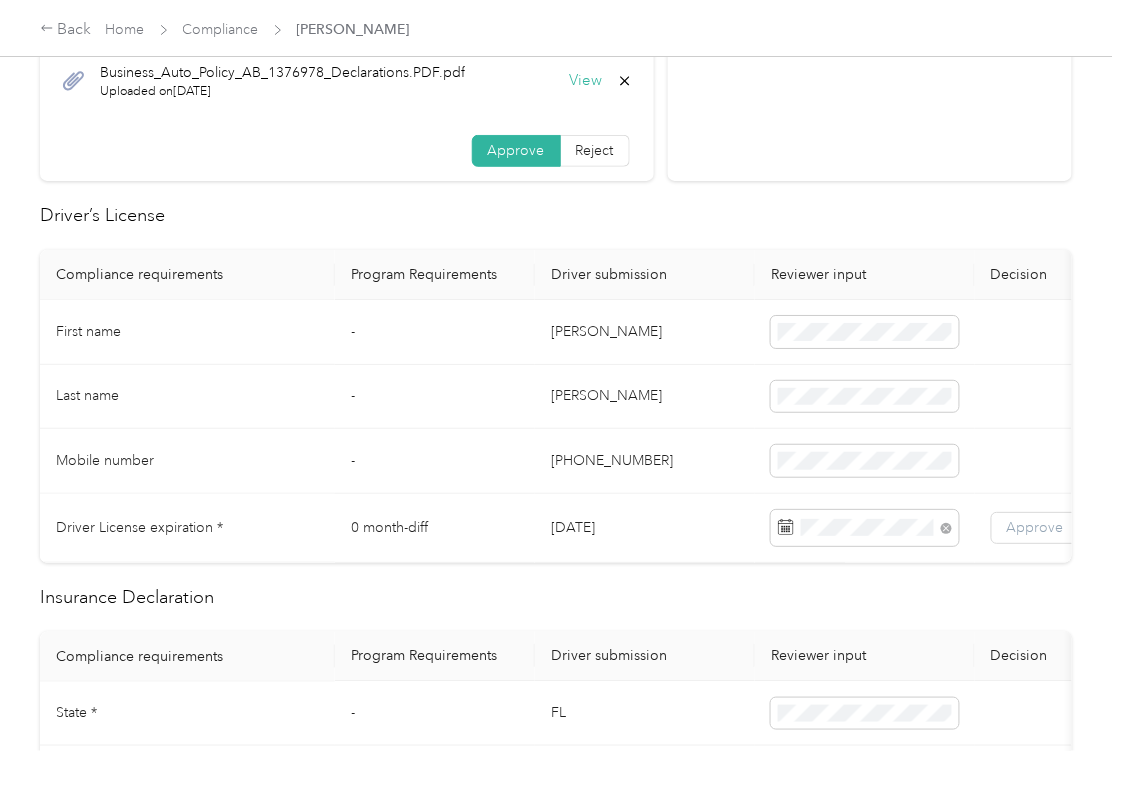 click on "Approve" at bounding box center [1035, 527] 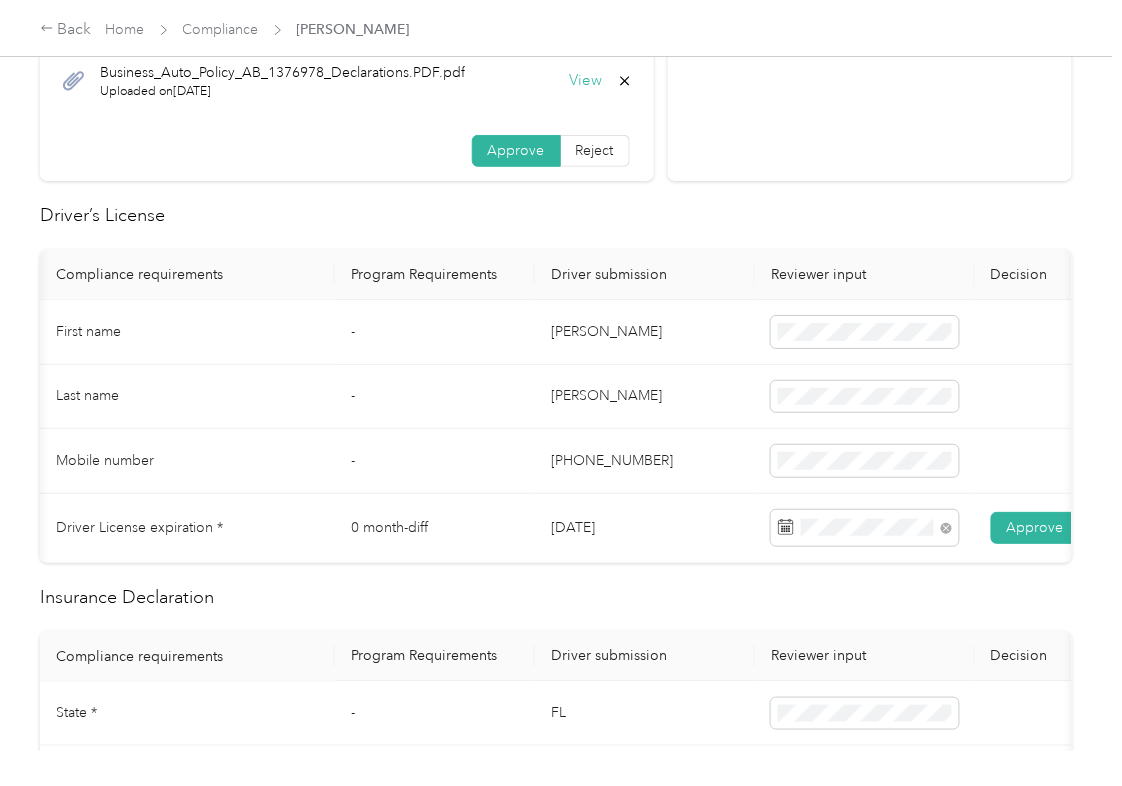 scroll, scrollTop: 0, scrollLeft: 69, axis: horizontal 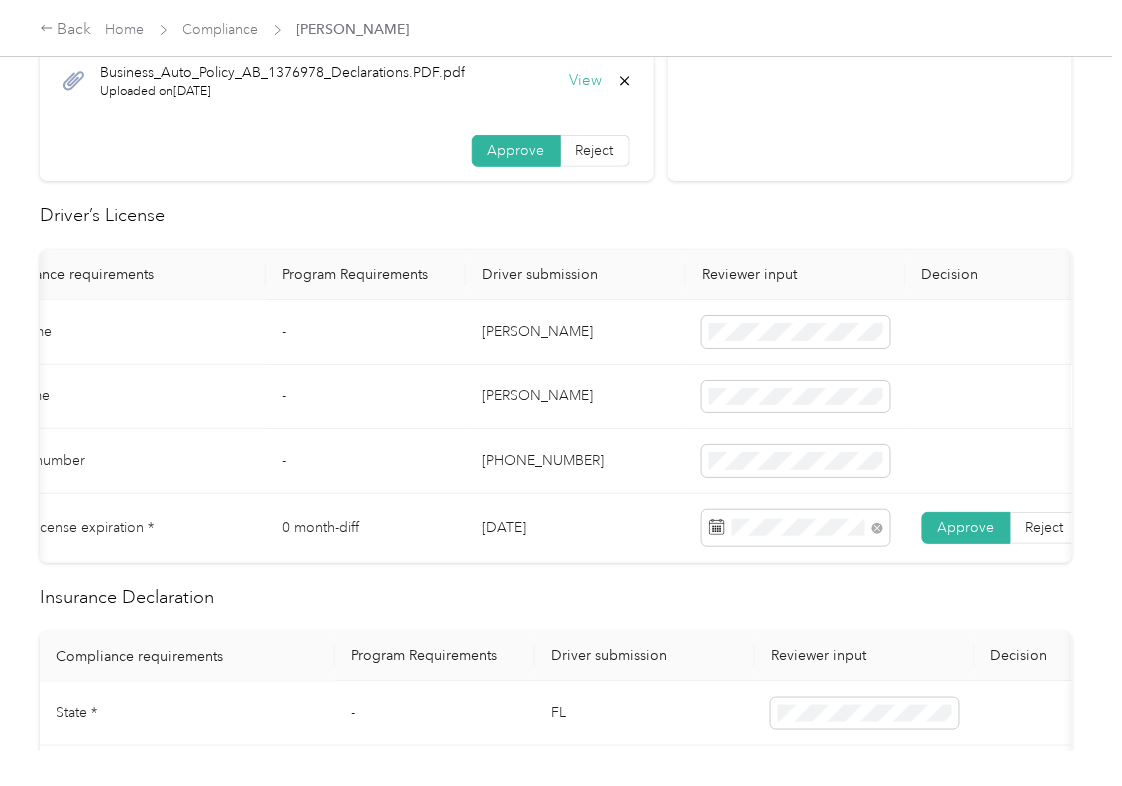 click on "[PERSON_NAME]" at bounding box center (576, 397) 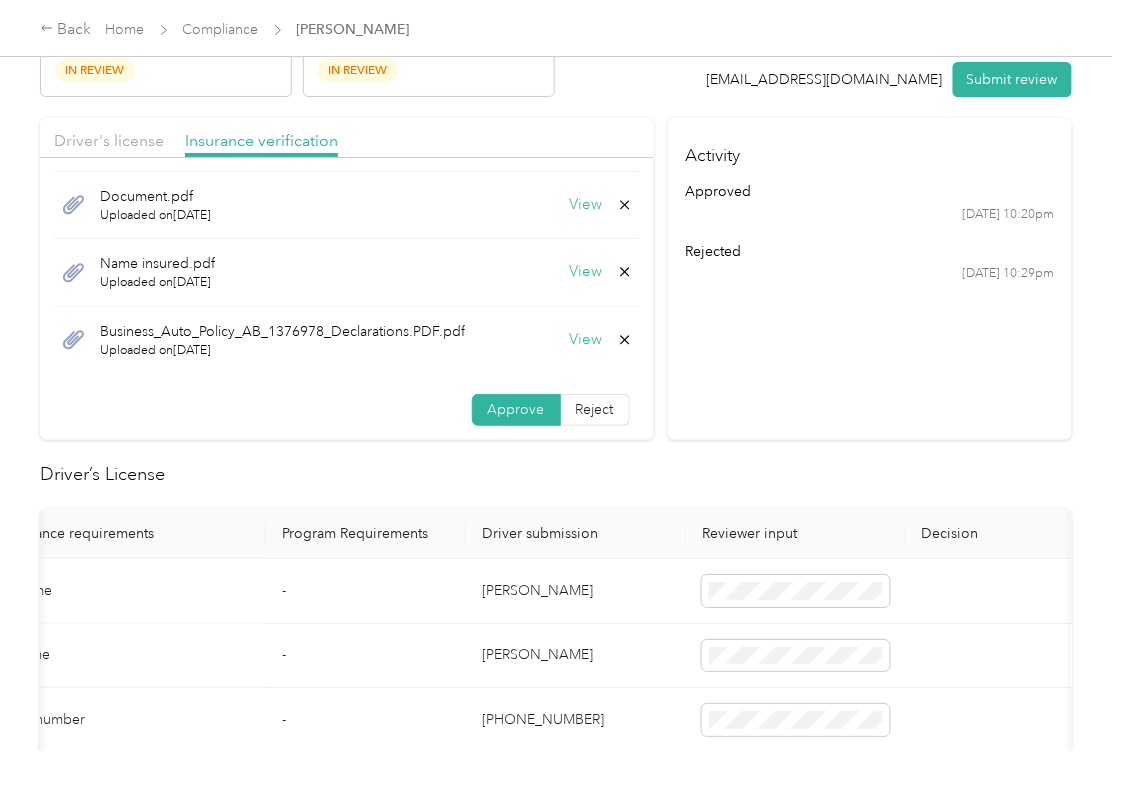scroll, scrollTop: 0, scrollLeft: 0, axis: both 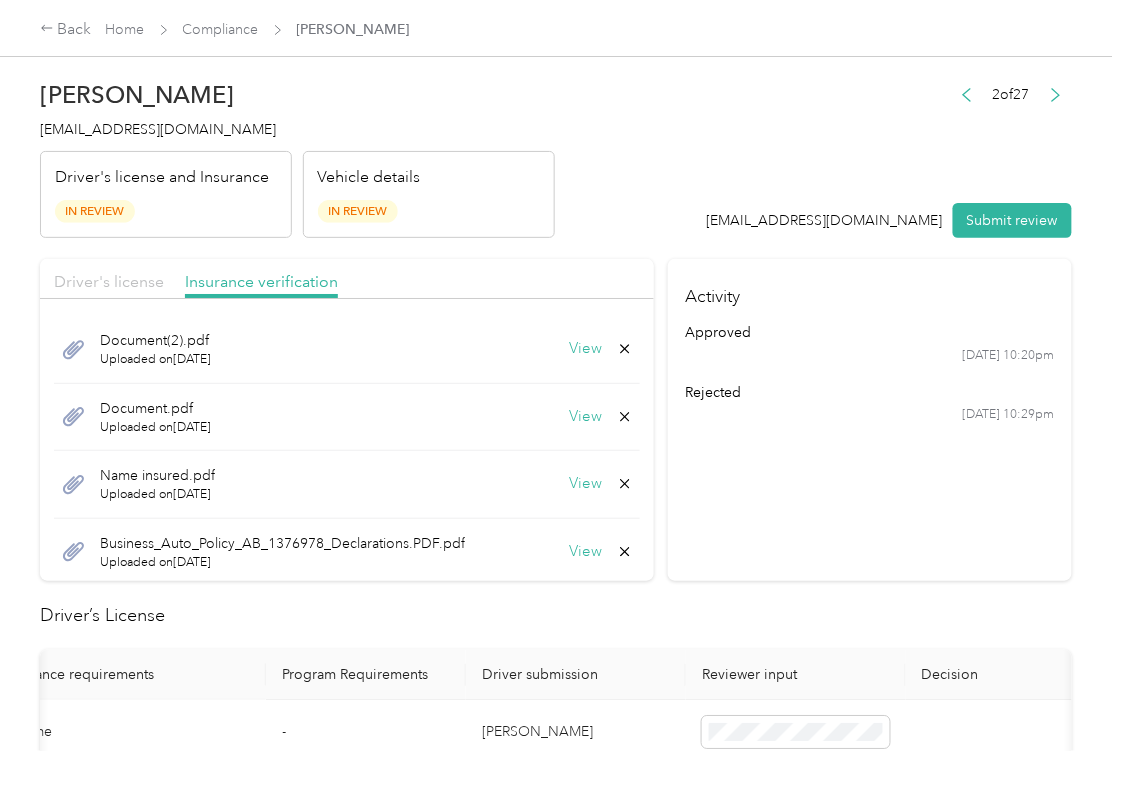 click on "Driver's license" at bounding box center [109, 281] 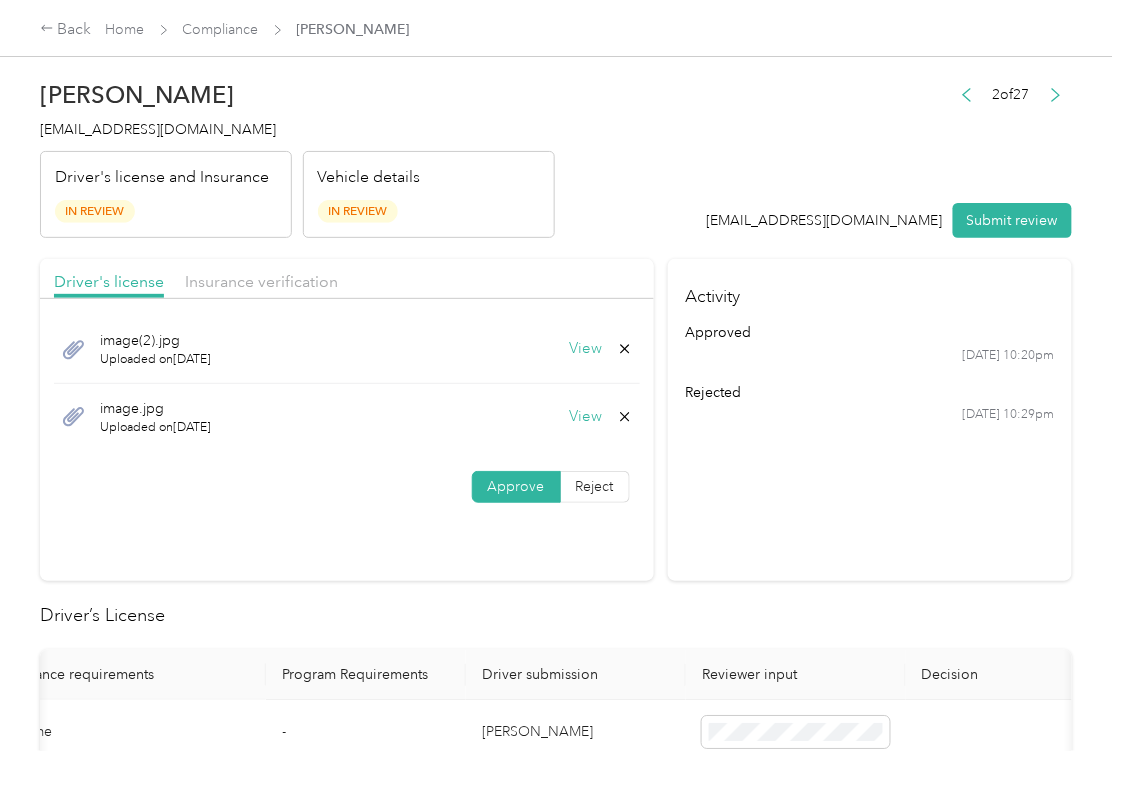 click on "View" at bounding box center (586, 349) 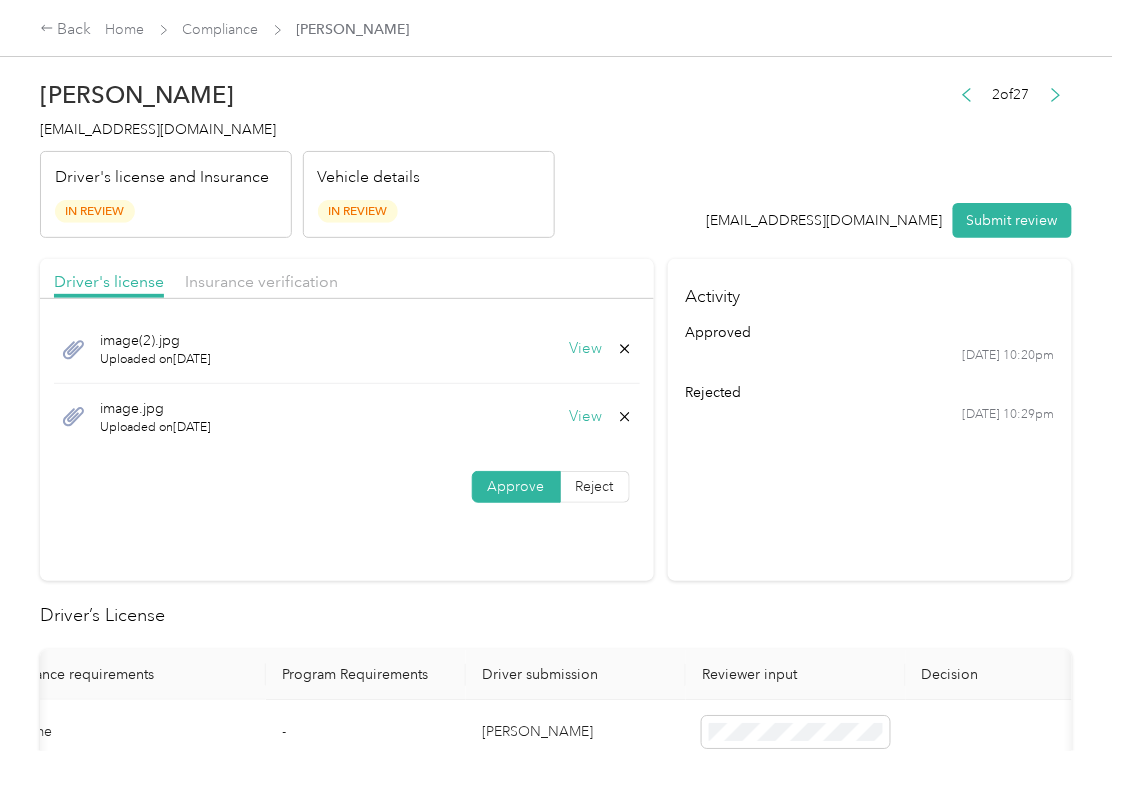 click 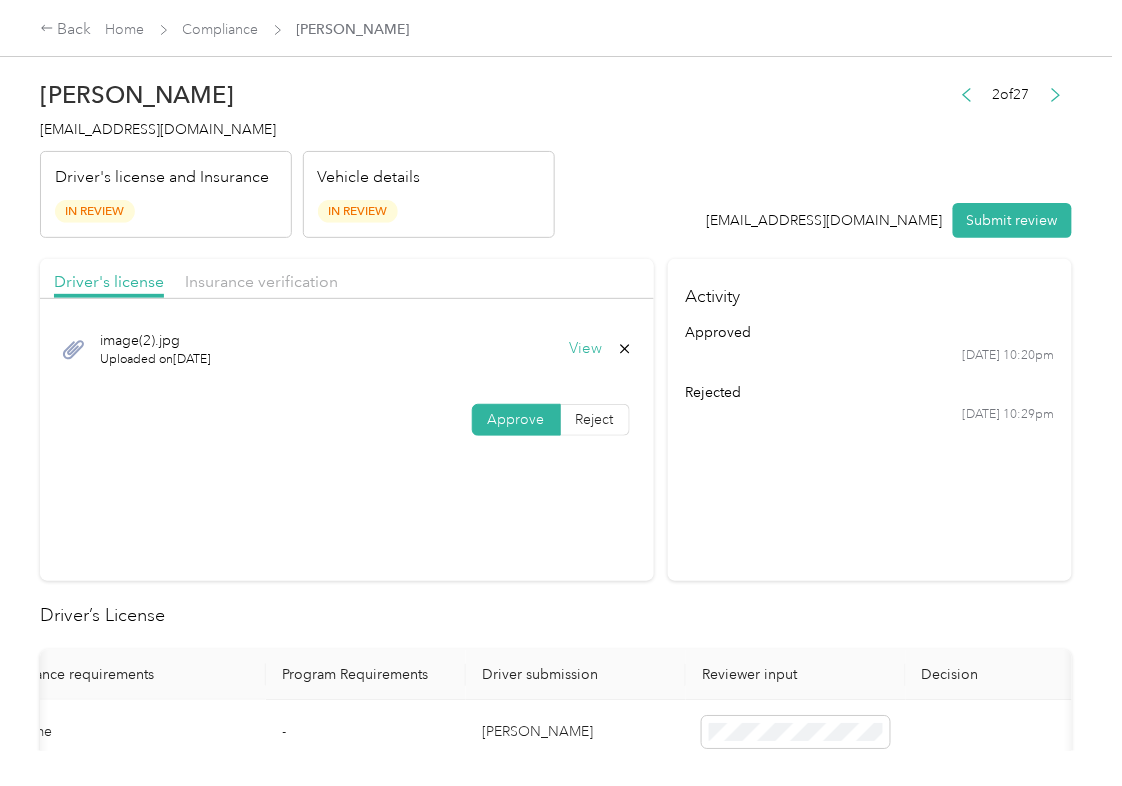 click on "Driver's license Insurance verification image(2).jpg Uploaded on  [DATE] View Approve Reject Activity approved [DATE] 10:20pm rejected [DATE] 10:29pm Driver’s License  Compliance requirements Program Requirements Driver submission Reviewer input Decision Rejection reason             First name - [PERSON_NAME] Last name - [PERSON_NAME] Mobile number - [PHONE_NUMBER] Driver License expiration * 0 month-diff [DATE] Approve Reject Insurance Declaration Compliance requirements Program Requirements Driver submission Reviewer input Decision Rejection reason             State * - [US_STATE] Zip code * - 32334 Insurance Declaration expiration * 0 month-diff [DATE] Approve Reject Bodily injury coverage per person * $100,000 min $100,000 Approve Reject Bodily injury coverage per accident * $300,000 min $300,000 Approve Reject Property damage coverage amount * $50,000 min $100,000 Approve Reject Odometer reading (in miles) - 54,772 - Odometer reading date - [DATE] - Vehicle Compliance VIN Lookup VIN number   MSRP" at bounding box center [556, 1302] 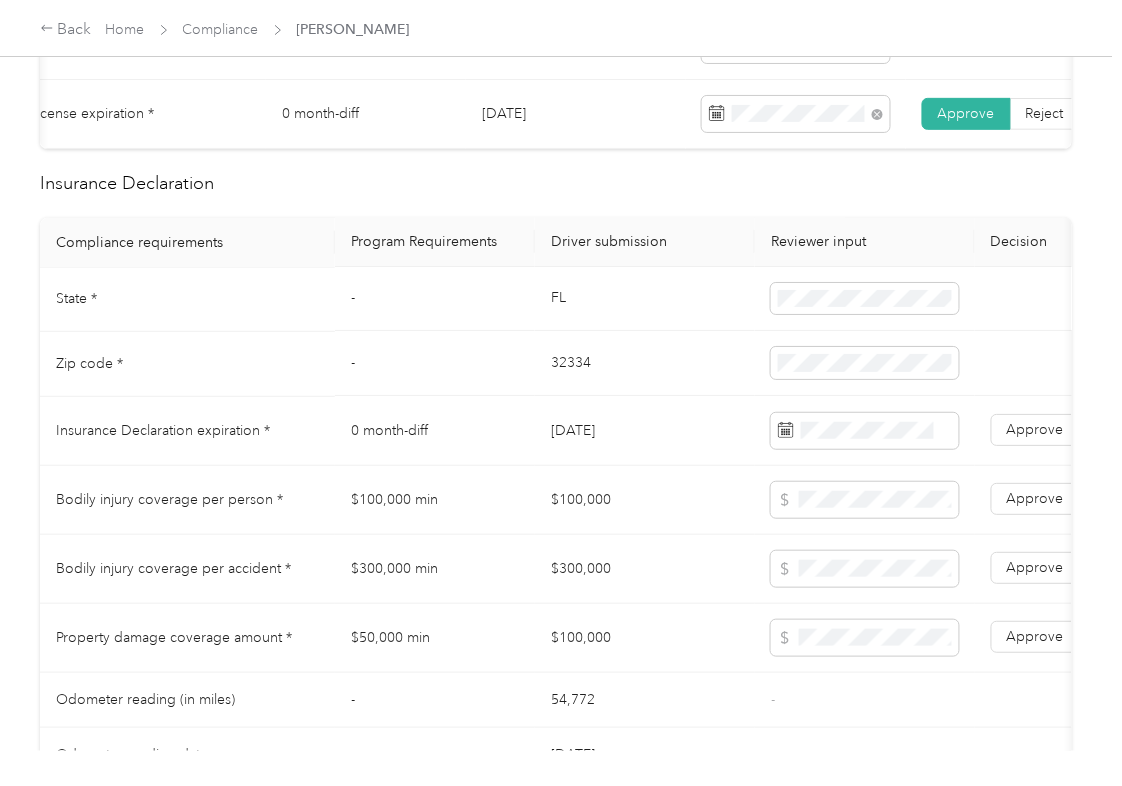 scroll, scrollTop: 933, scrollLeft: 0, axis: vertical 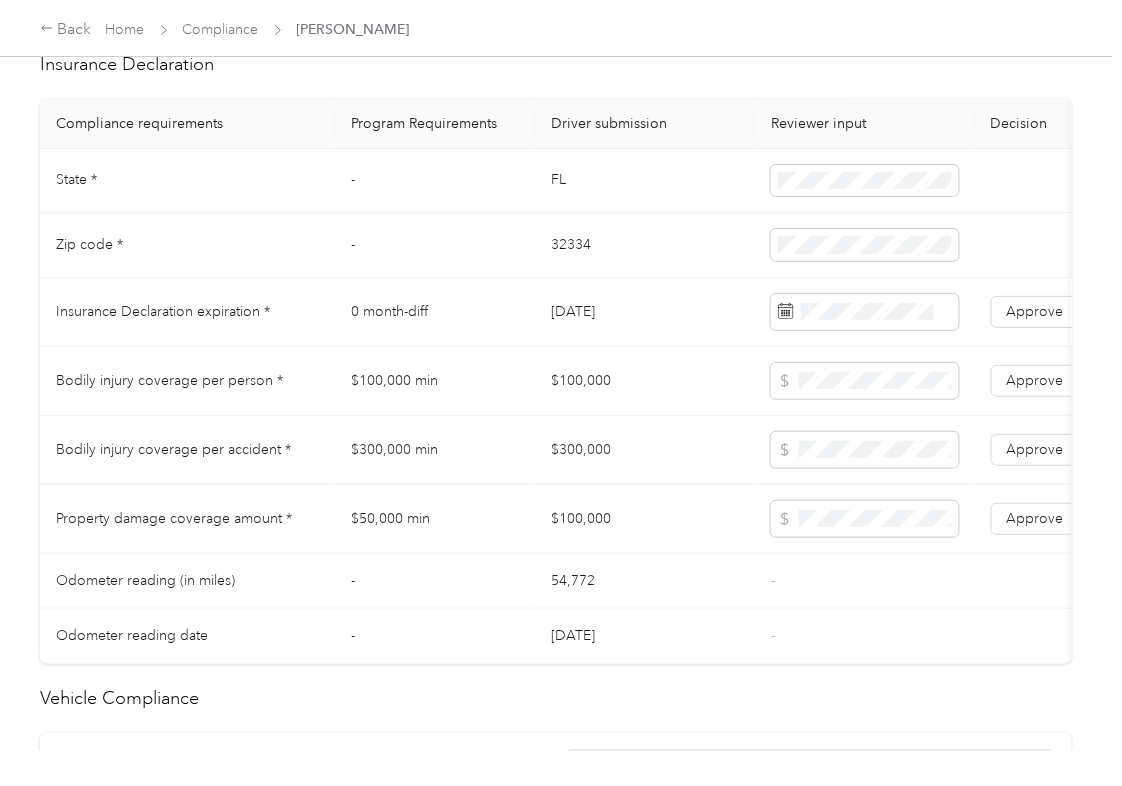 click on "$100,000" at bounding box center (645, 381) 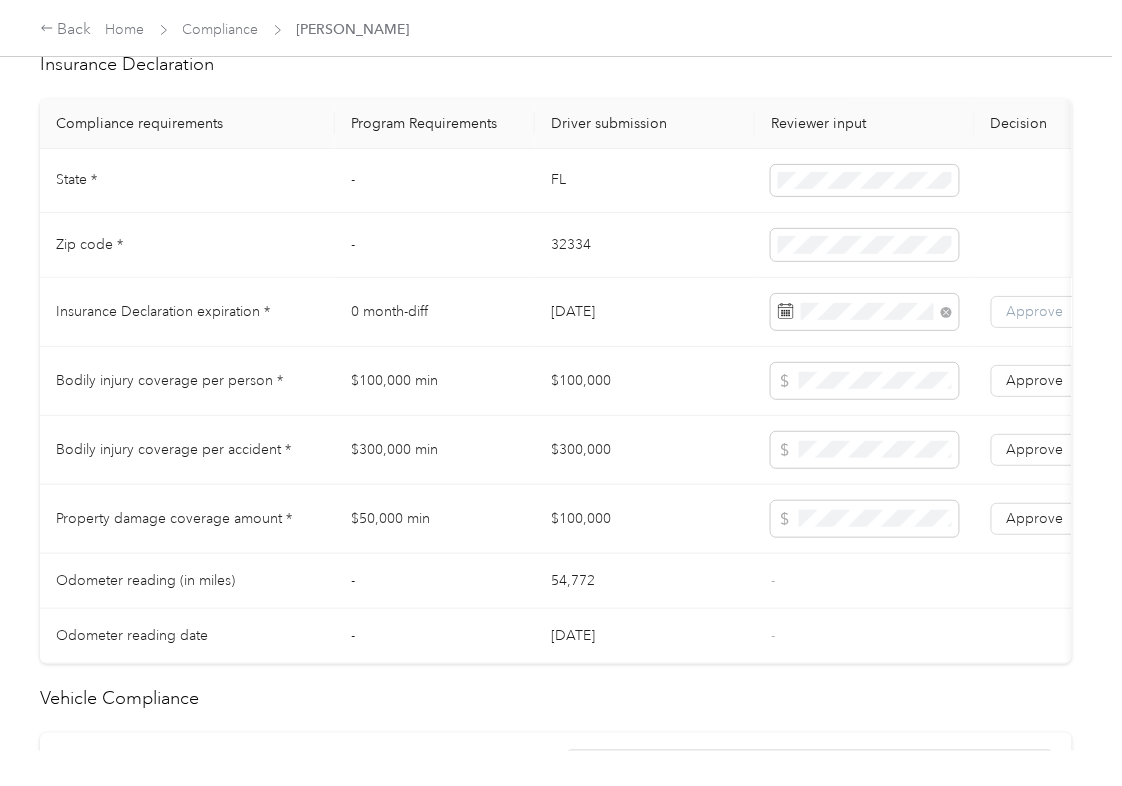 click on "Approve" at bounding box center [1035, 311] 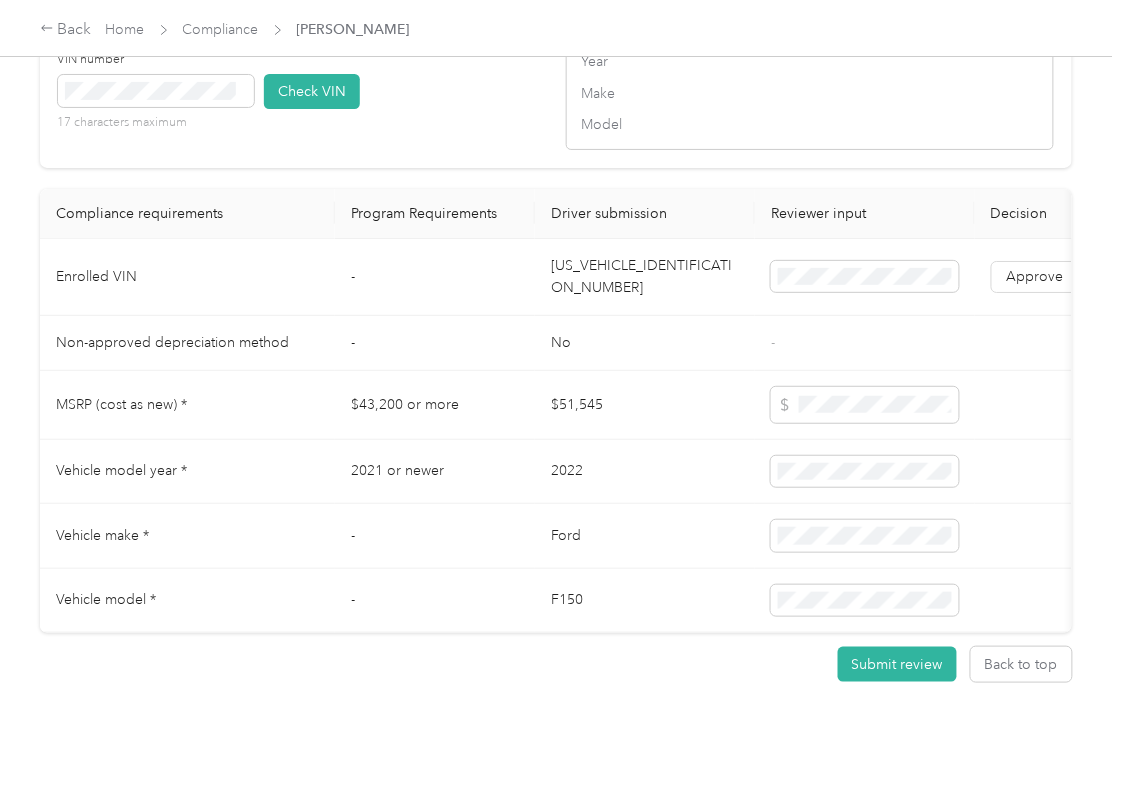 scroll, scrollTop: 1733, scrollLeft: 0, axis: vertical 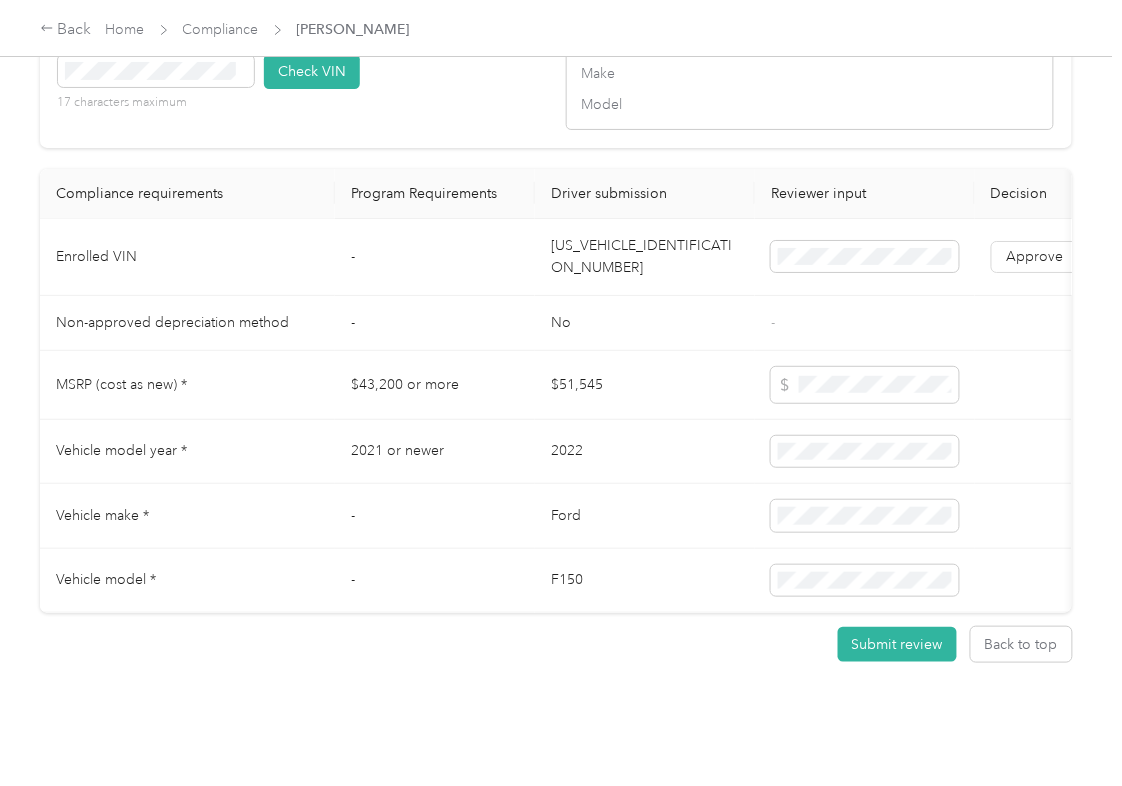 click on "[US_VEHICLE_IDENTIFICATION_NUMBER]" at bounding box center [645, 257] 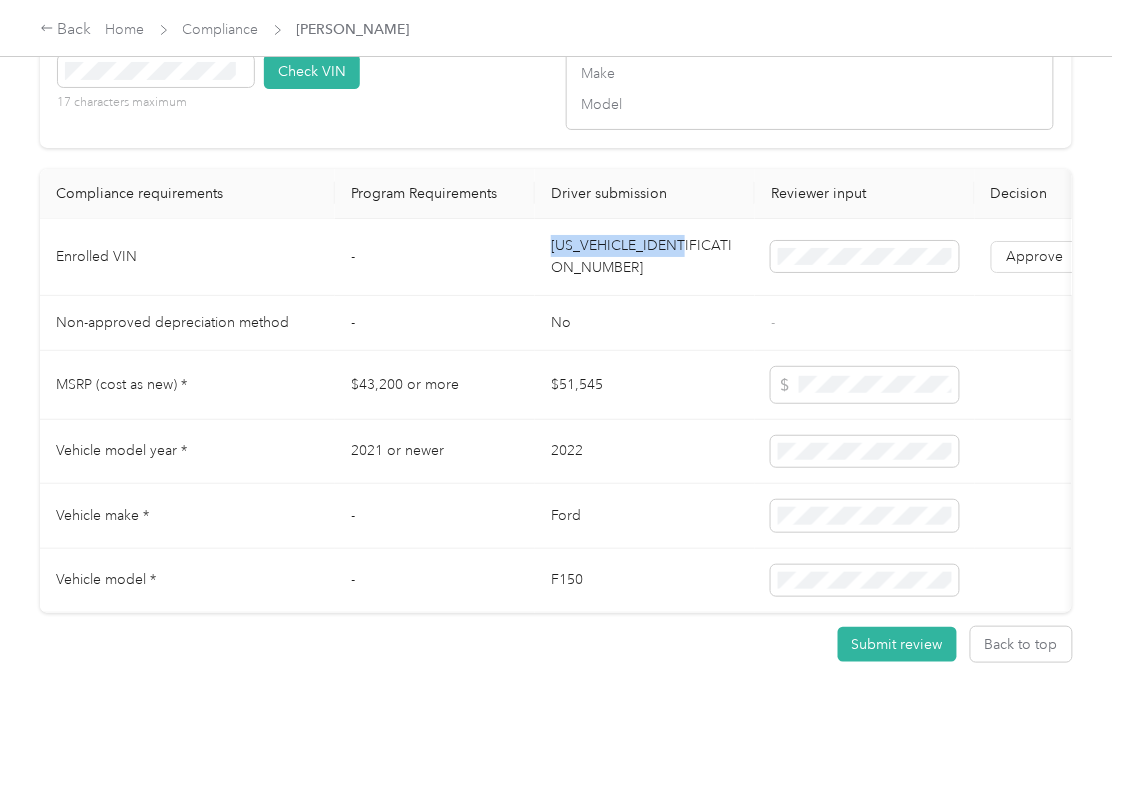 click on "[US_VEHICLE_IDENTIFICATION_NUMBER]" at bounding box center [645, 257] 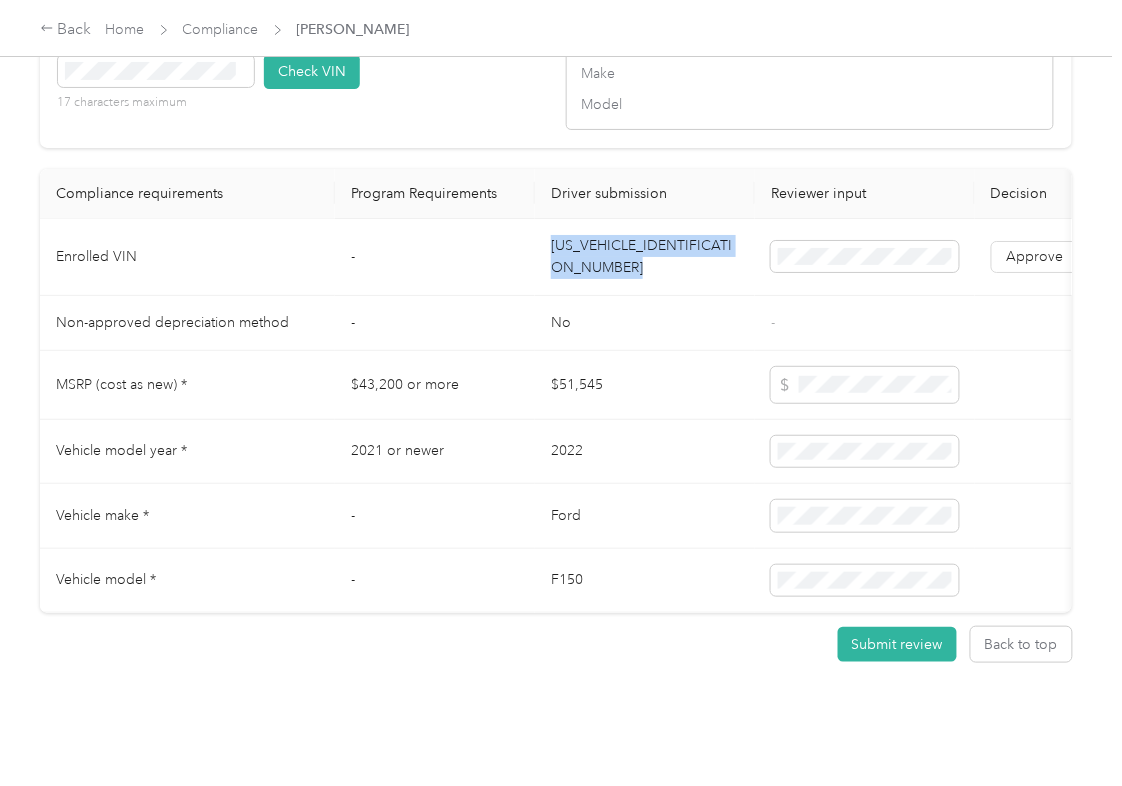 copy on "[US_VEHICLE_IDENTIFICATION_NUMBER]" 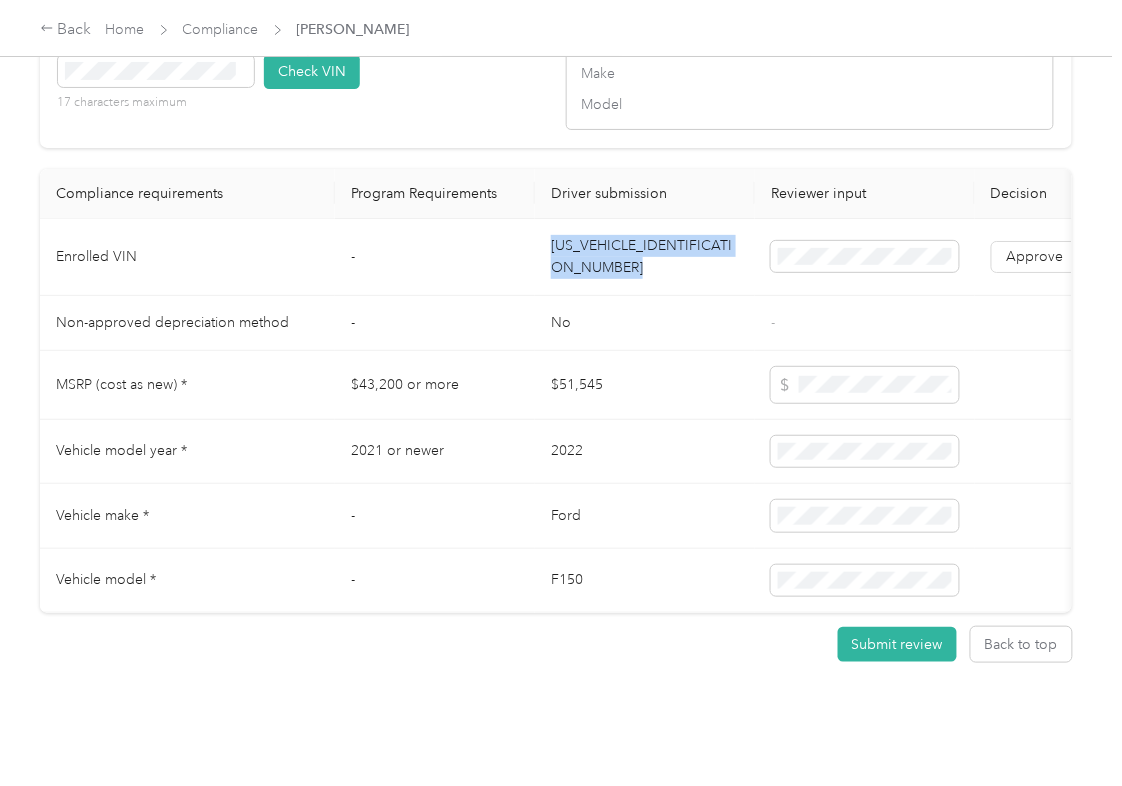 drag, startPoint x: 482, startPoint y: 144, endPoint x: 433, endPoint y: 144, distance: 49 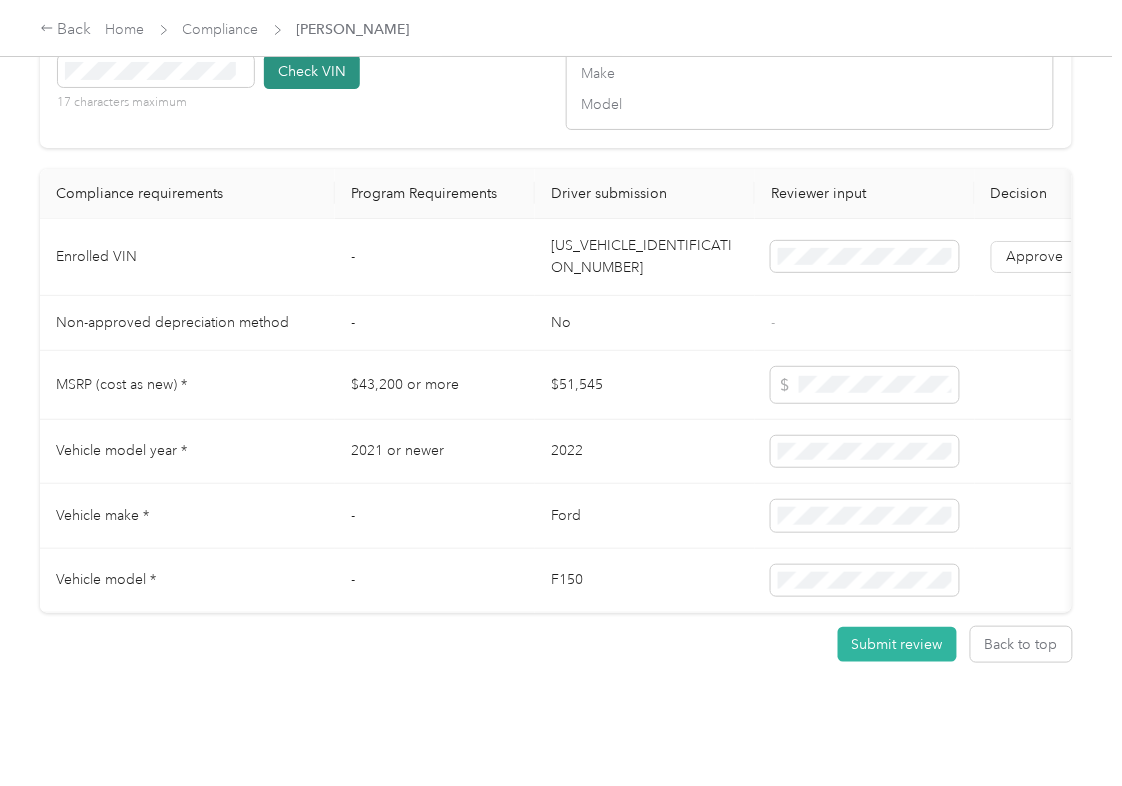 click on "Check VIN" at bounding box center (312, 71) 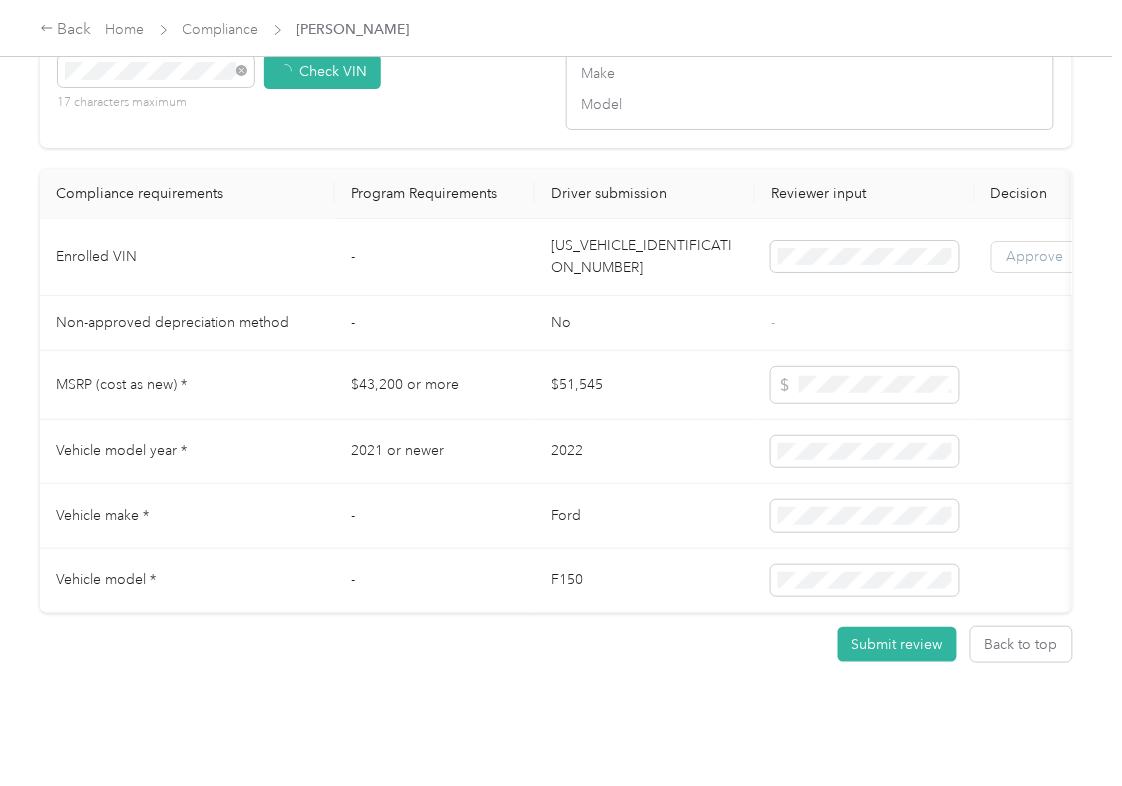 click on "Approve" at bounding box center [1035, 256] 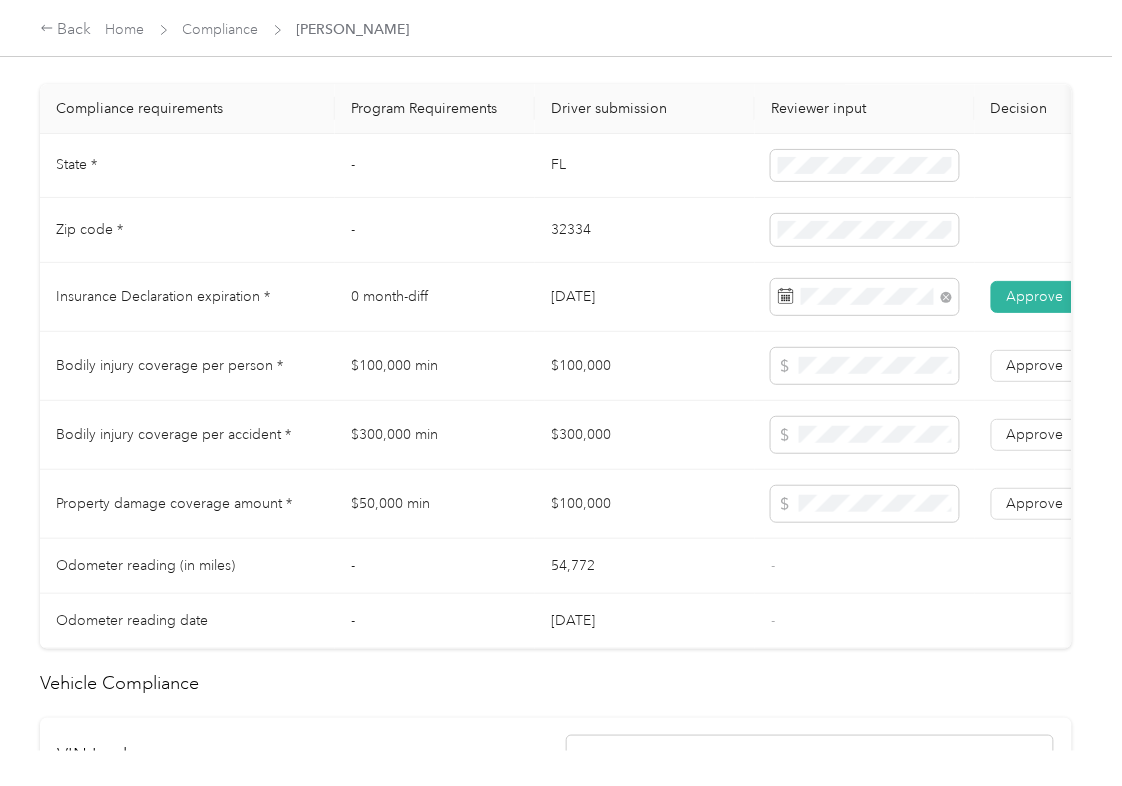 scroll, scrollTop: 936, scrollLeft: 0, axis: vertical 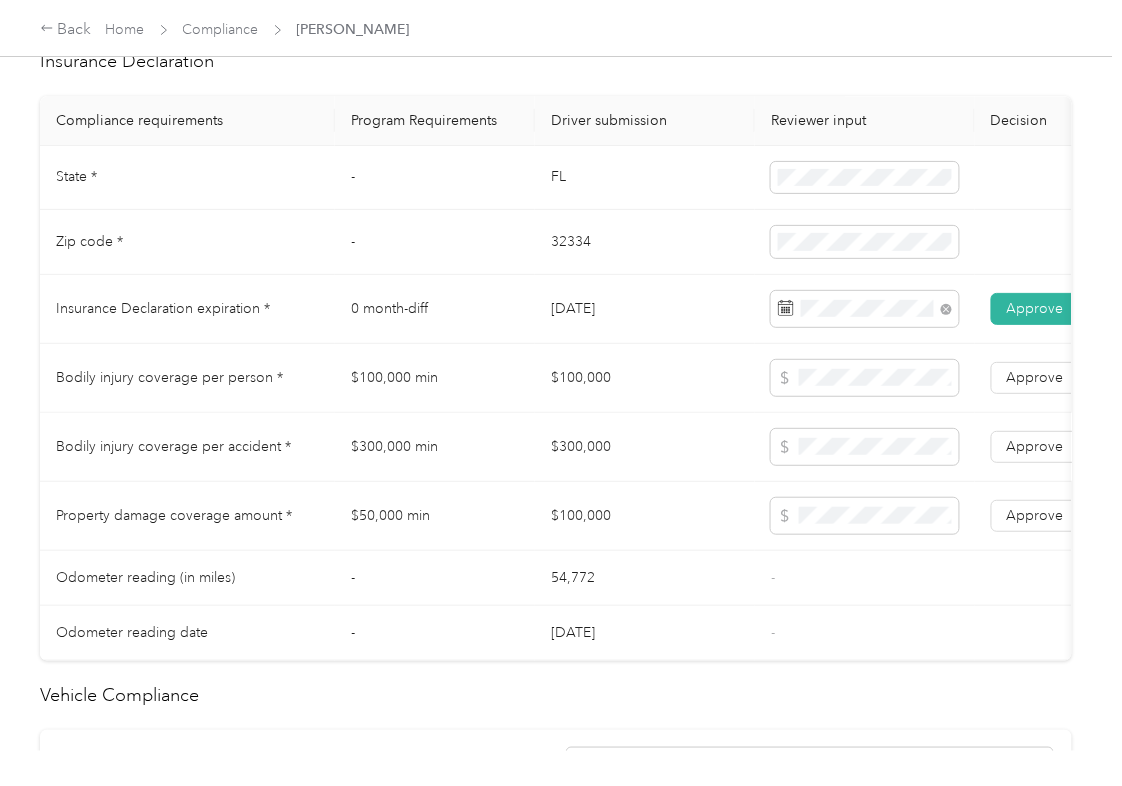 click on "$300,000" at bounding box center [645, 447] 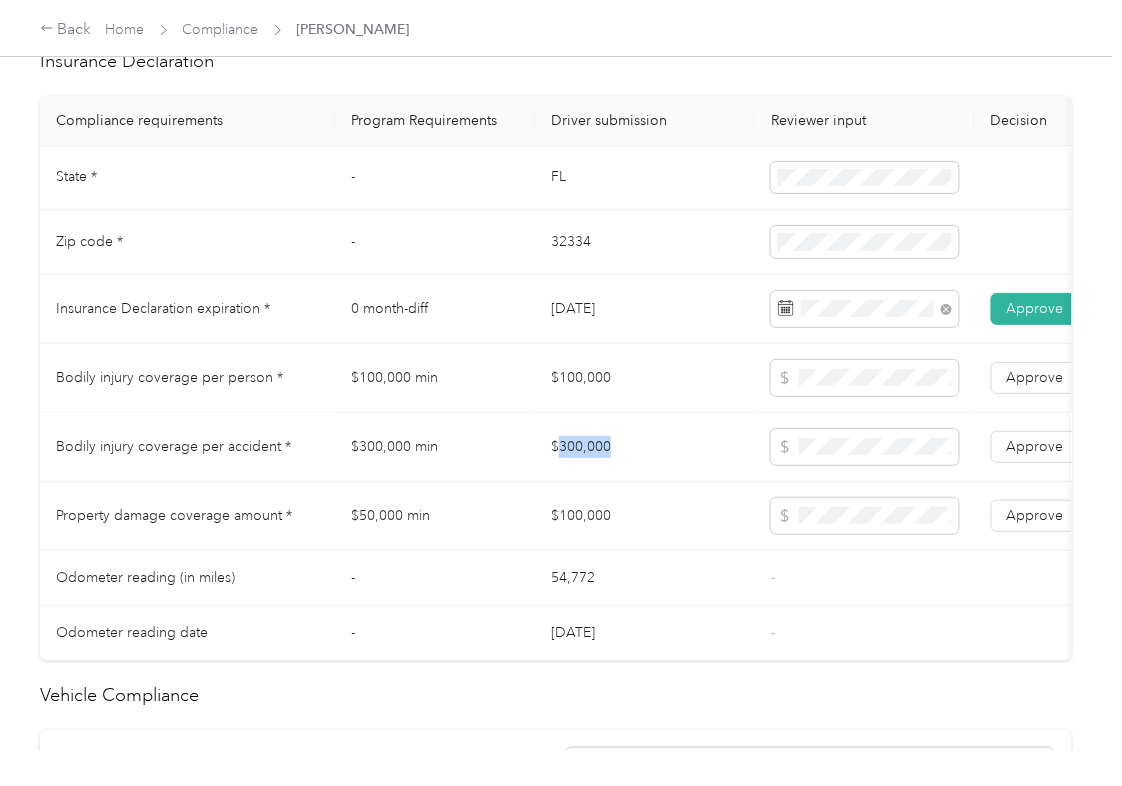 click on "$300,000" at bounding box center (645, 447) 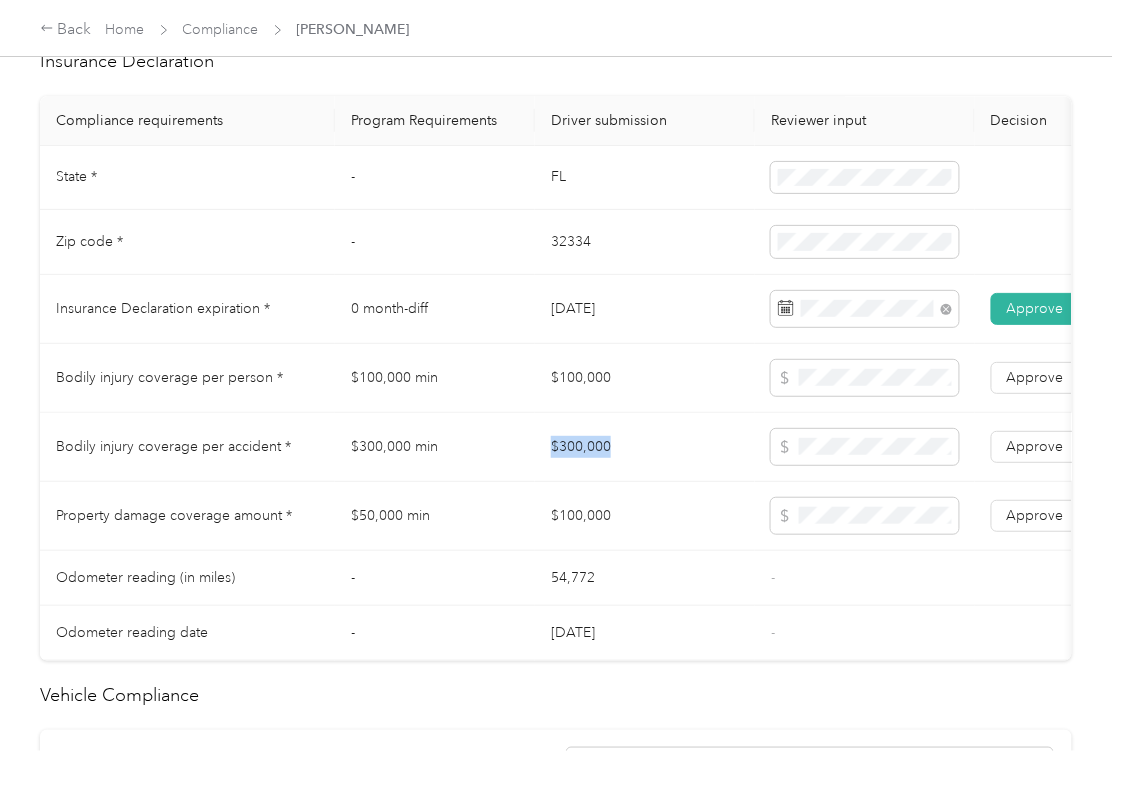 click on "$300,000" at bounding box center [645, 447] 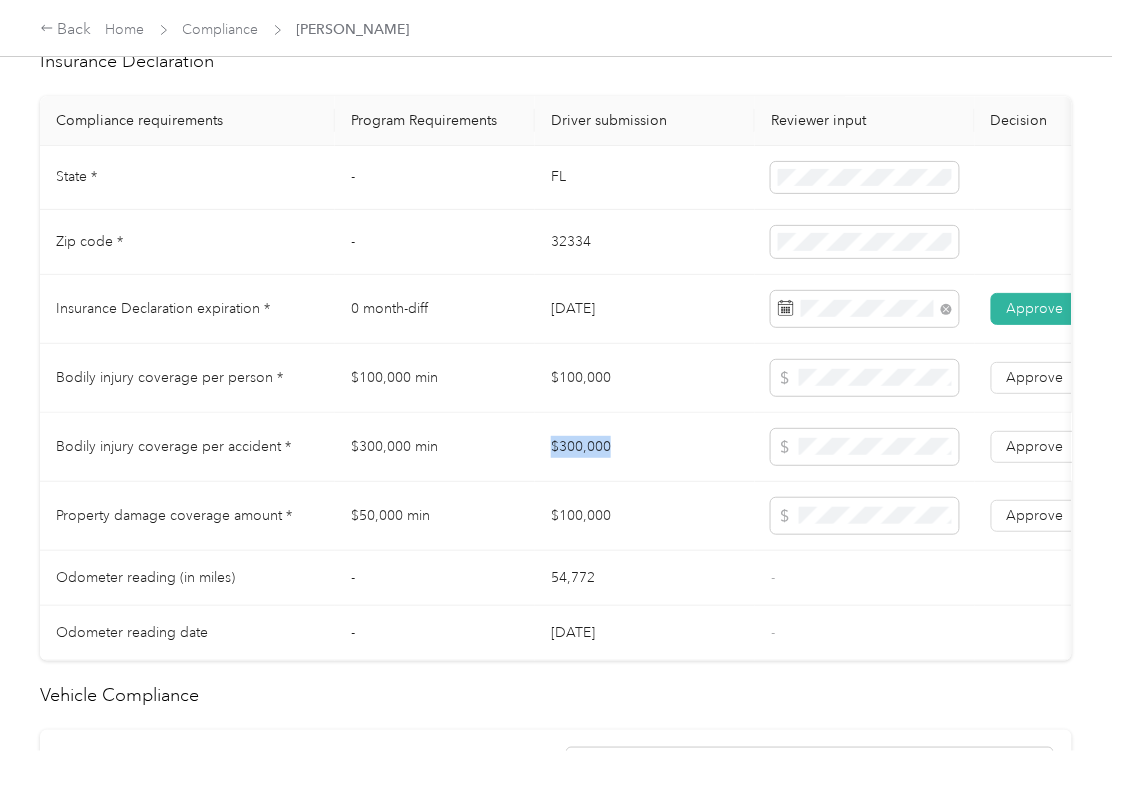 copy on "$300,000" 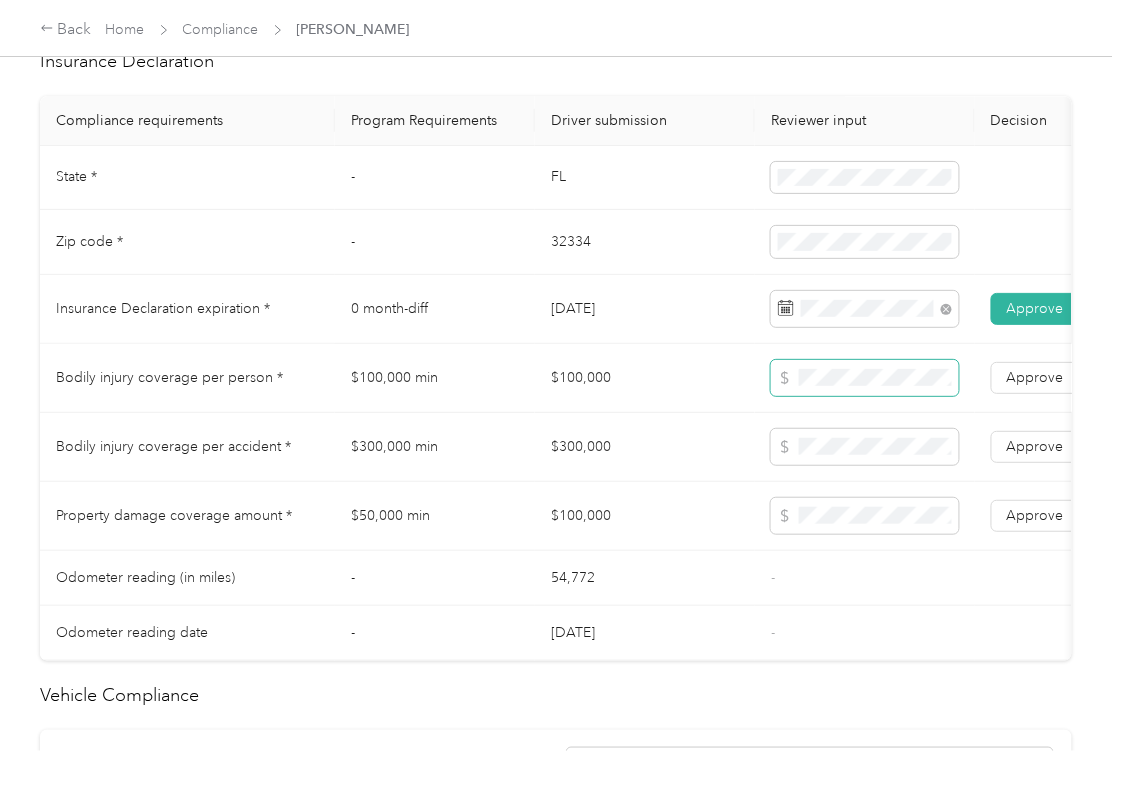 click at bounding box center (865, 378) 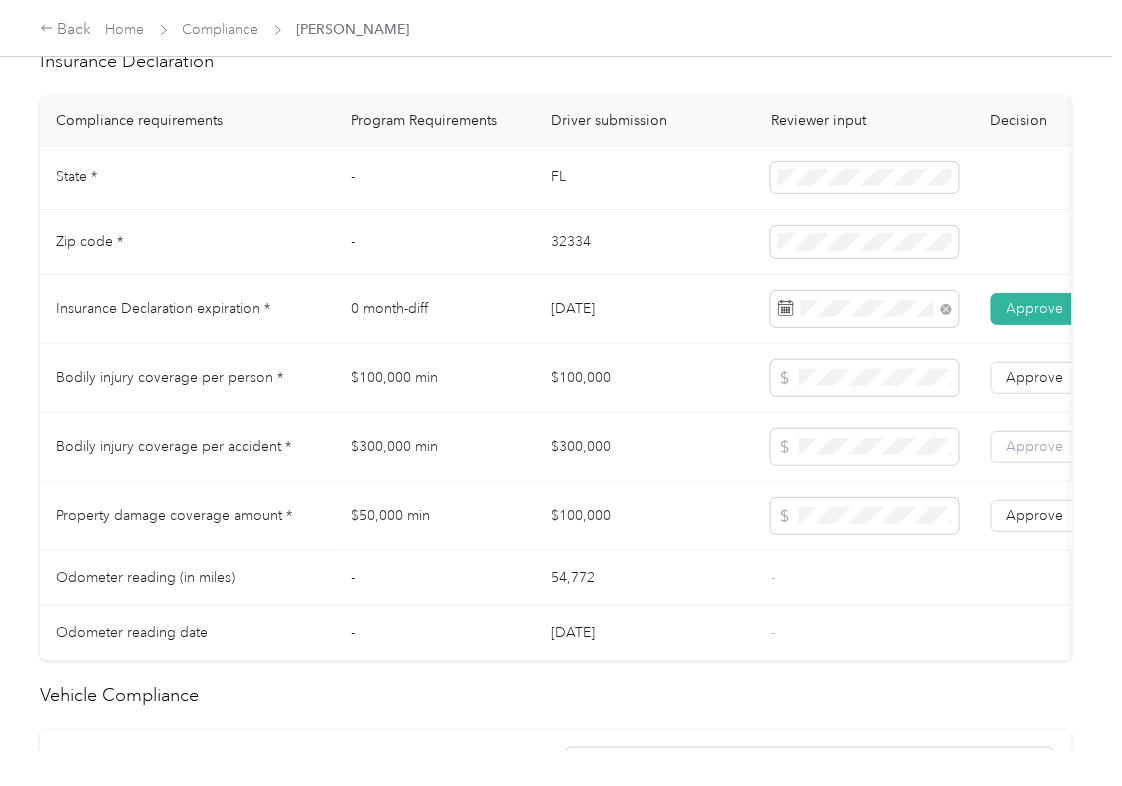 drag, startPoint x: 1018, startPoint y: 540, endPoint x: 1020, endPoint y: 454, distance: 86.023254 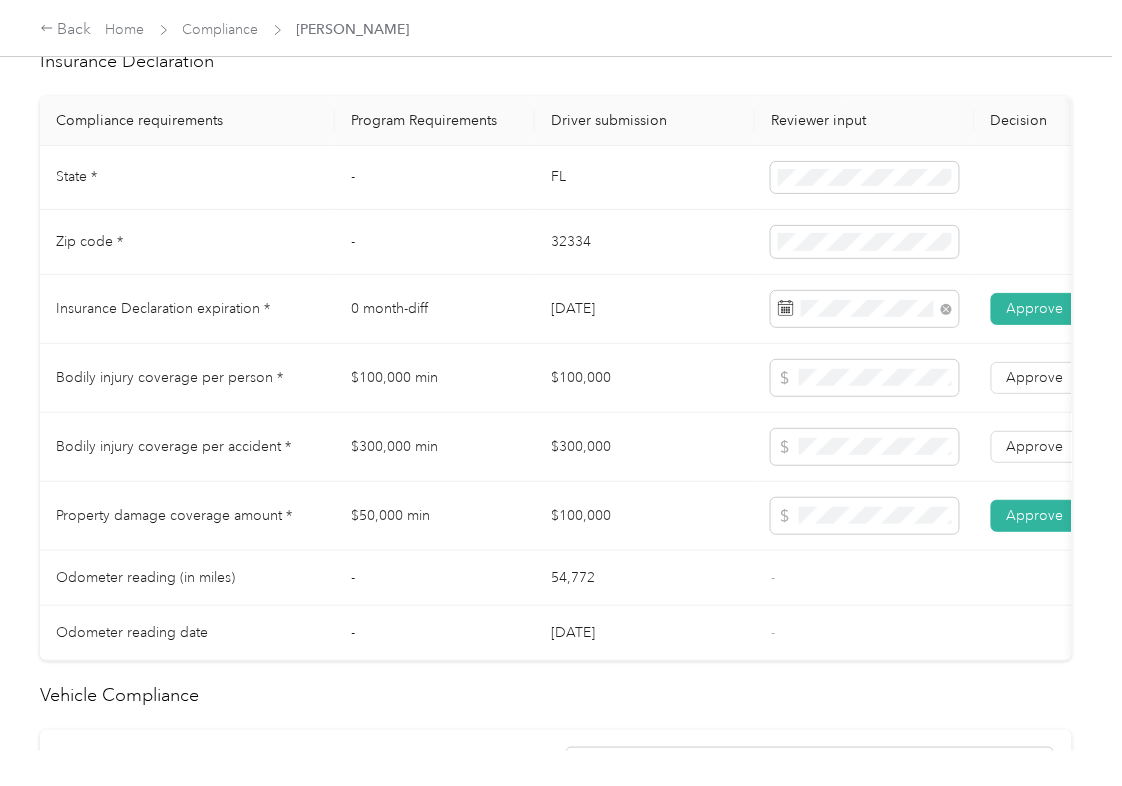 click on "Approve Reject" at bounding box center [1080, 447] 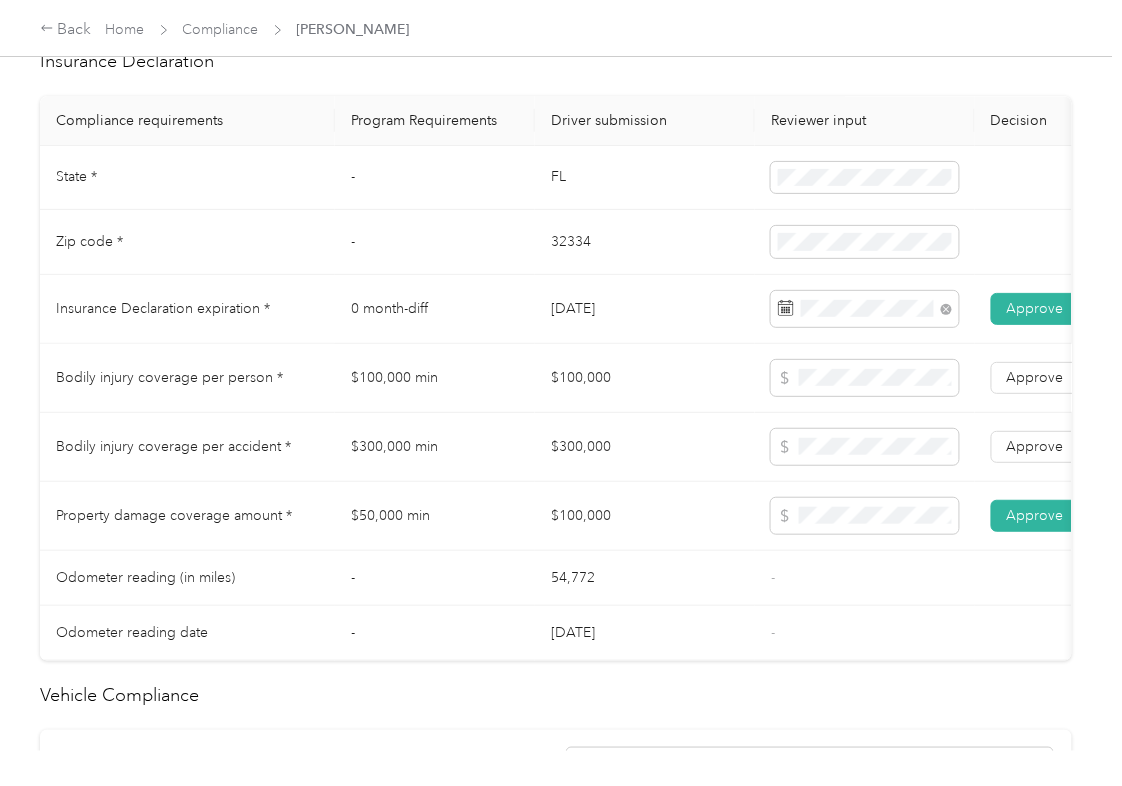 click on "Approve Reject" at bounding box center [1080, 378] 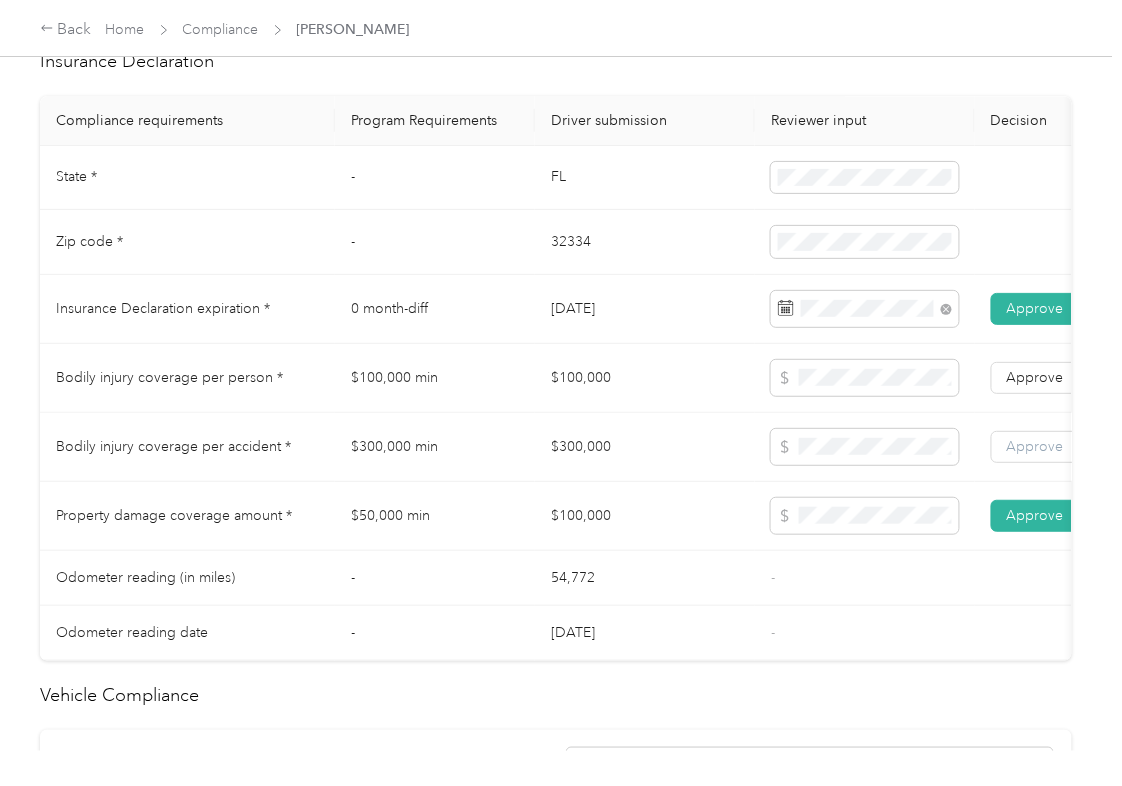 click on "Approve" at bounding box center [1035, 446] 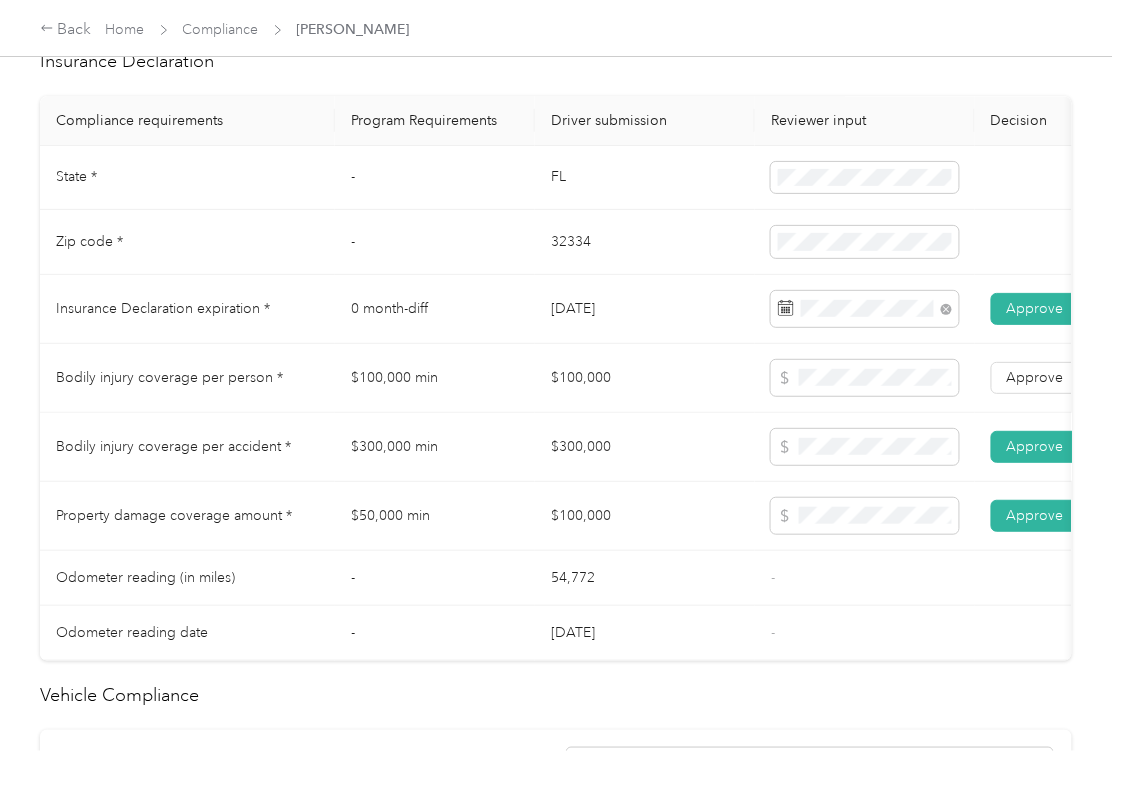 click on "Approve Reject" at bounding box center (1080, 378) 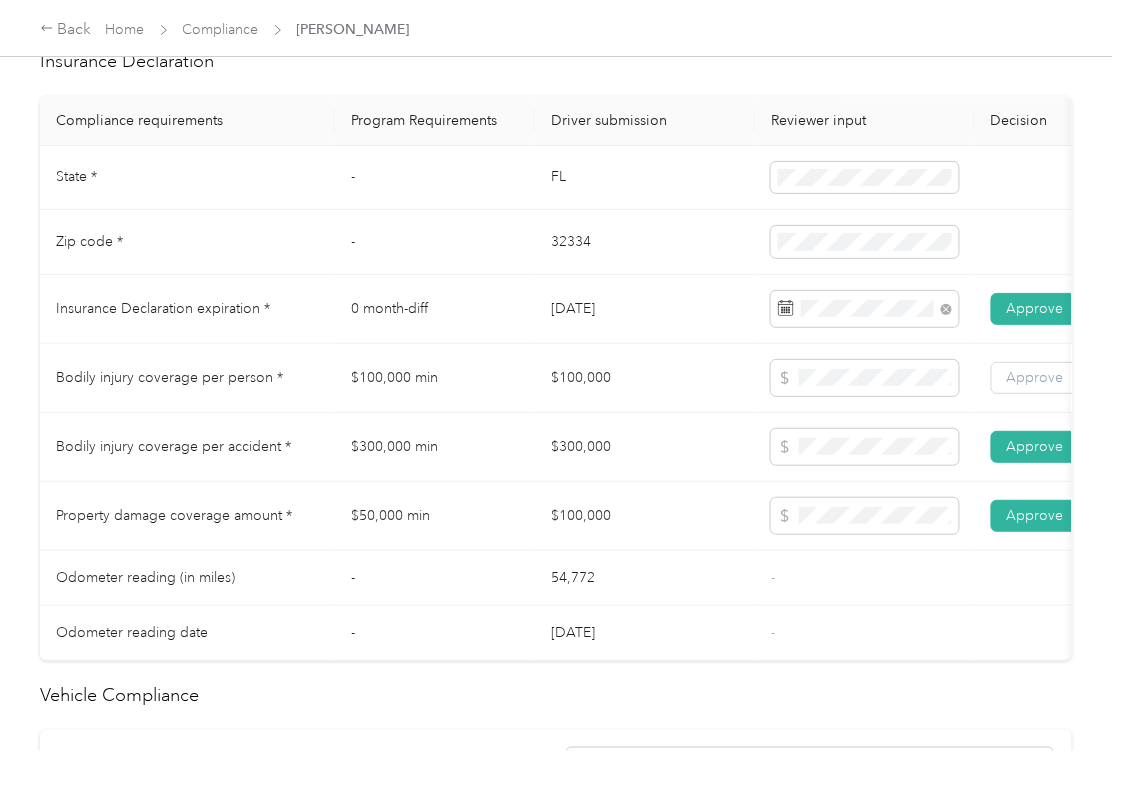 click on "Approve" at bounding box center (1035, 378) 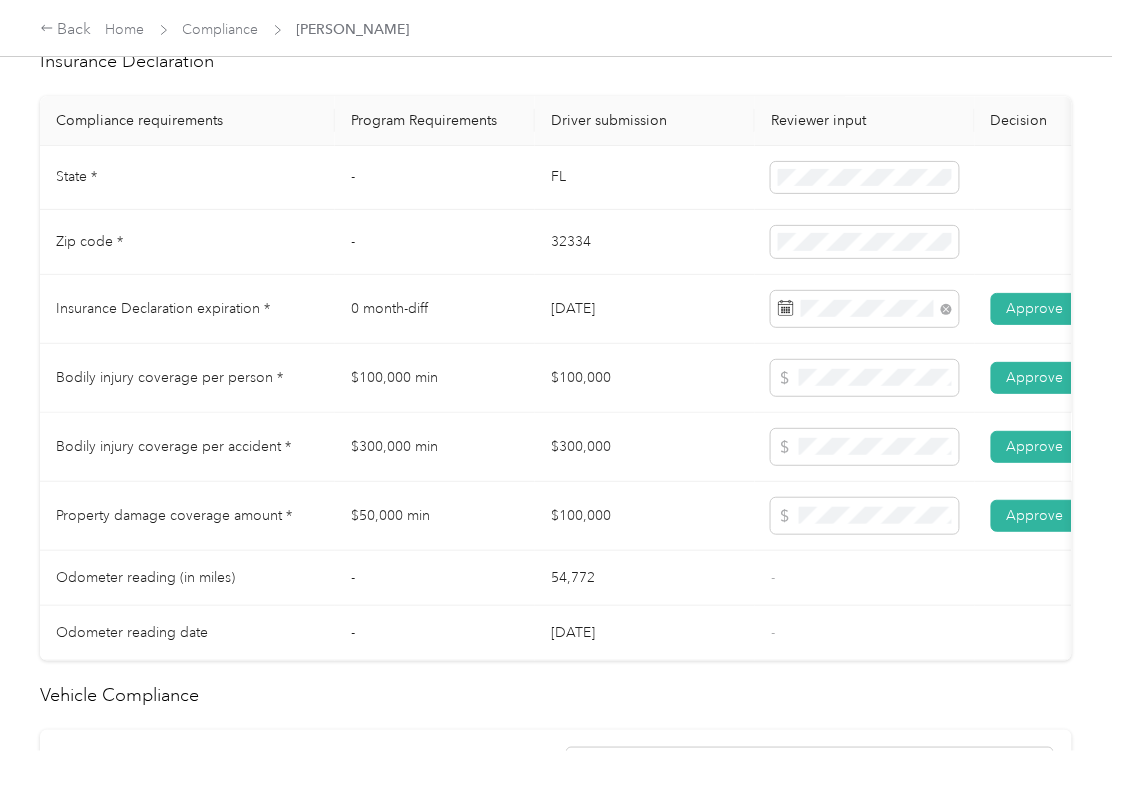 click on "$300,000" at bounding box center [645, 447] 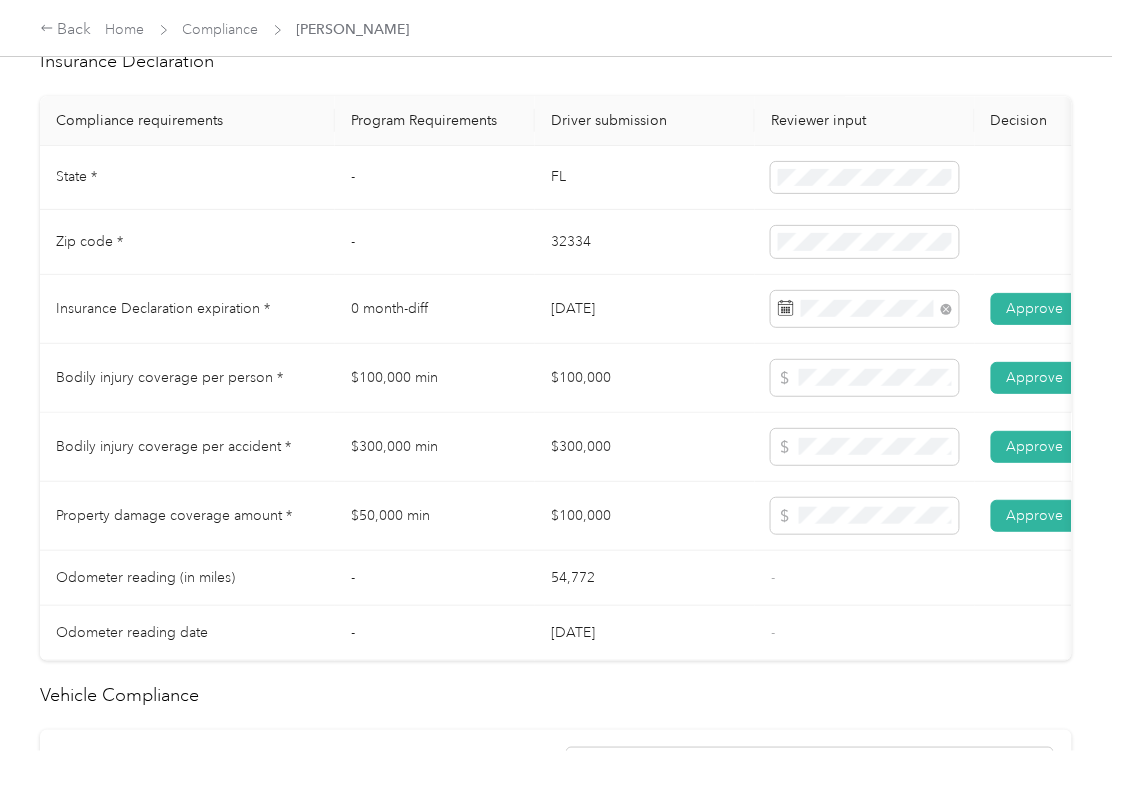 click on "$300,000" at bounding box center (645, 447) 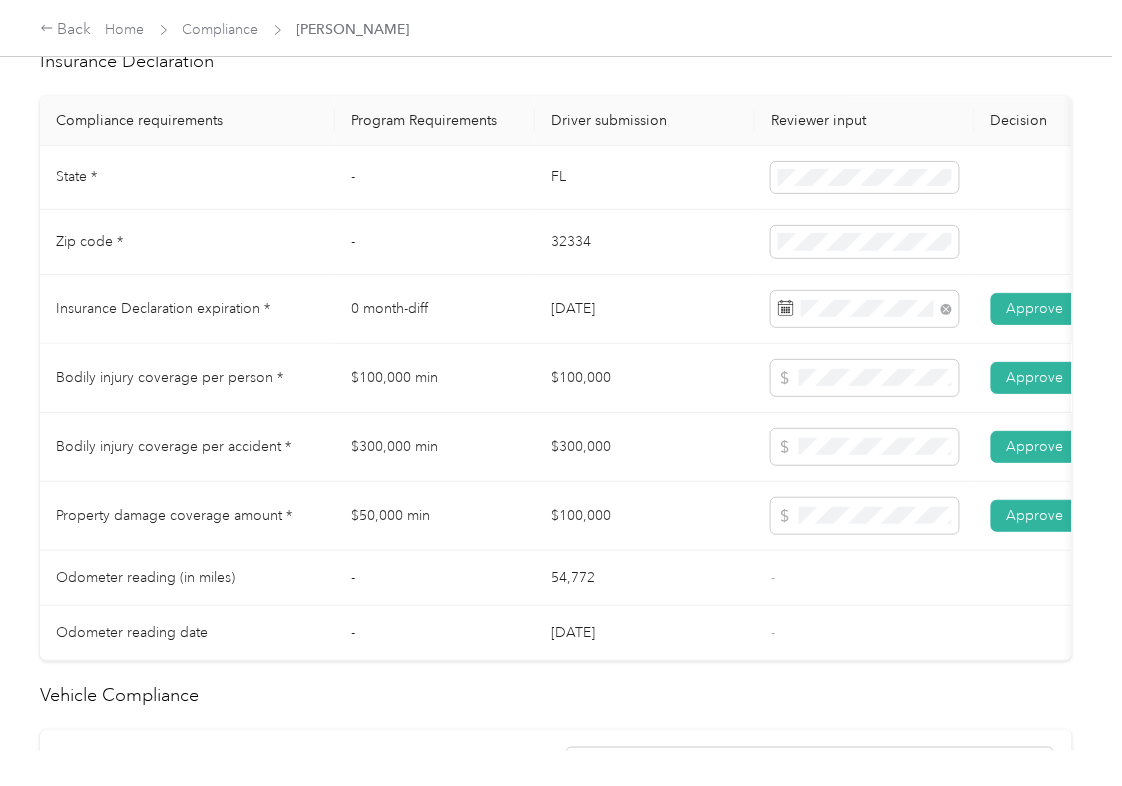 click on "$100,000" at bounding box center [645, 378] 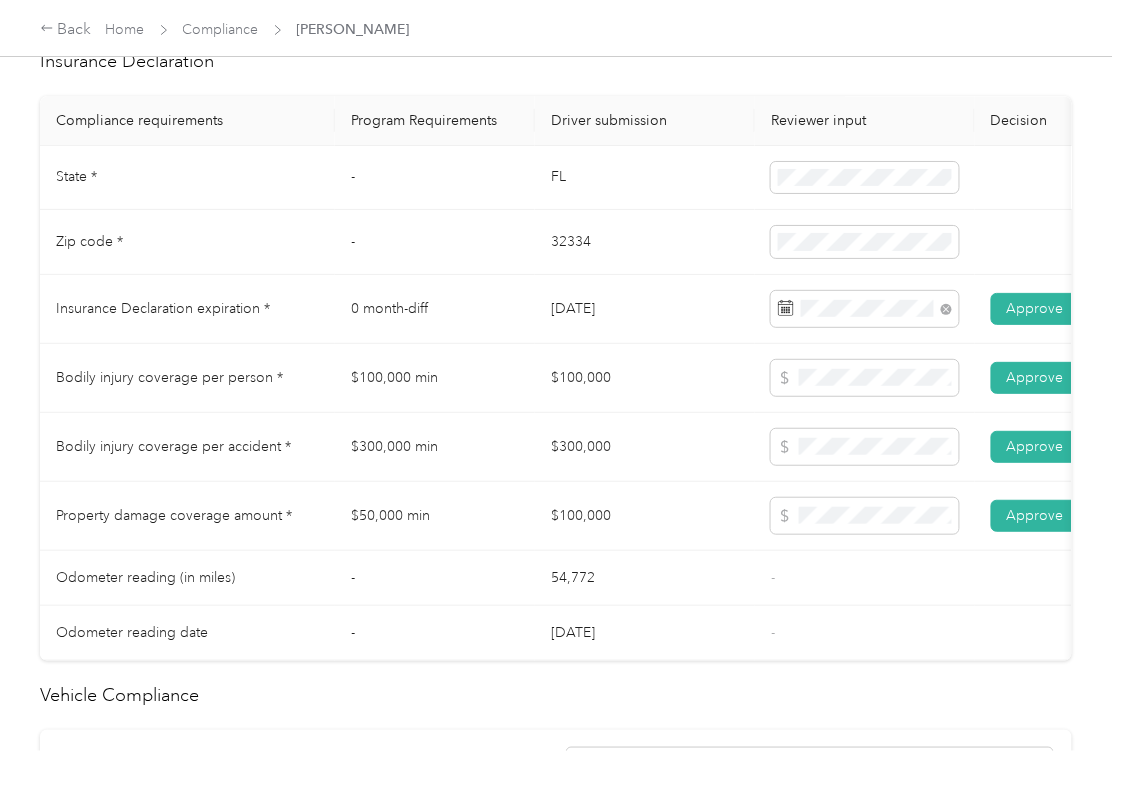 click on "FL" at bounding box center [645, 178] 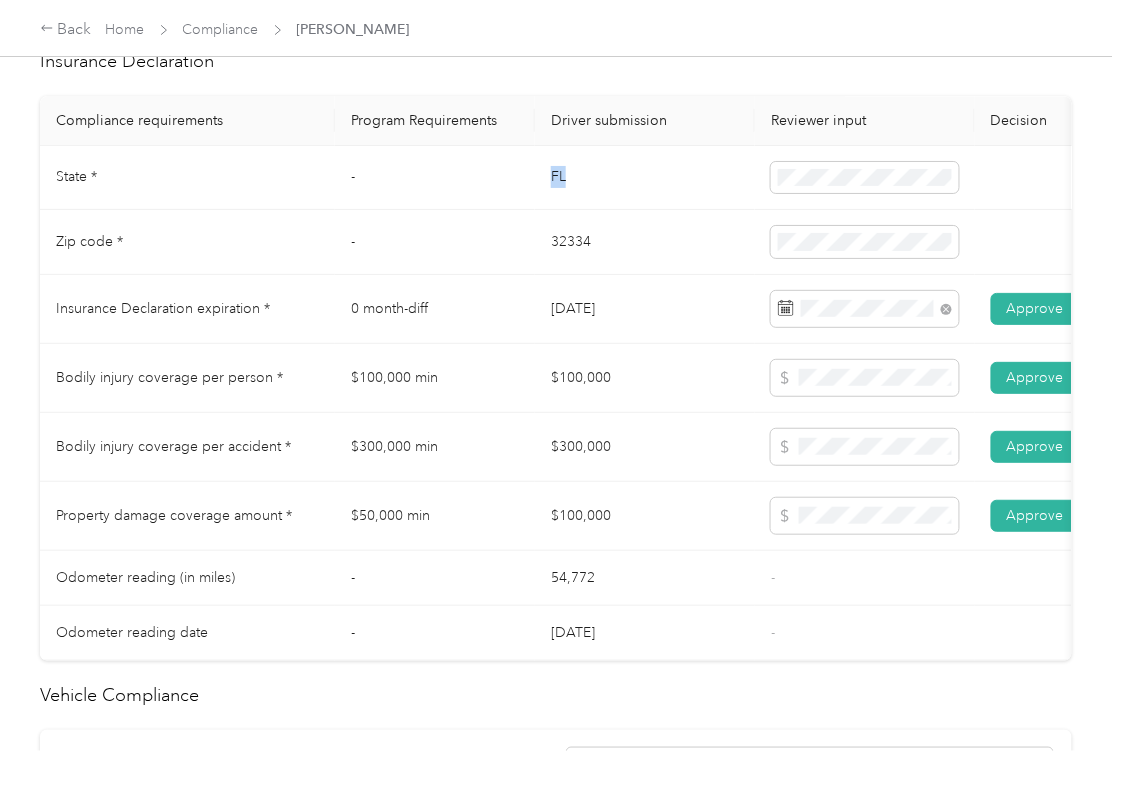click on "FL" at bounding box center [645, 178] 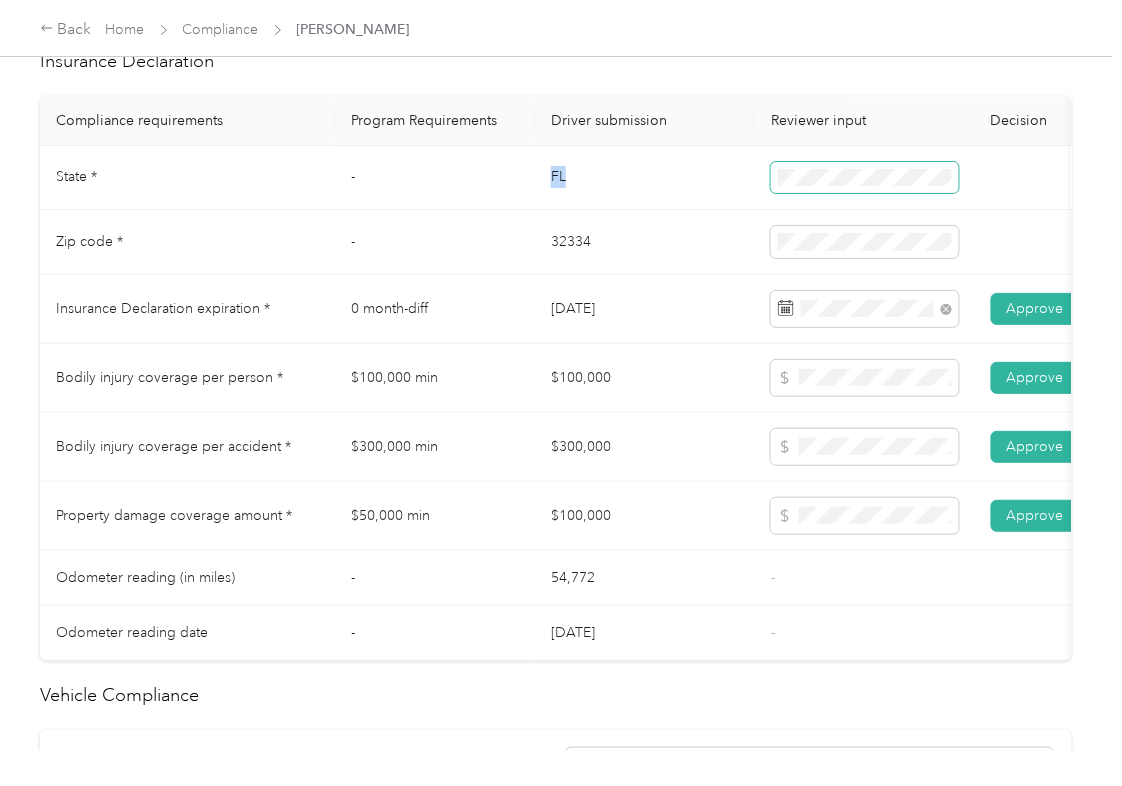 copy on "FL" 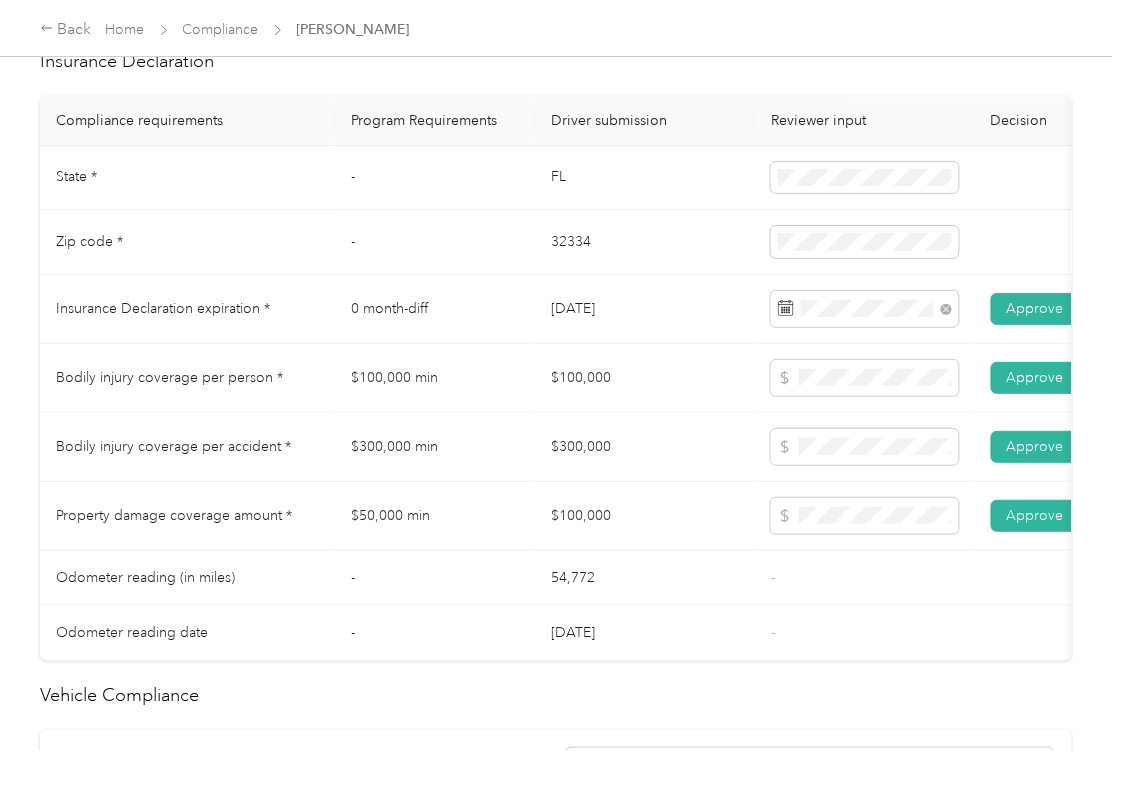 click on "32334" at bounding box center [645, 242] 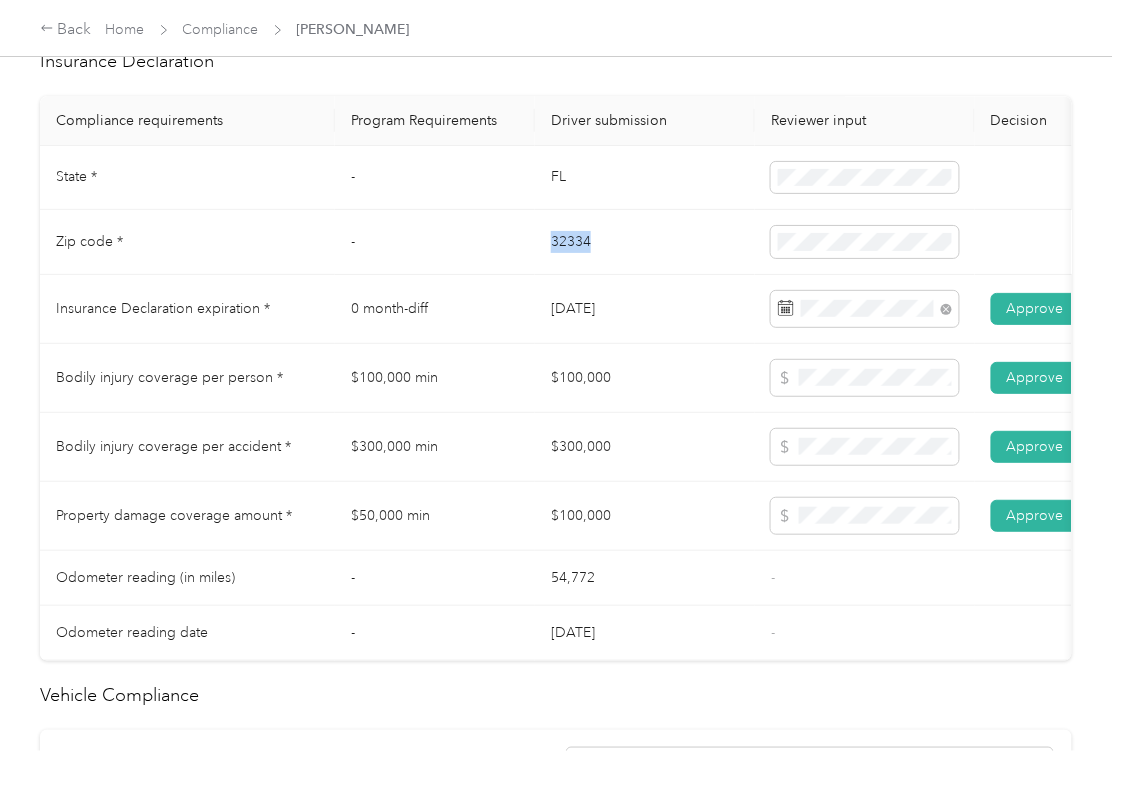click on "32334" at bounding box center [645, 242] 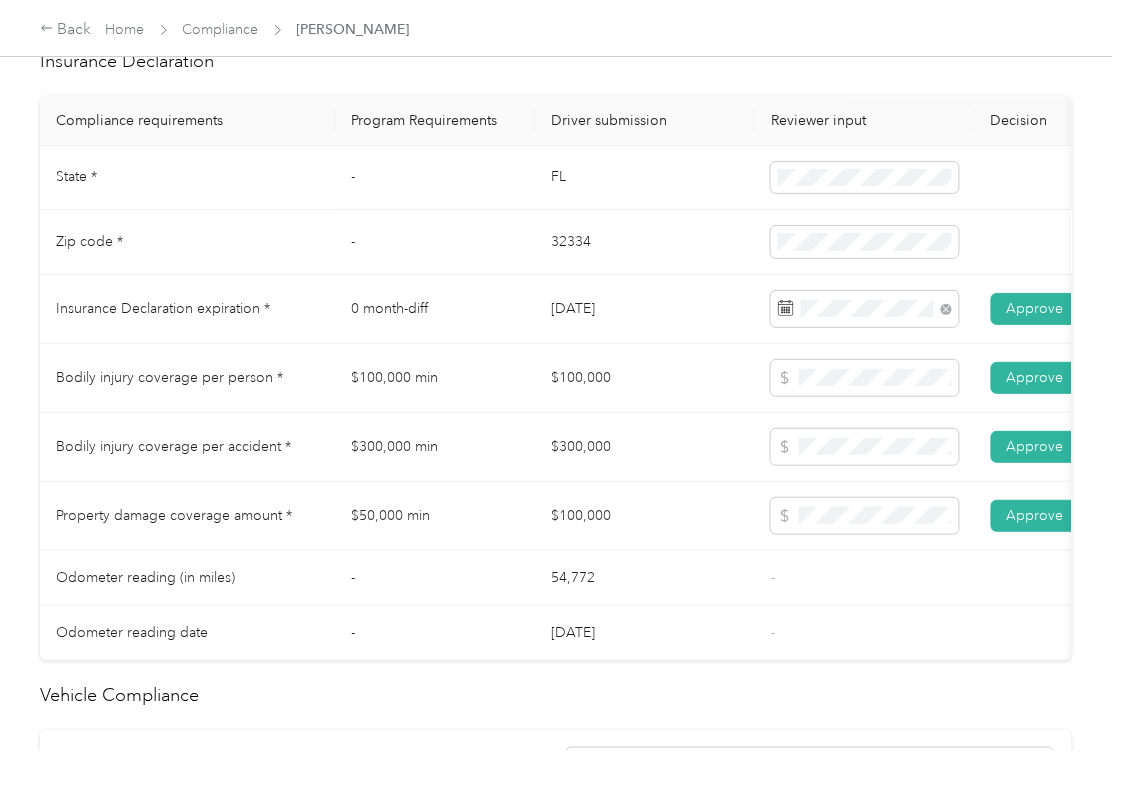 click at bounding box center (865, 242) 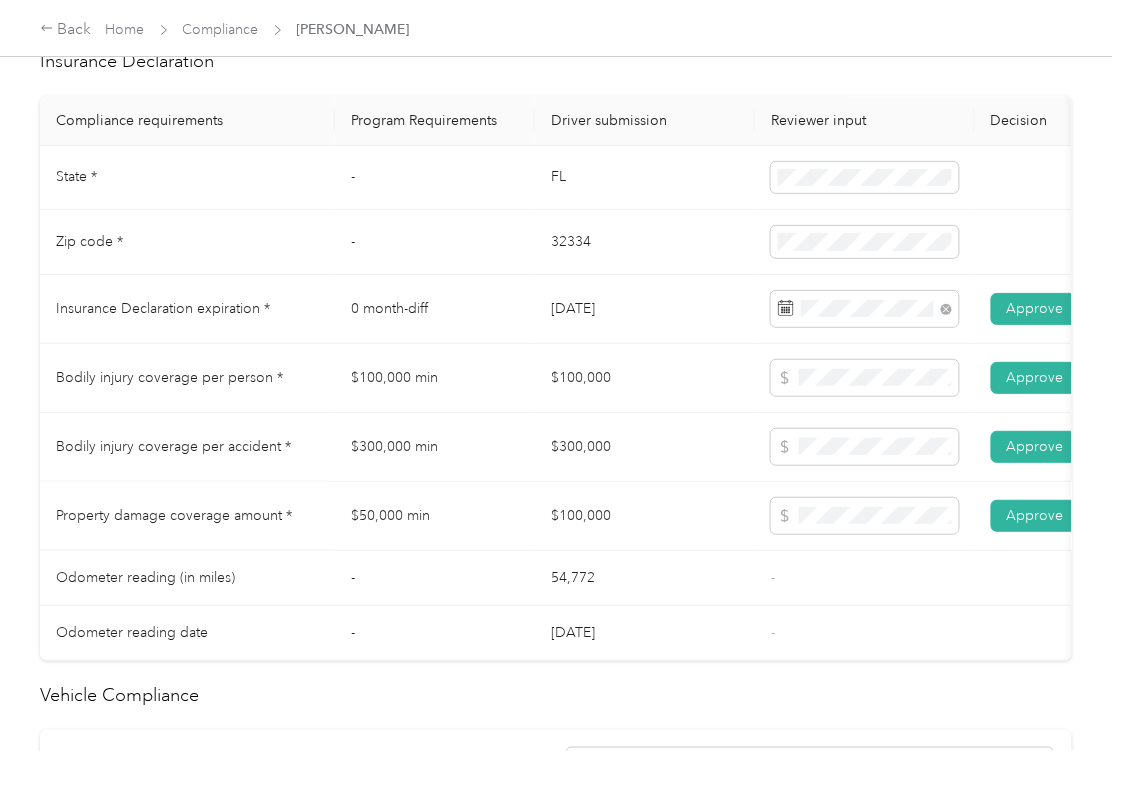 click on "$100,000" at bounding box center [645, 516] 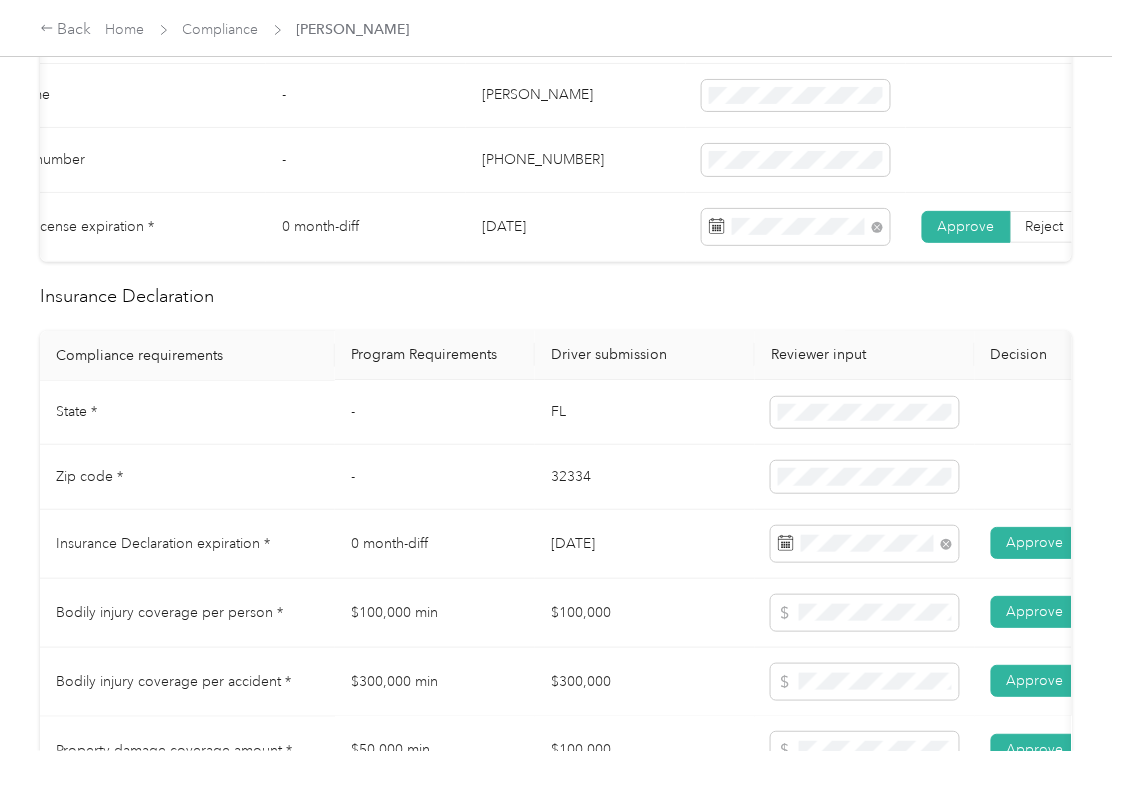 scroll, scrollTop: 0, scrollLeft: 0, axis: both 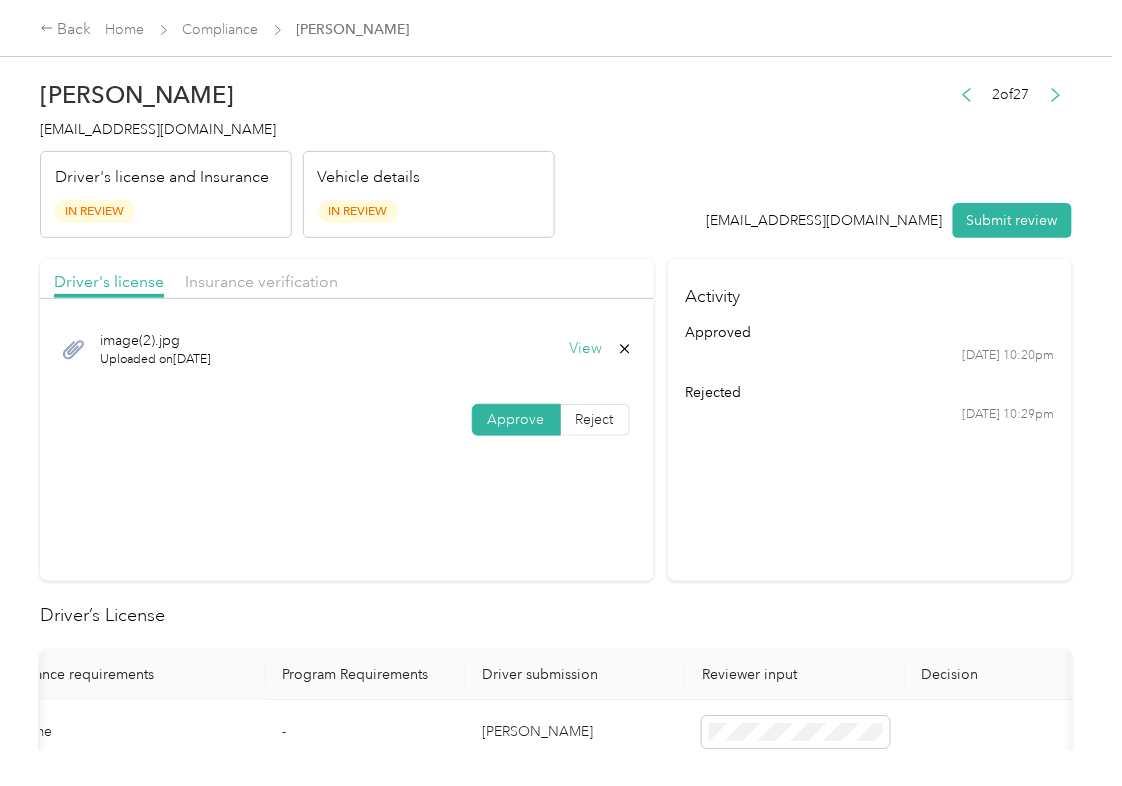 click on "Driver's license Insurance verification" at bounding box center [347, 279] 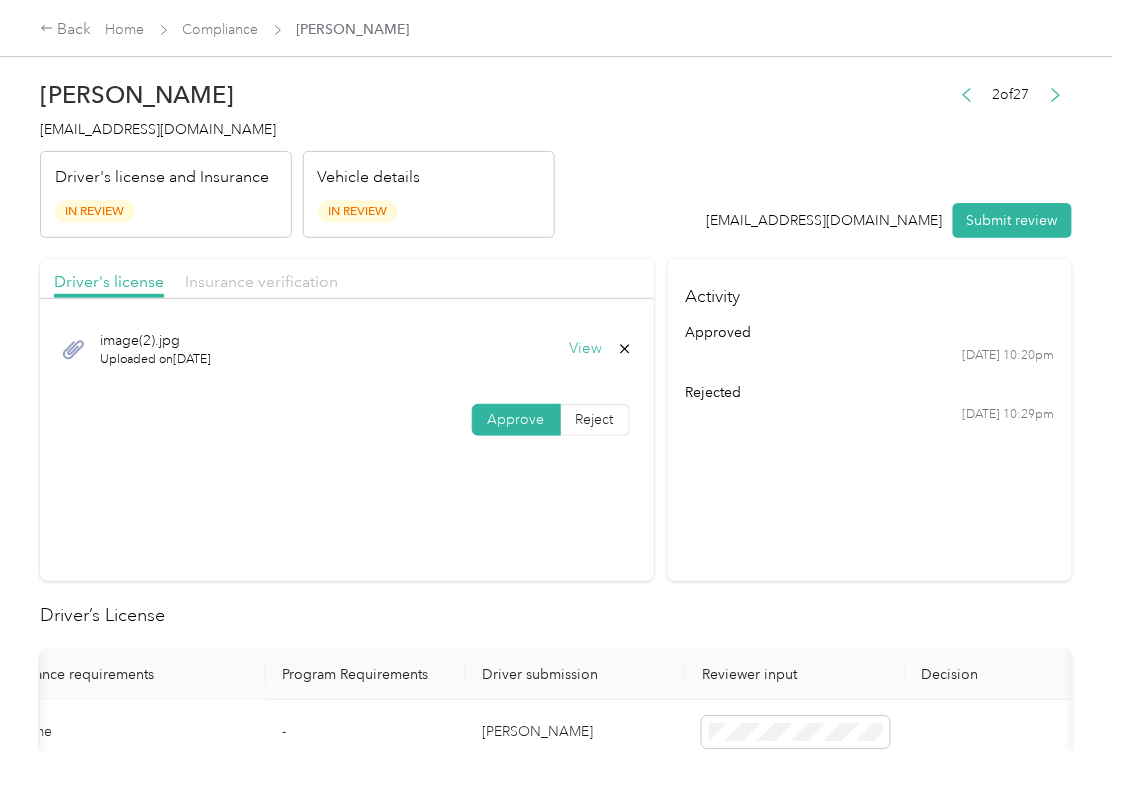click on "Insurance verification" at bounding box center [261, 281] 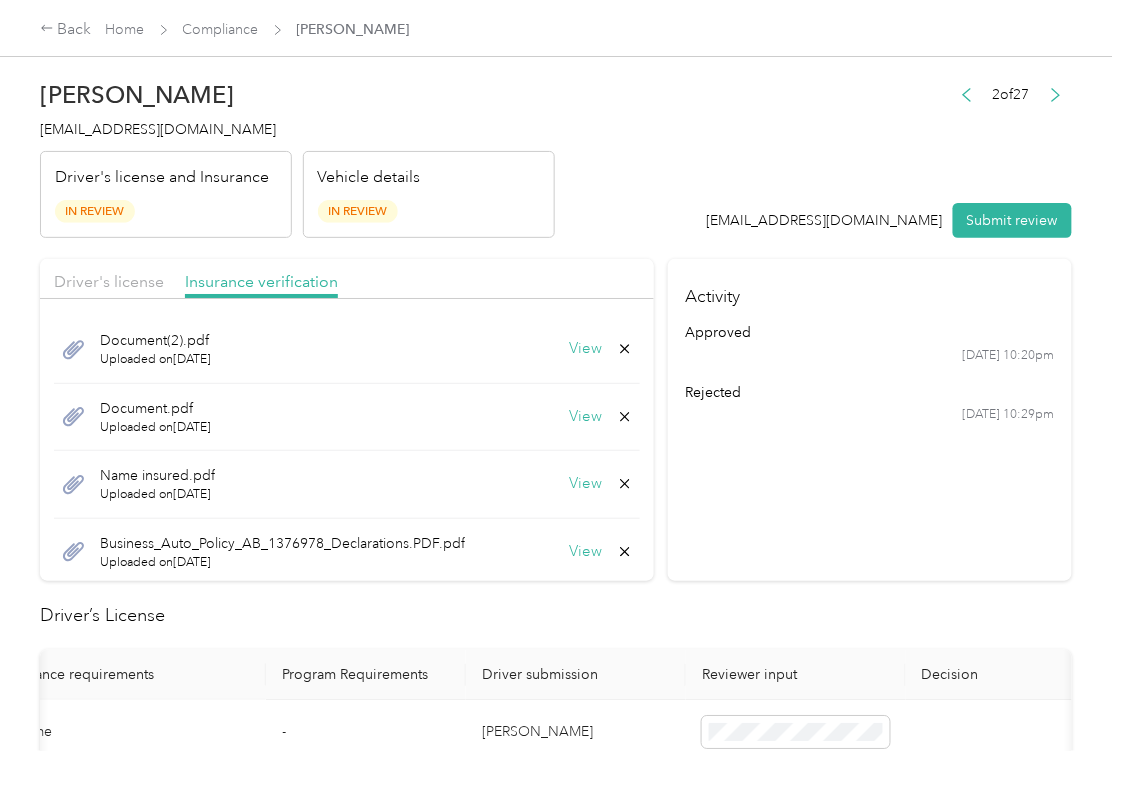 scroll, scrollTop: 72, scrollLeft: 0, axis: vertical 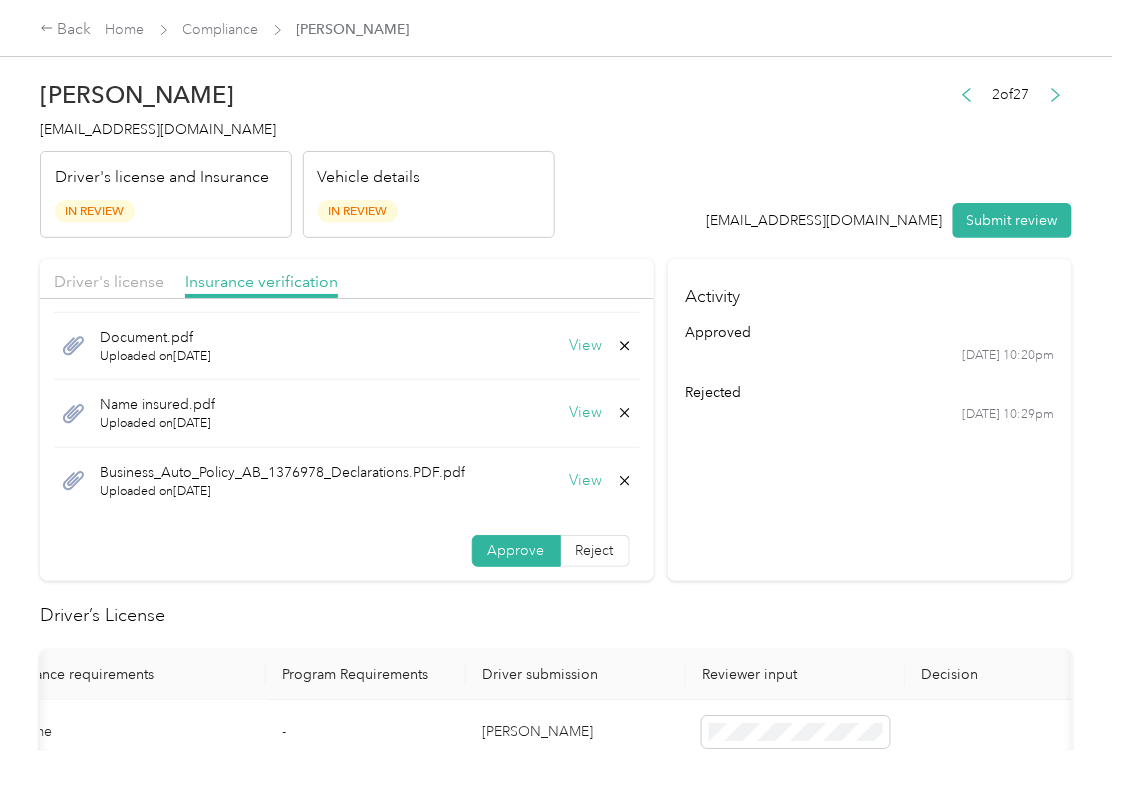 click 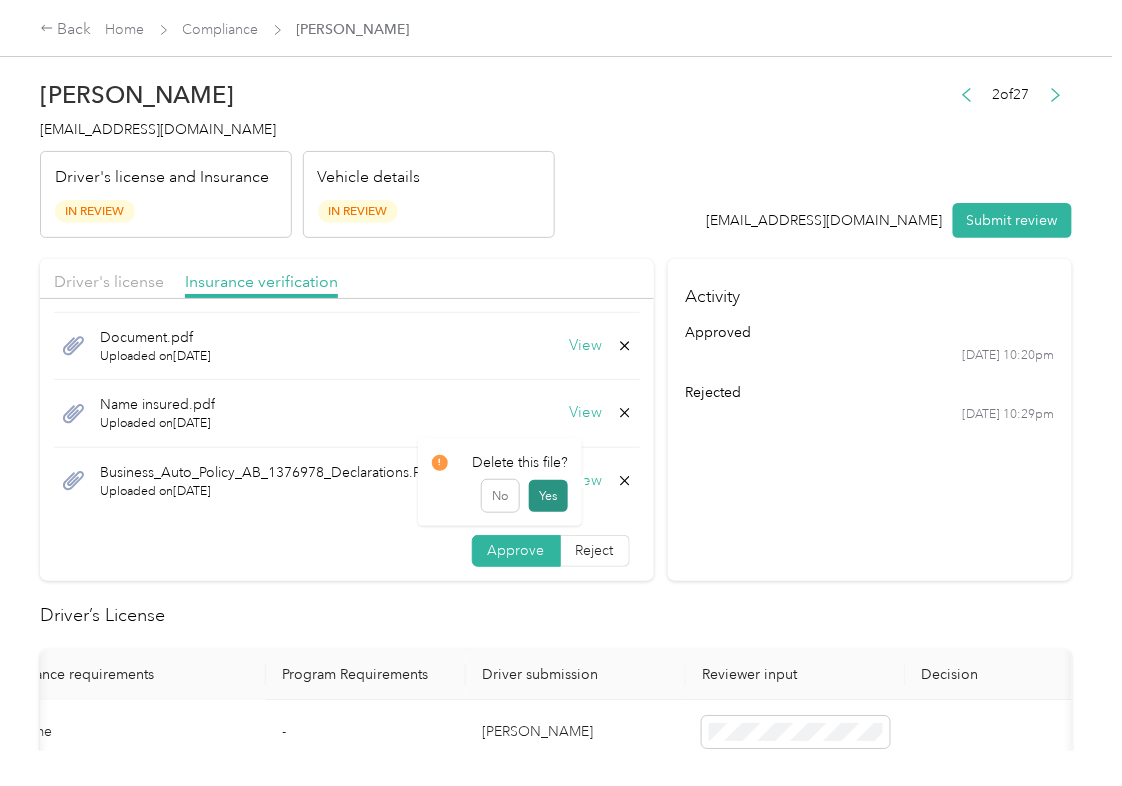 click on "Yes" at bounding box center [548, 496] 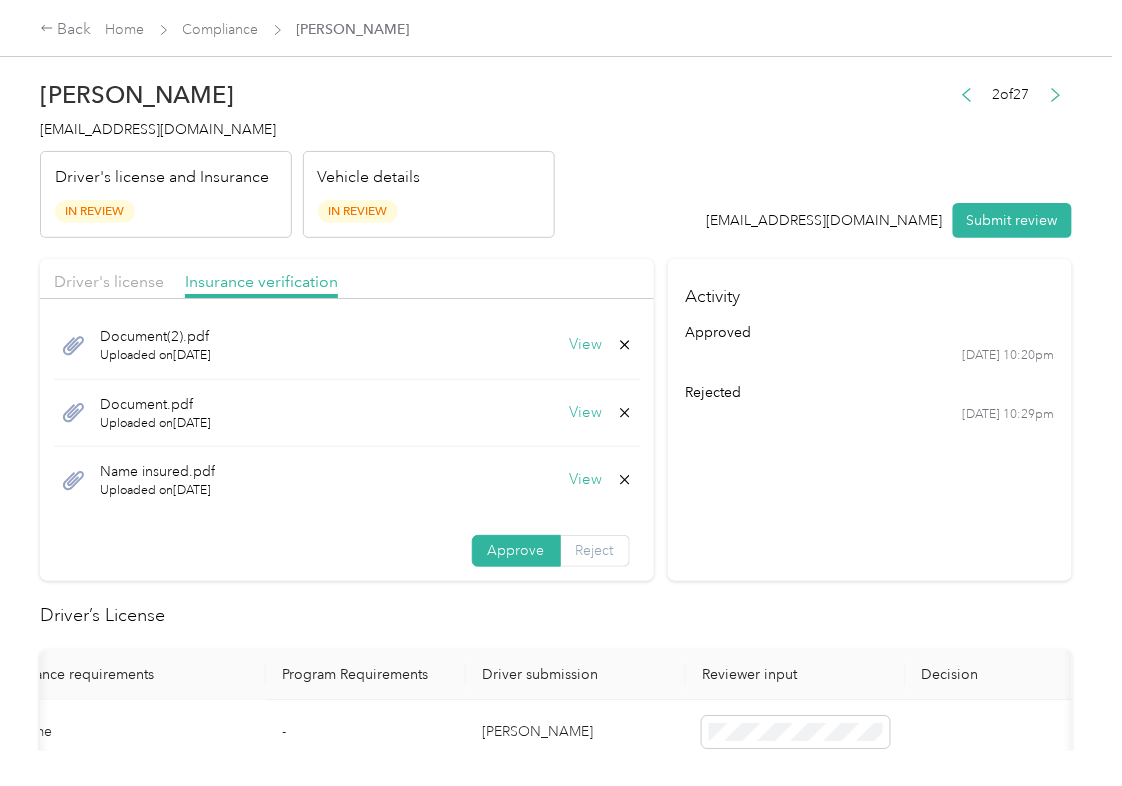 scroll, scrollTop: 4, scrollLeft: 0, axis: vertical 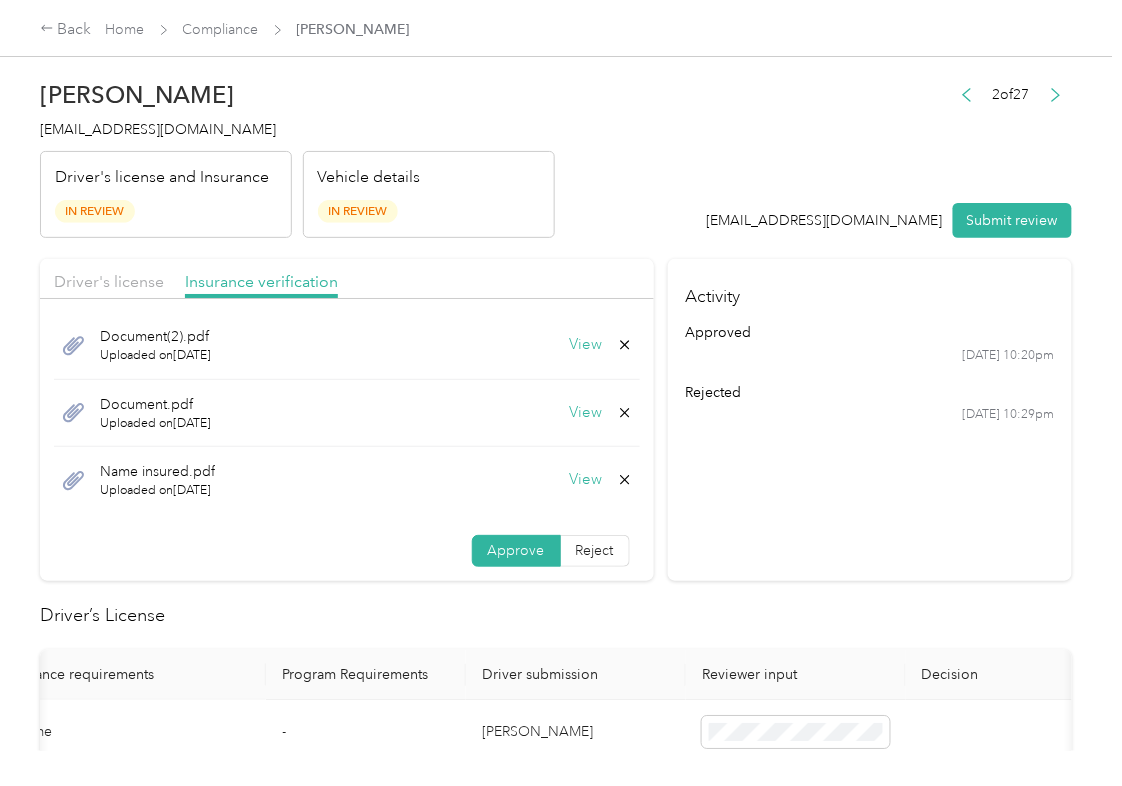click 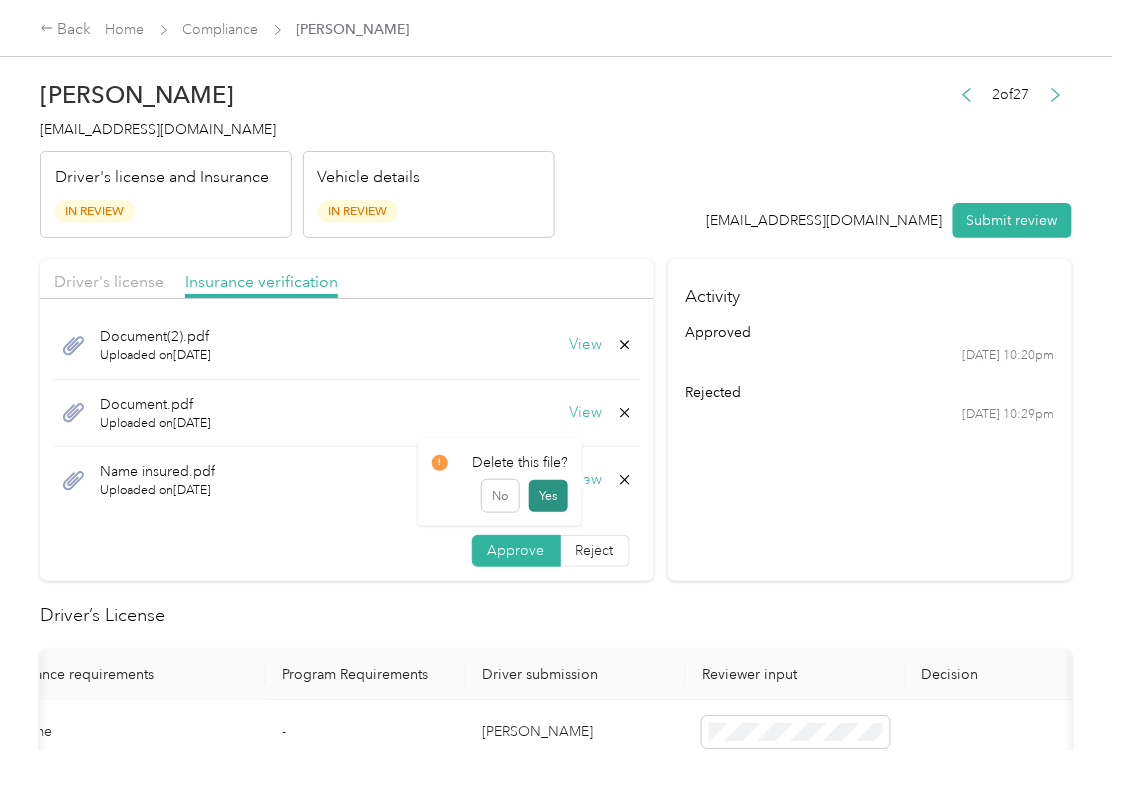 click on "Yes" at bounding box center (548, 496) 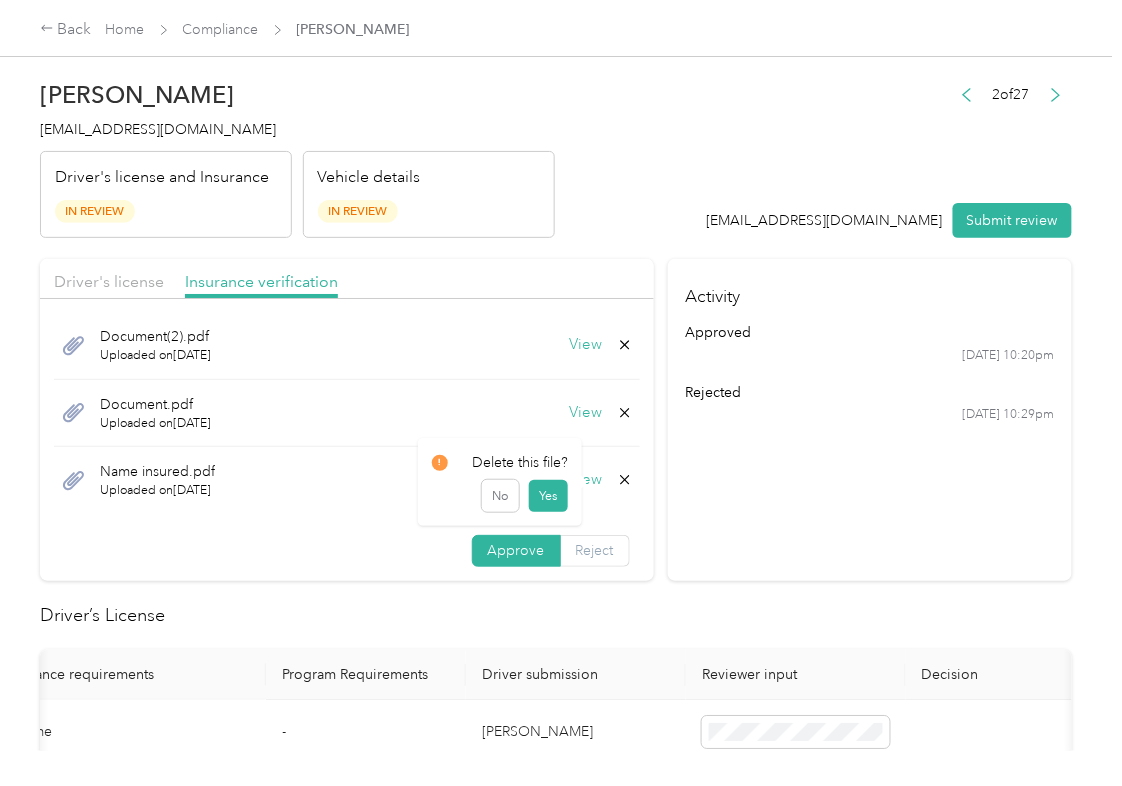 scroll, scrollTop: 0, scrollLeft: 0, axis: both 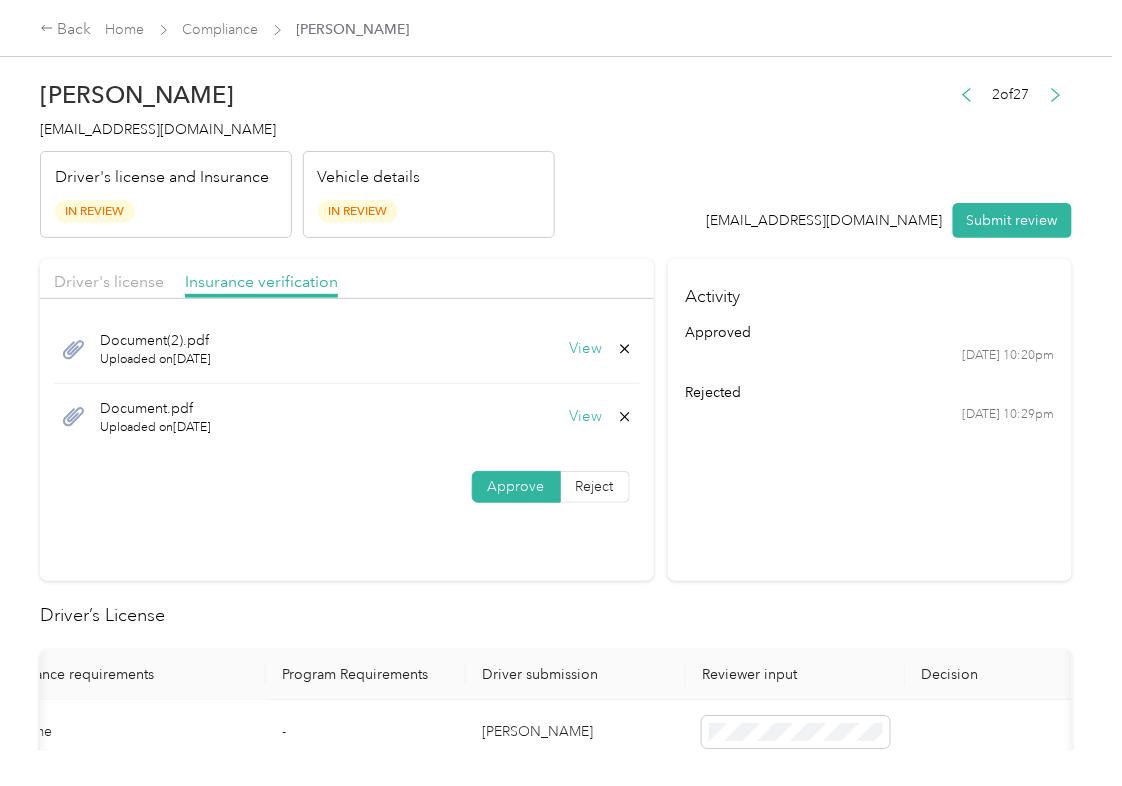 click 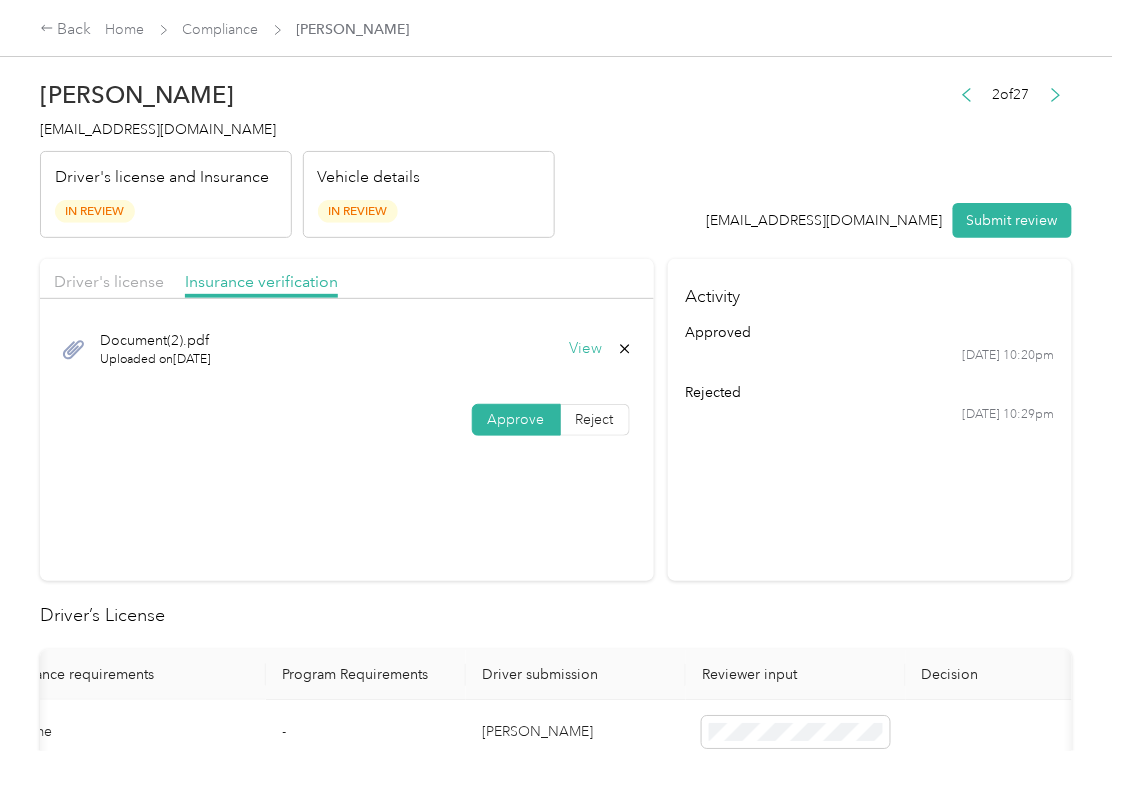 click on "View" at bounding box center [586, 349] 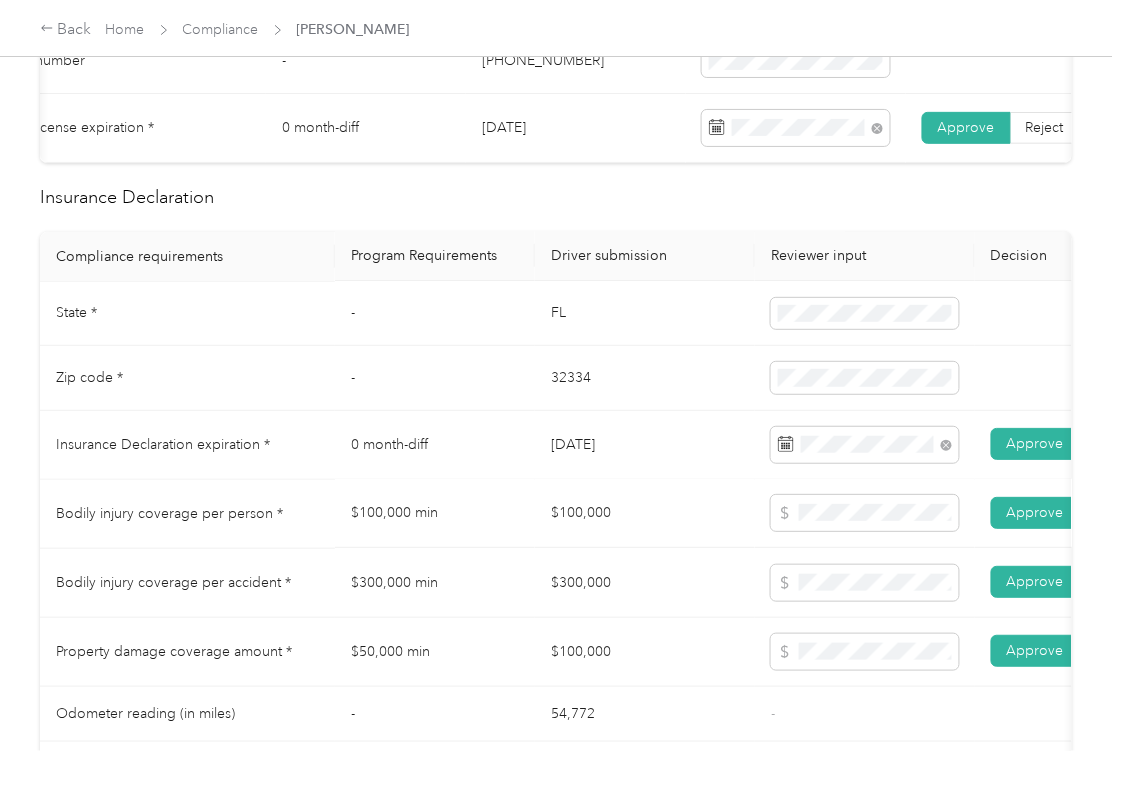 scroll, scrollTop: 1600, scrollLeft: 0, axis: vertical 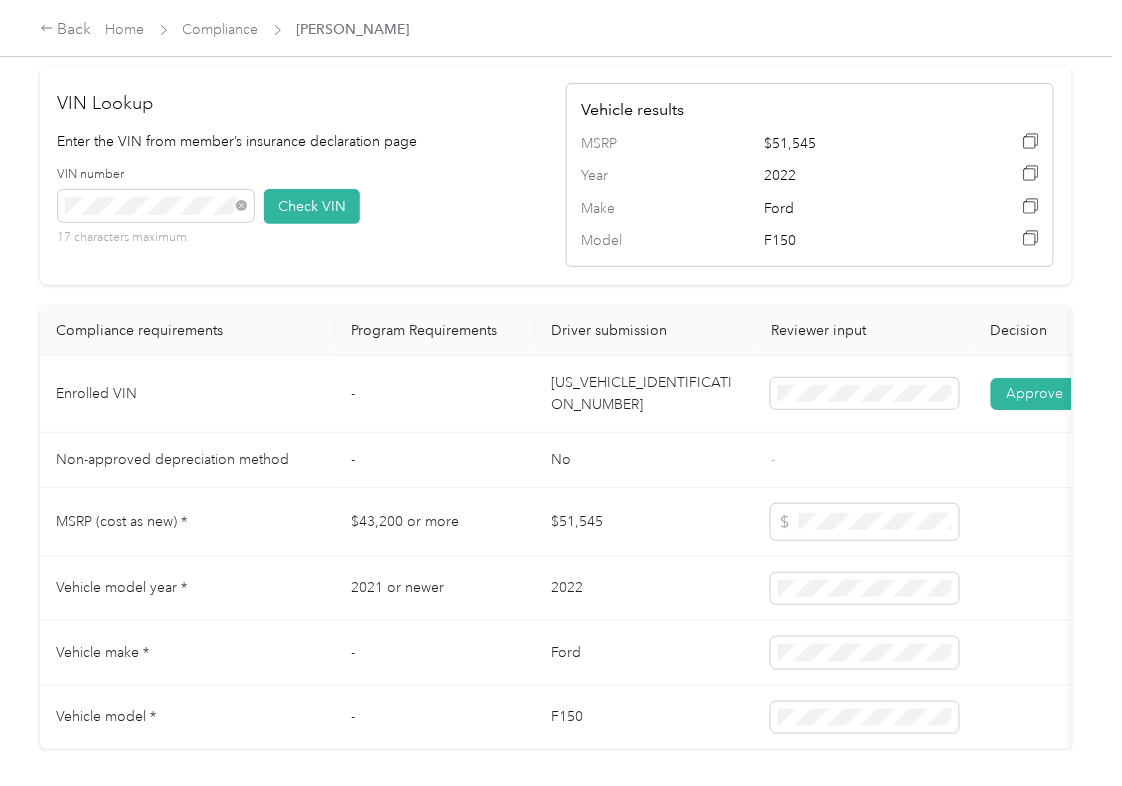 click on "[US_VEHICLE_IDENTIFICATION_NUMBER]" at bounding box center (645, 394) 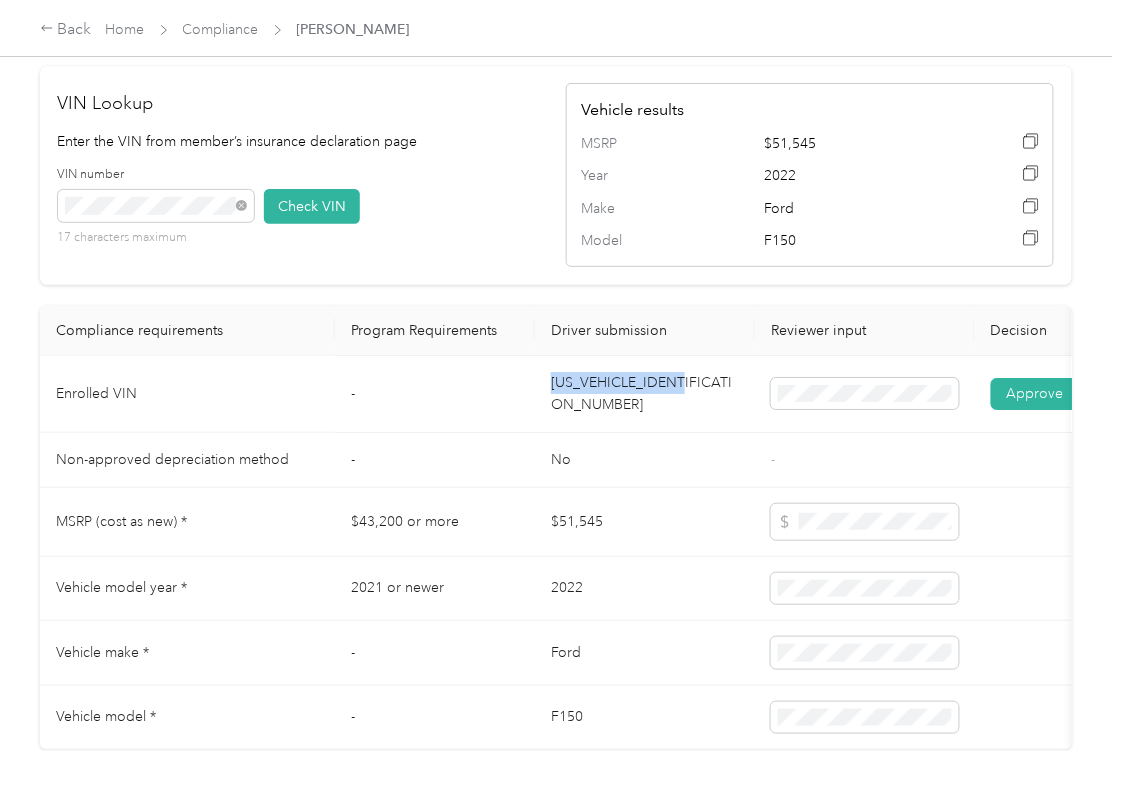 click on "[US_VEHICLE_IDENTIFICATION_NUMBER]" at bounding box center [645, 394] 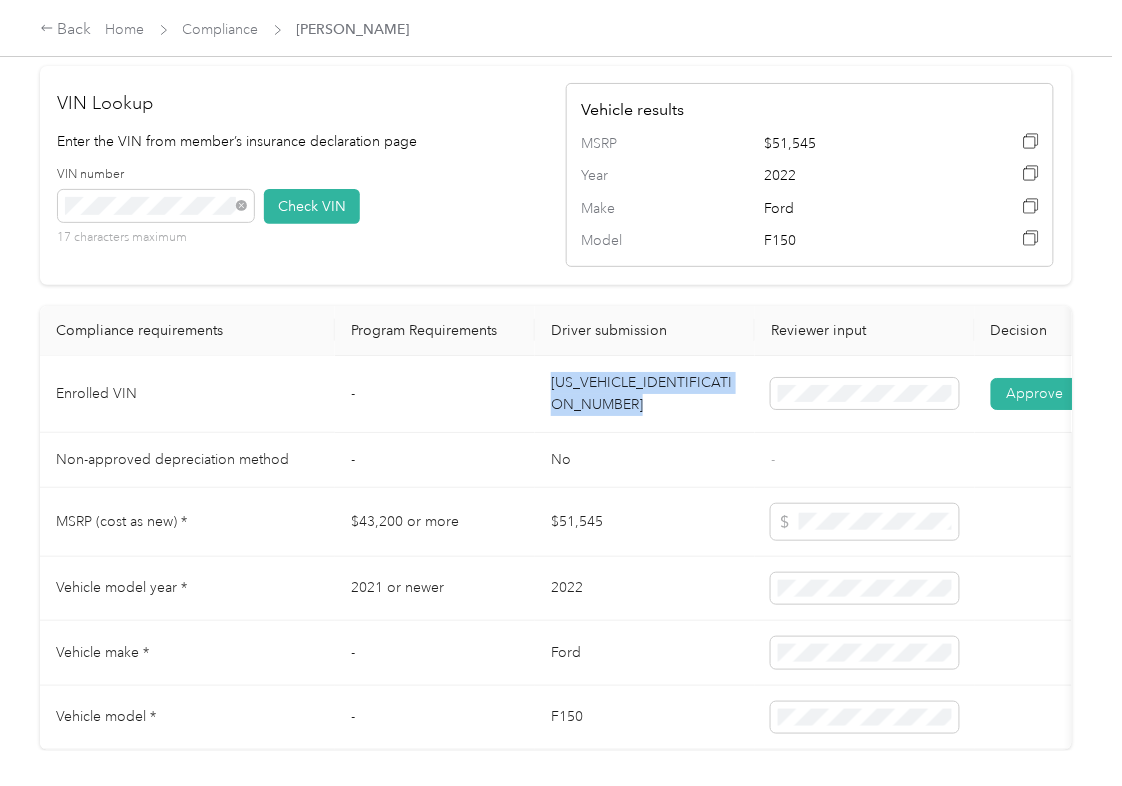 click on "[US_VEHICLE_IDENTIFICATION_NUMBER]" at bounding box center [645, 394] 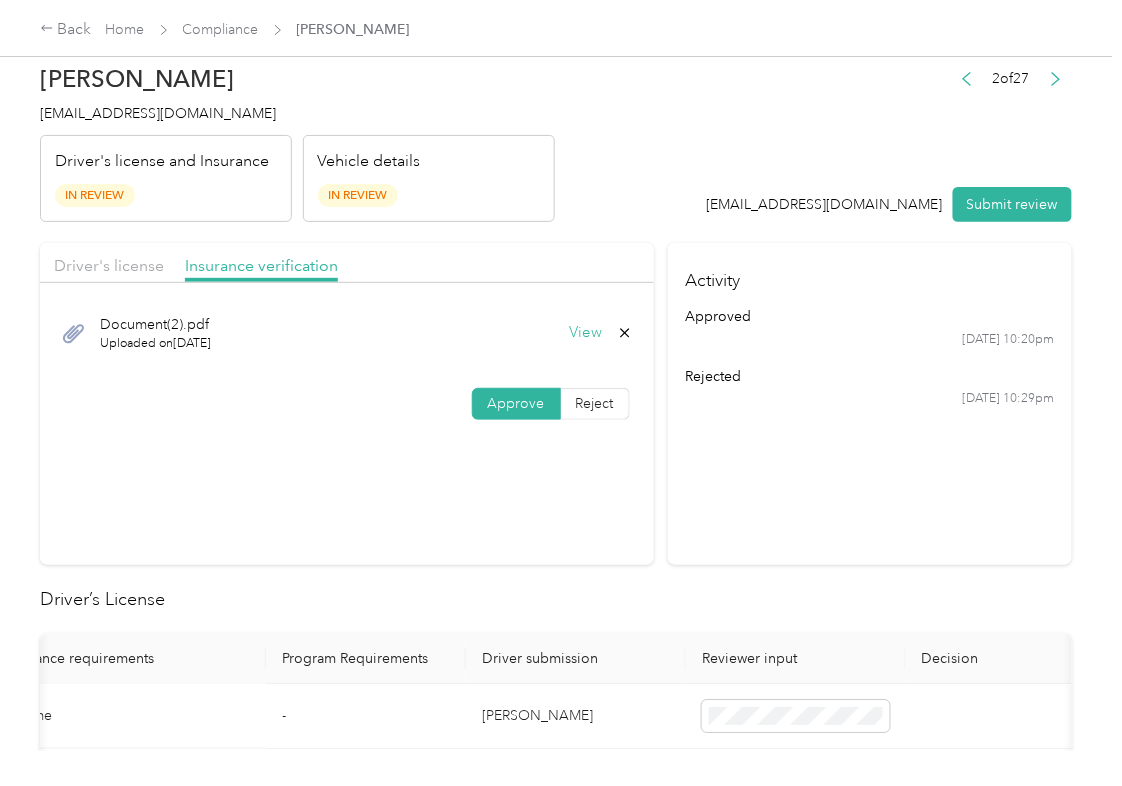 scroll, scrollTop: 0, scrollLeft: 0, axis: both 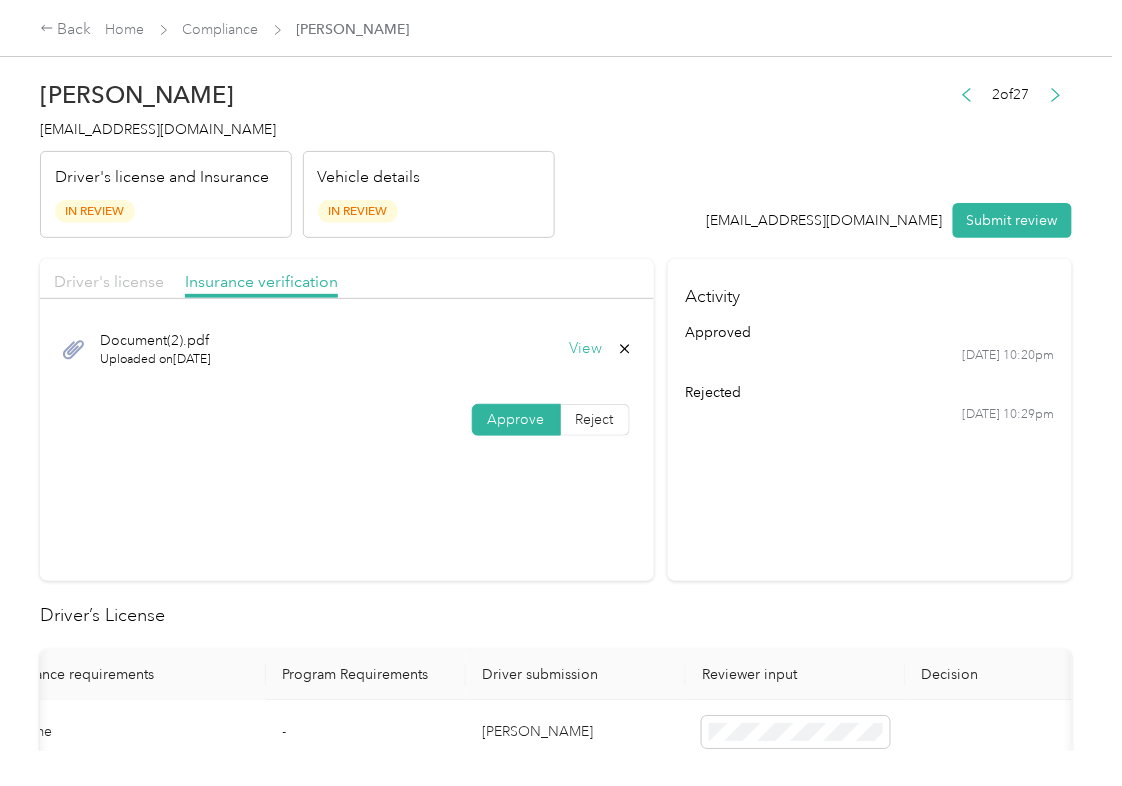 click on "Driver's license" at bounding box center (109, 281) 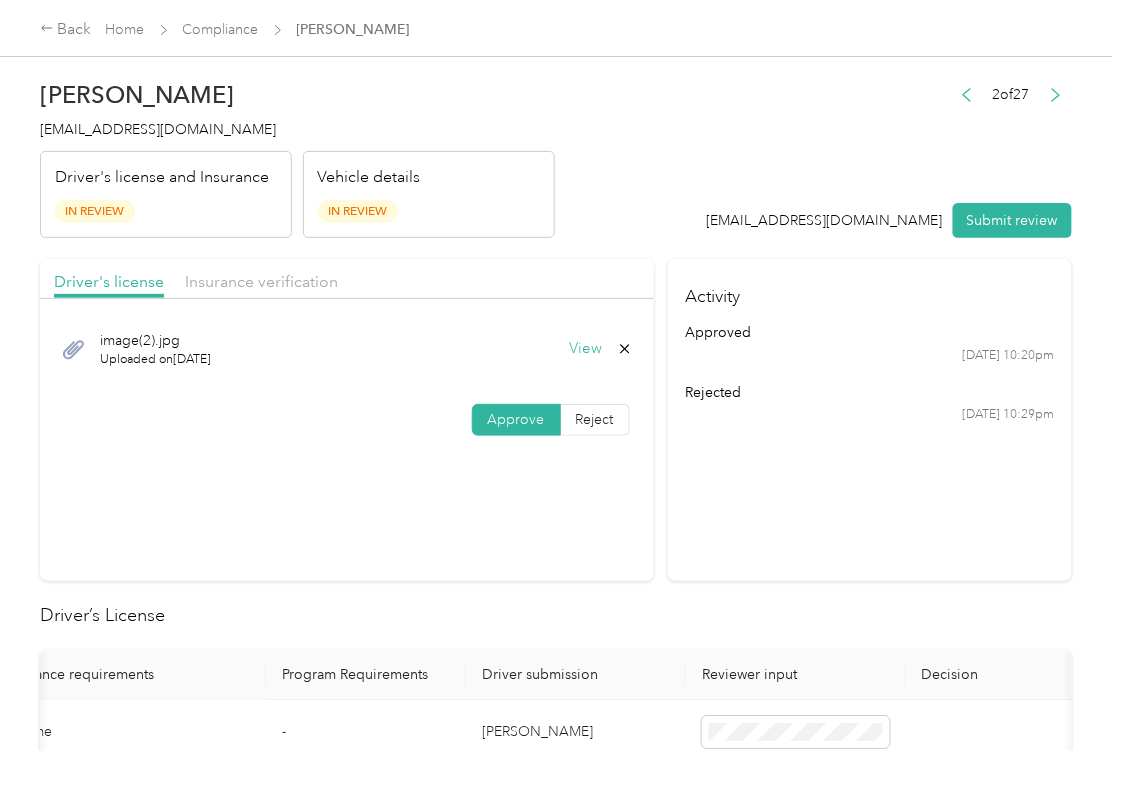 drag, startPoint x: 286, startPoint y: 282, endPoint x: 325, endPoint y: 364, distance: 90.80198 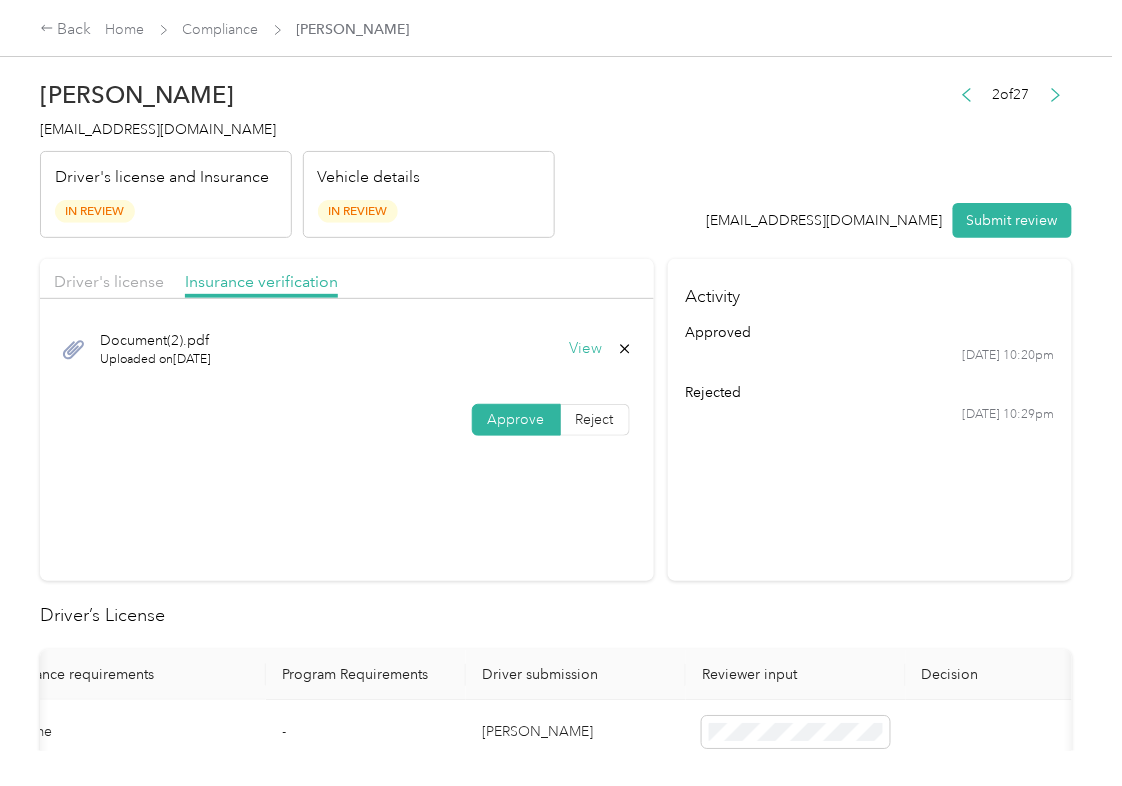 click on "View" at bounding box center (586, 349) 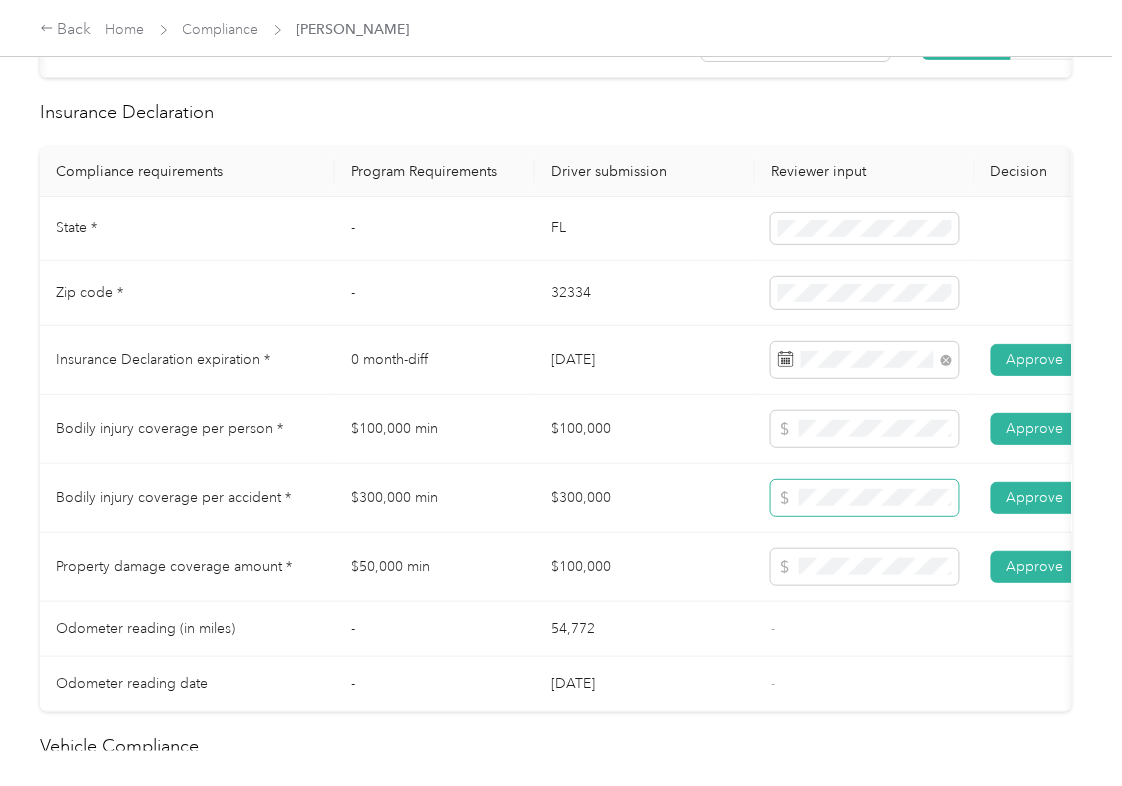 scroll, scrollTop: 933, scrollLeft: 0, axis: vertical 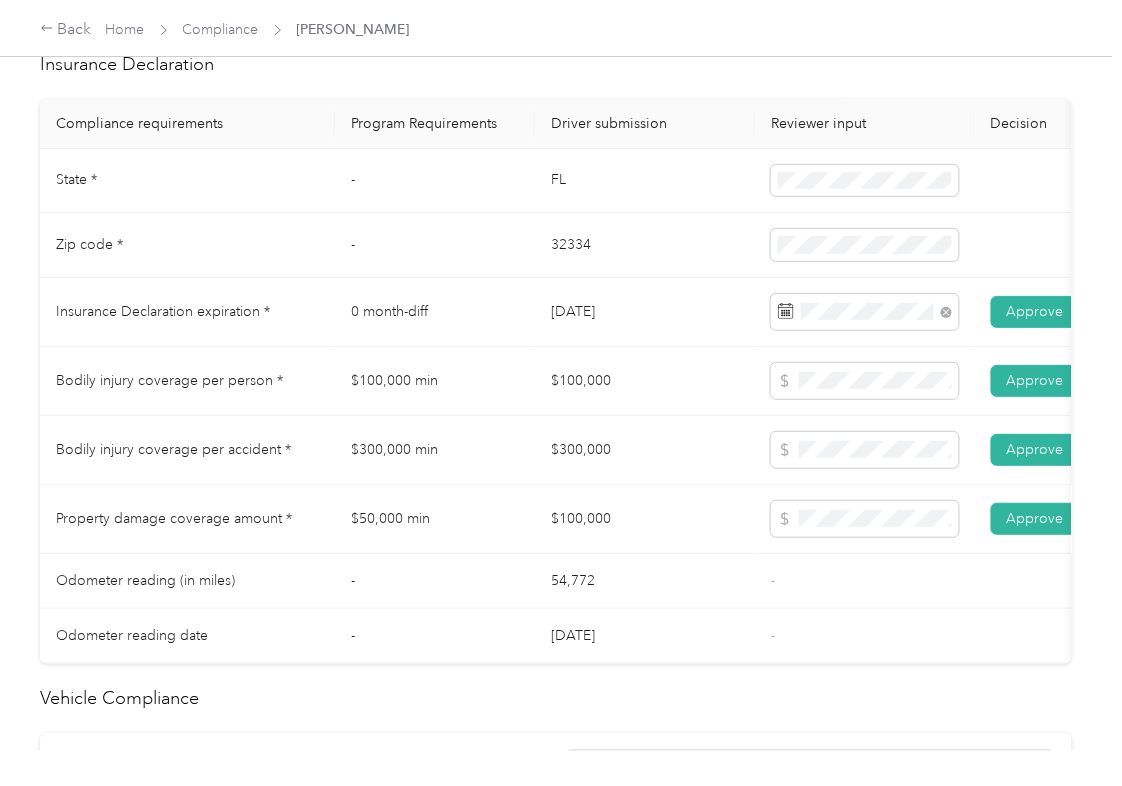 click on "$100,000" at bounding box center [645, 519] 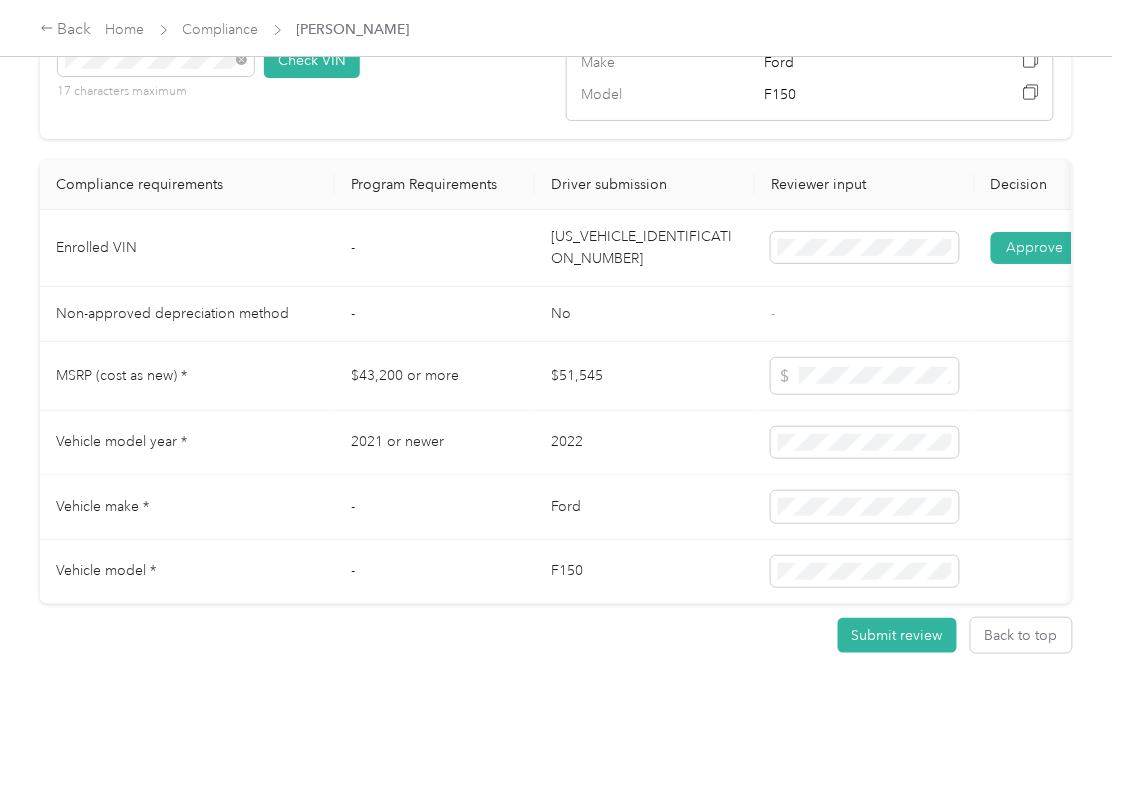 scroll, scrollTop: 1828, scrollLeft: 0, axis: vertical 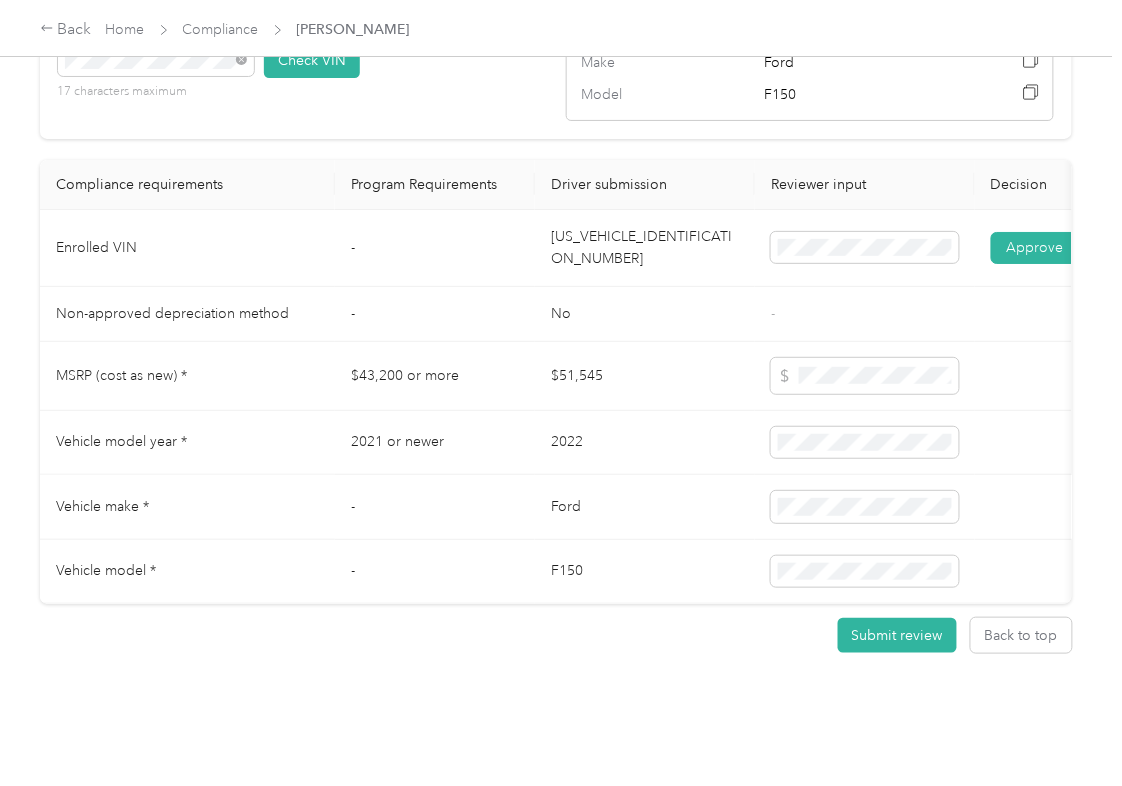 click on "-" at bounding box center (435, 507) 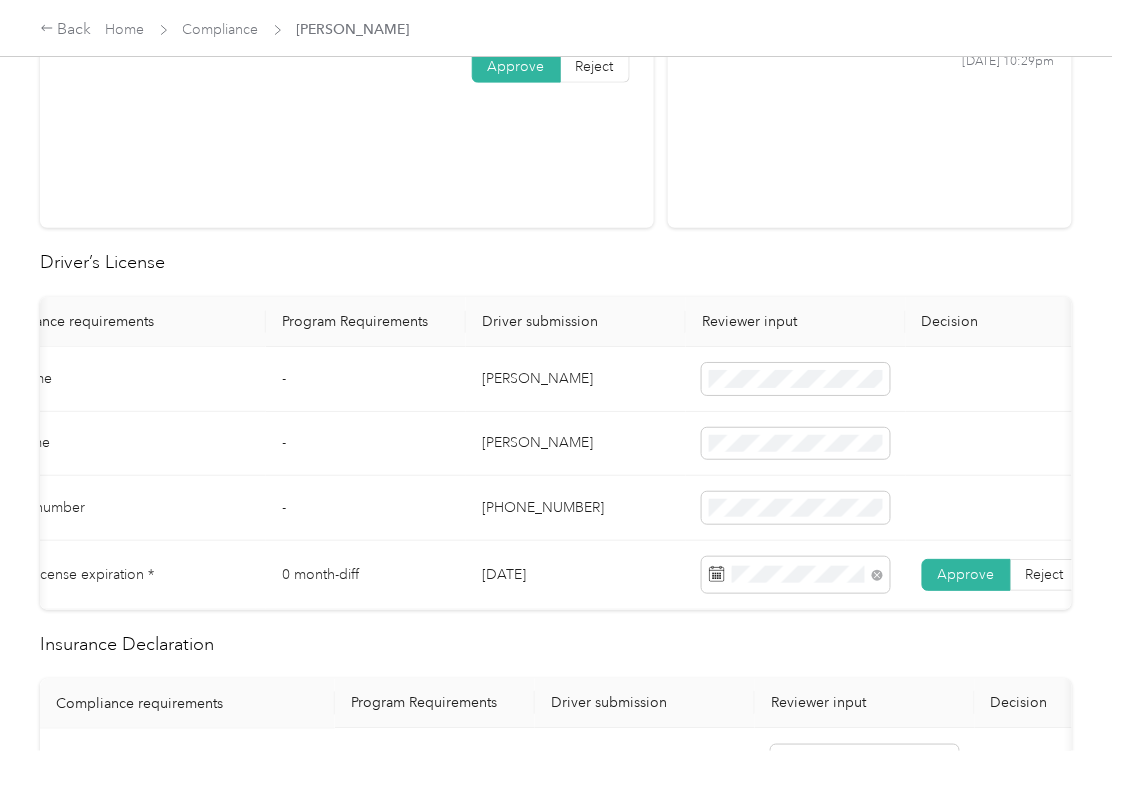 scroll, scrollTop: 0, scrollLeft: 0, axis: both 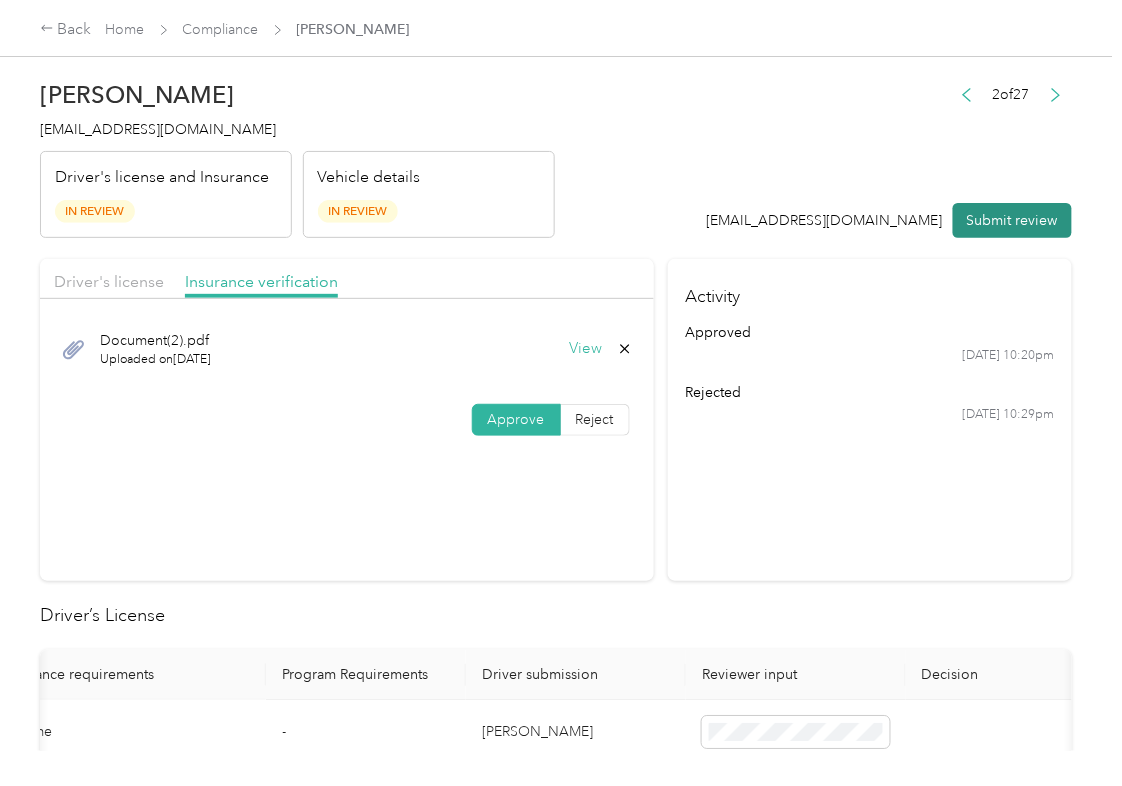 click on "Submit review" at bounding box center (1012, 220) 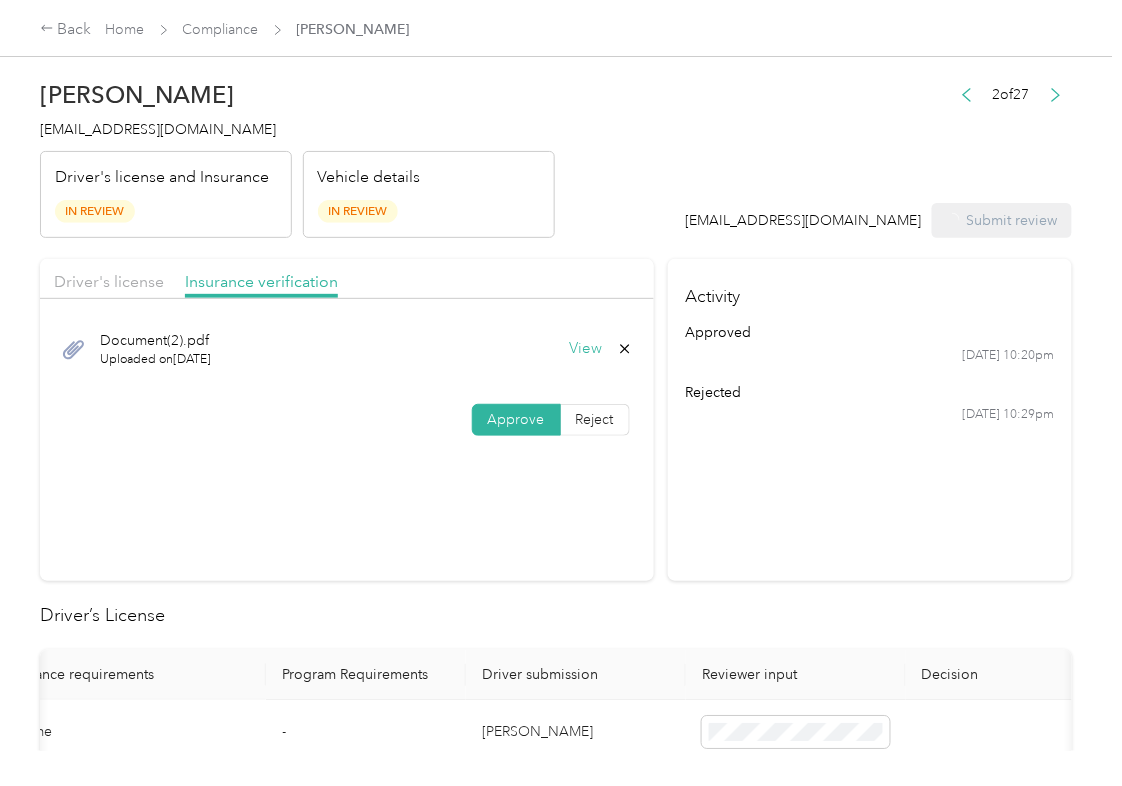 click on "[EMAIL_ADDRESS][DOMAIN_NAME]" at bounding box center (158, 129) 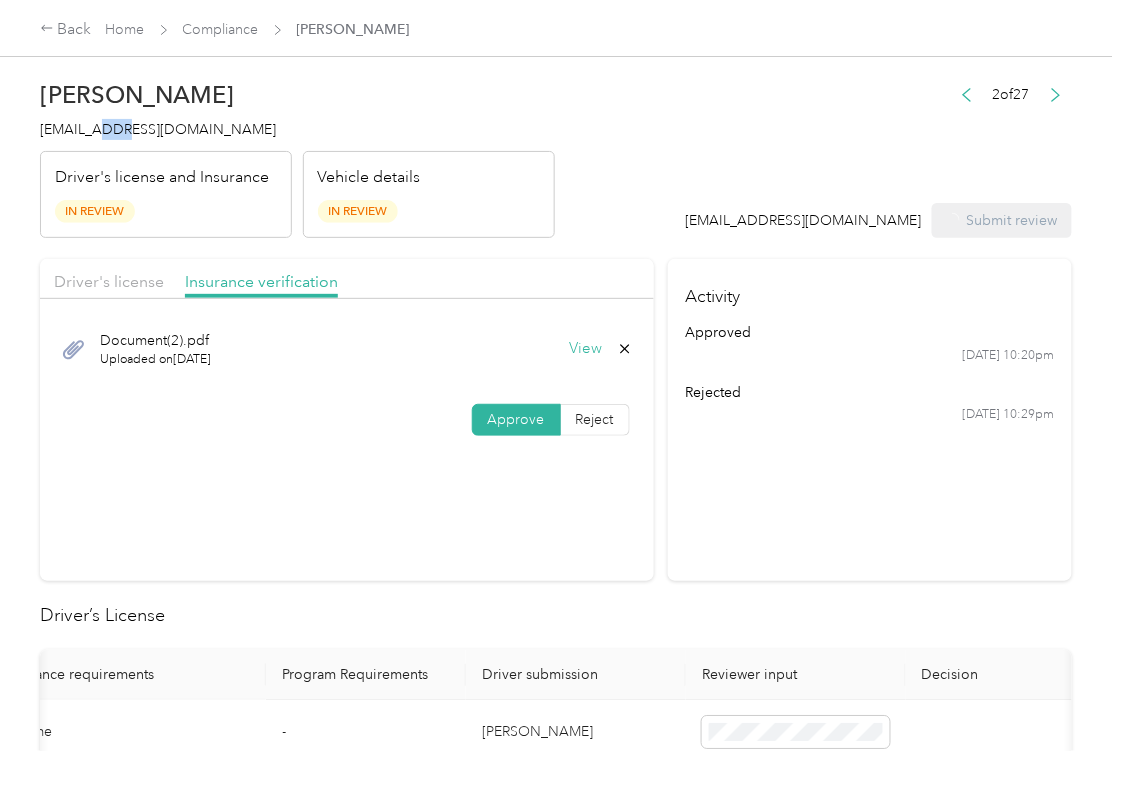 click on "[EMAIL_ADDRESS][DOMAIN_NAME]" at bounding box center [158, 129] 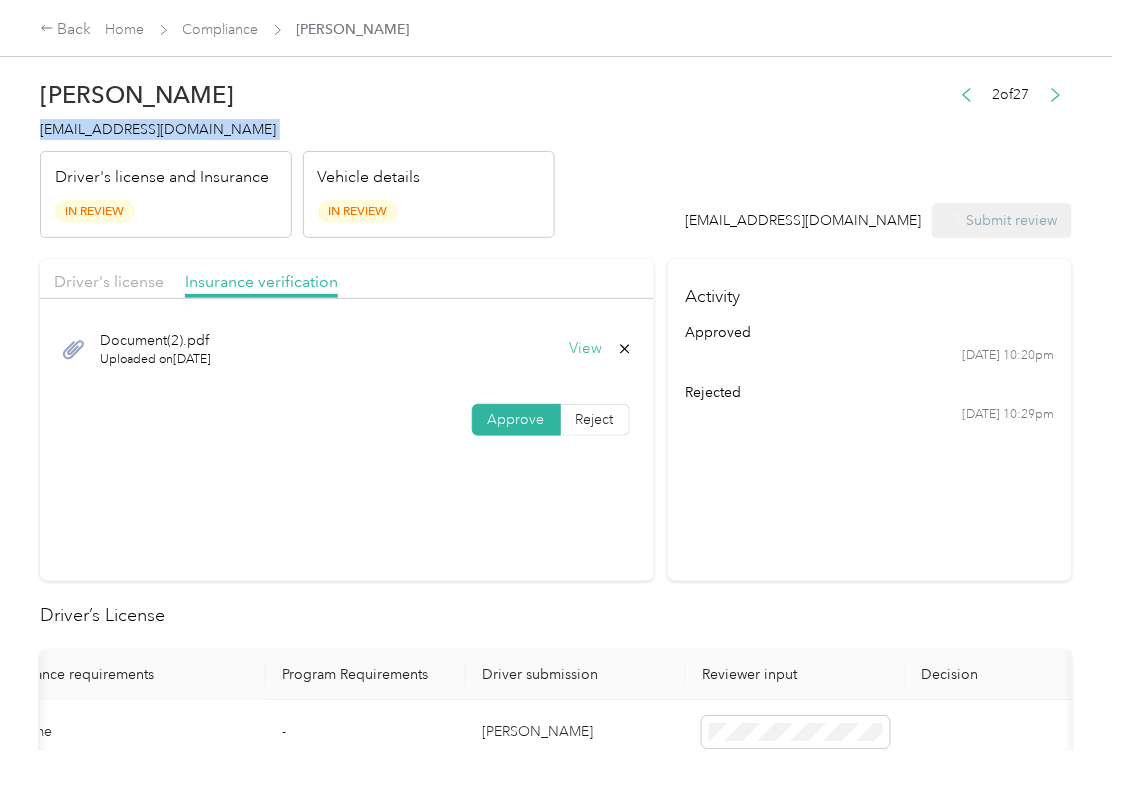 click on "[EMAIL_ADDRESS][DOMAIN_NAME]" at bounding box center (158, 129) 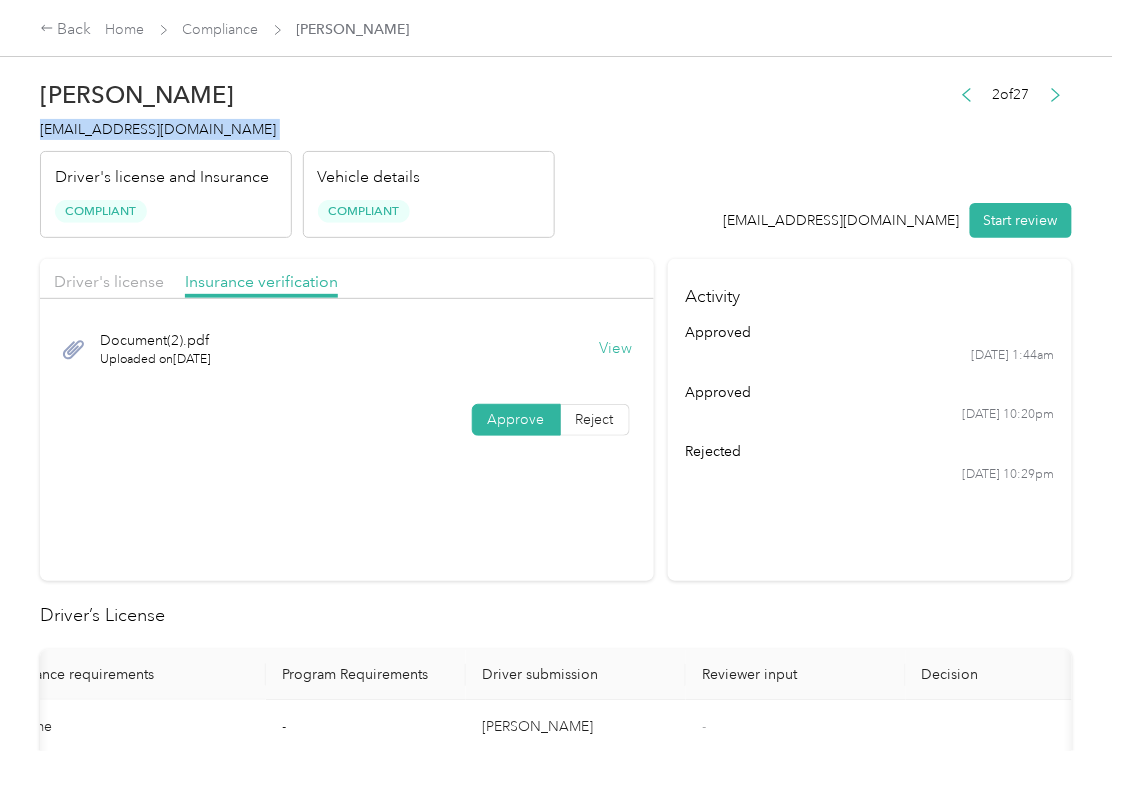 drag, startPoint x: 968, startPoint y: 686, endPoint x: 956, endPoint y: 685, distance: 12.0415945 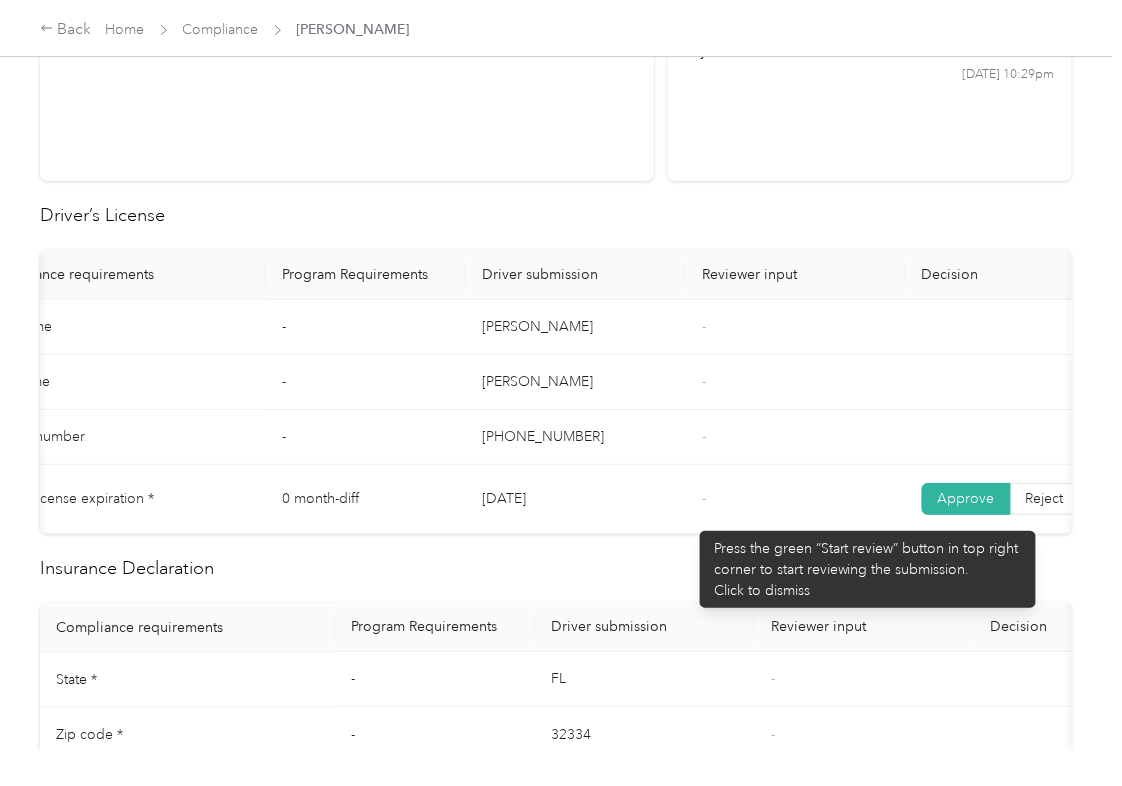 scroll, scrollTop: 533, scrollLeft: 0, axis: vertical 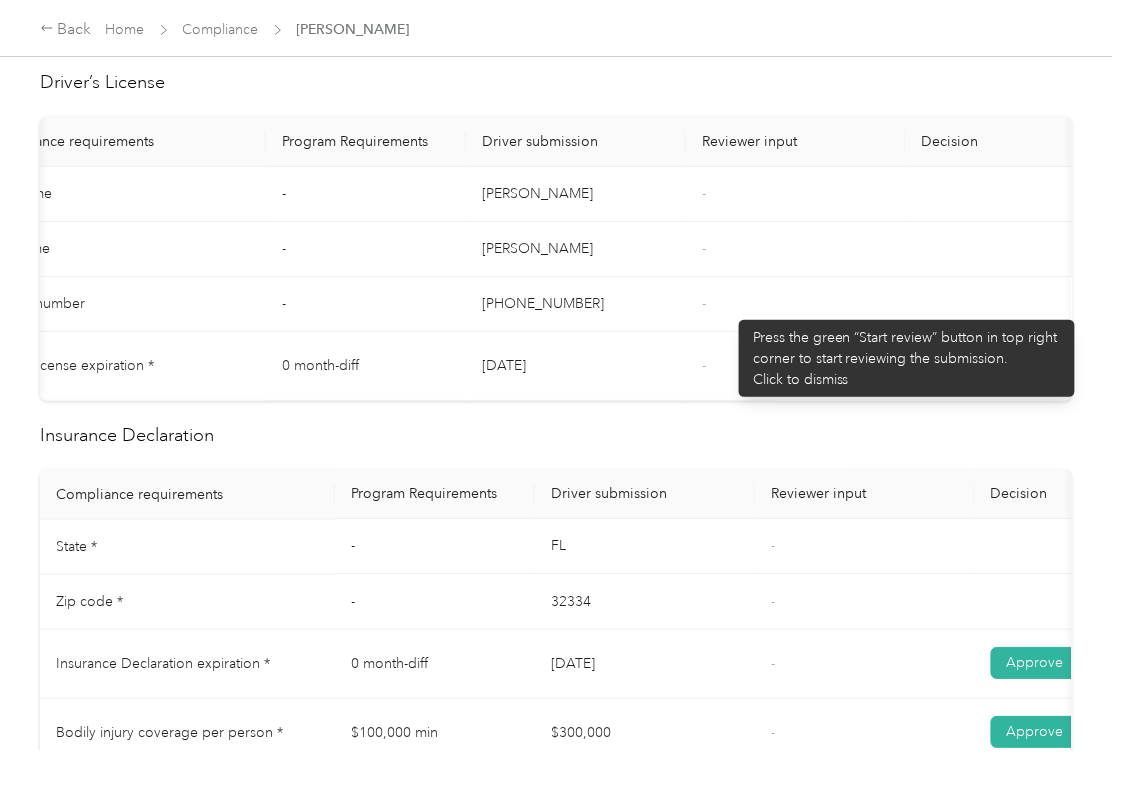 click on "-" at bounding box center (796, 304) 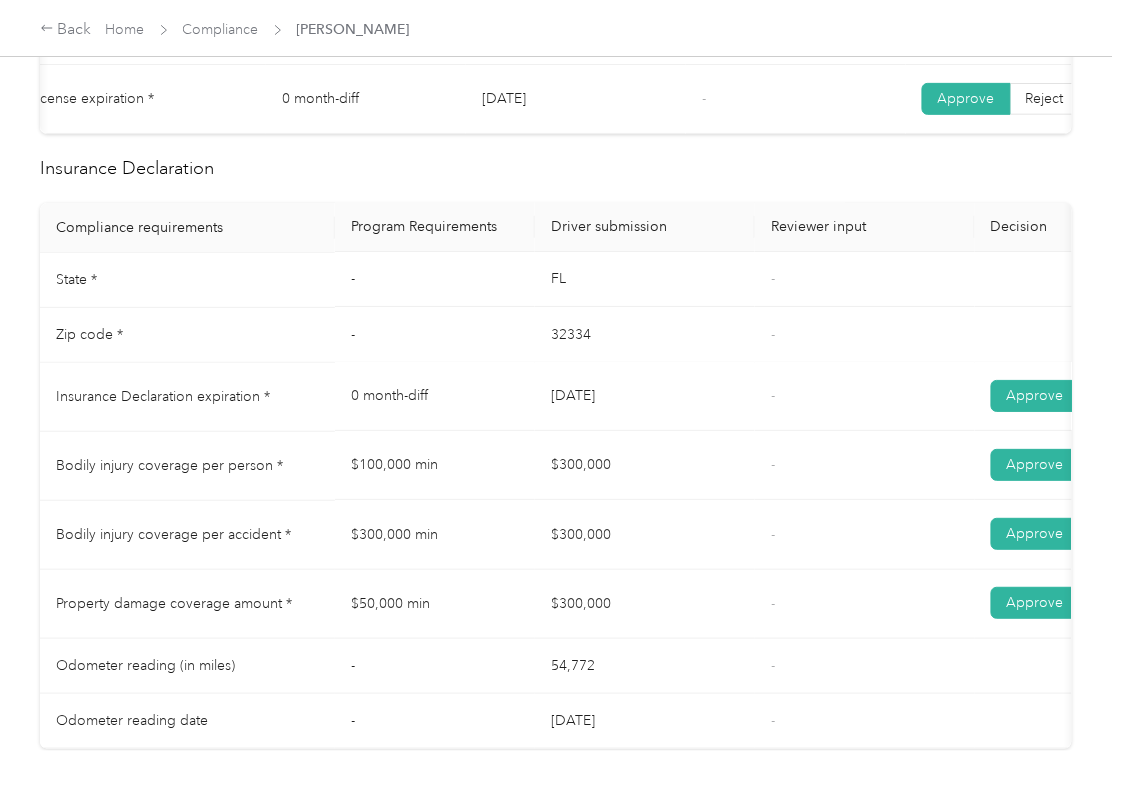 scroll, scrollTop: 933, scrollLeft: 0, axis: vertical 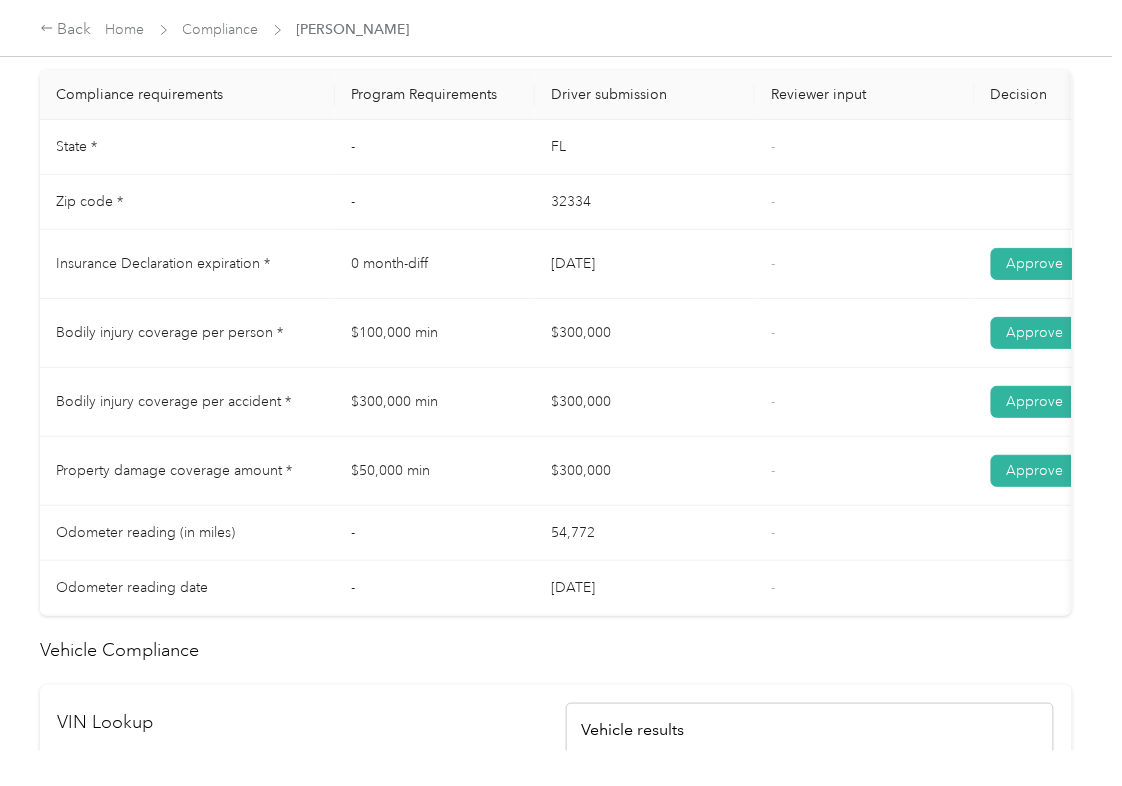 drag, startPoint x: 524, startPoint y: 276, endPoint x: 688, endPoint y: 294, distance: 164.98485 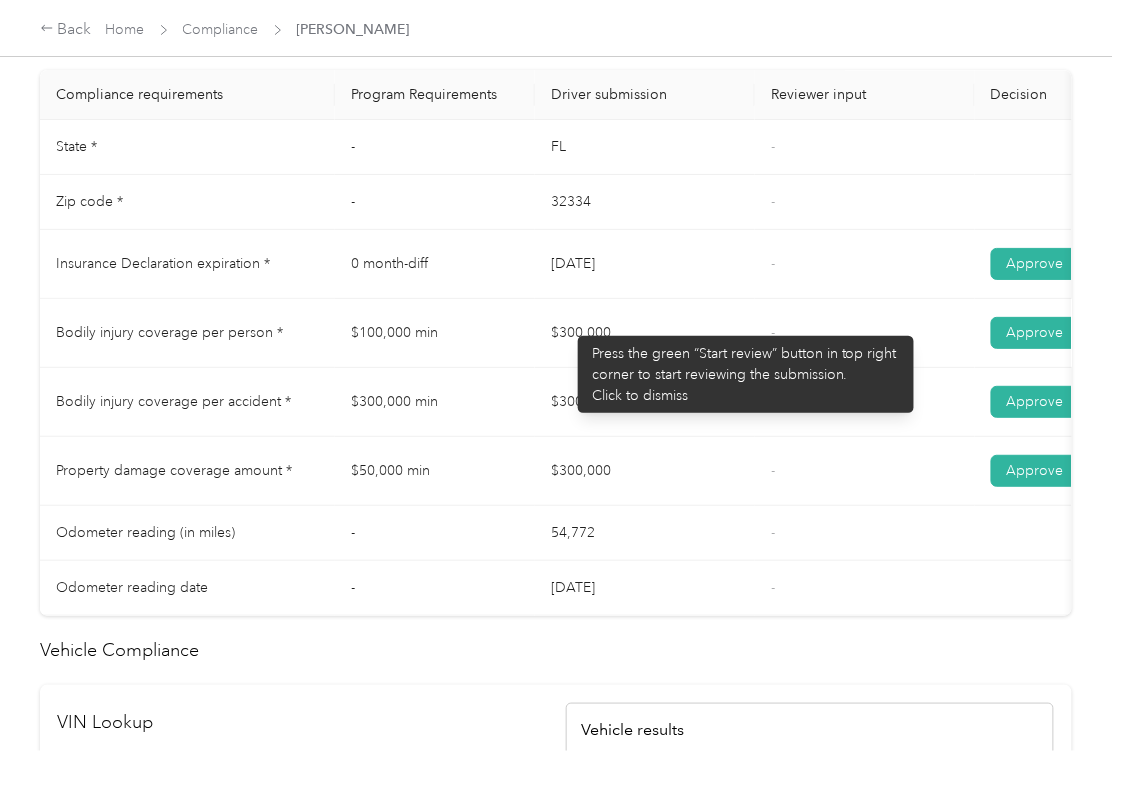 drag, startPoint x: 568, startPoint y: 326, endPoint x: 660, endPoint y: 330, distance: 92.086914 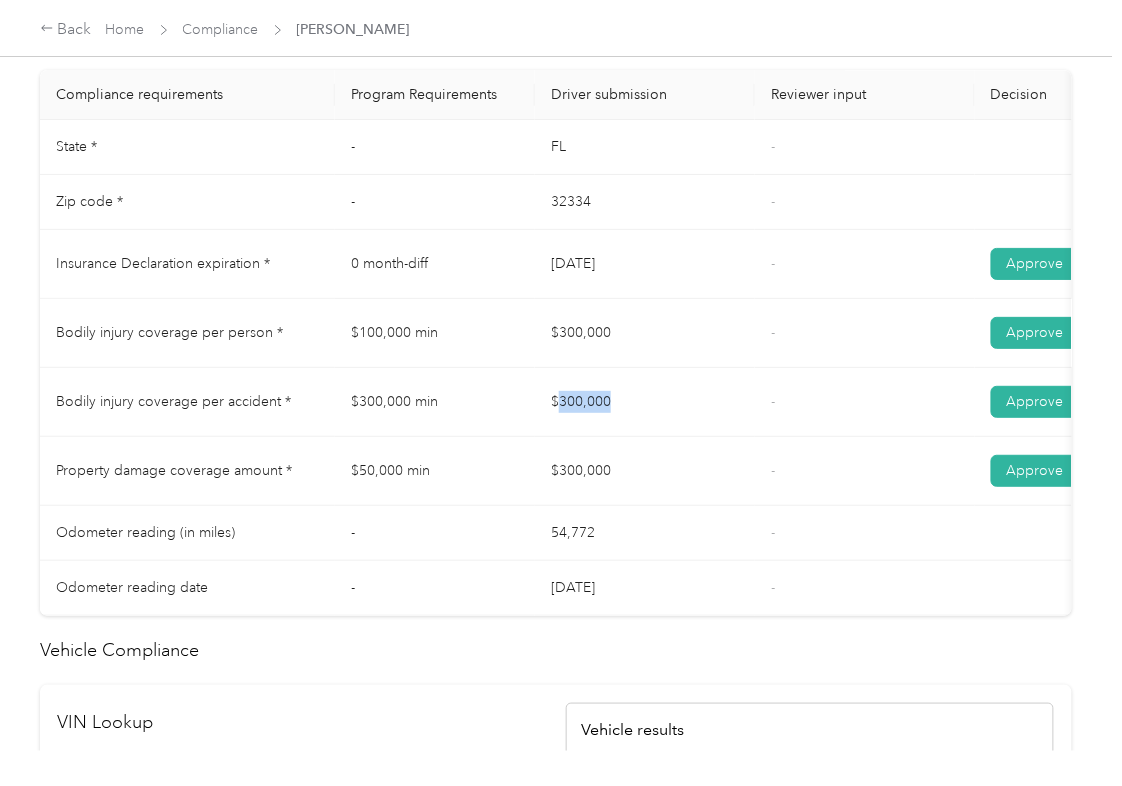 drag, startPoint x: 580, startPoint y: 405, endPoint x: 616, endPoint y: 436, distance: 47.507893 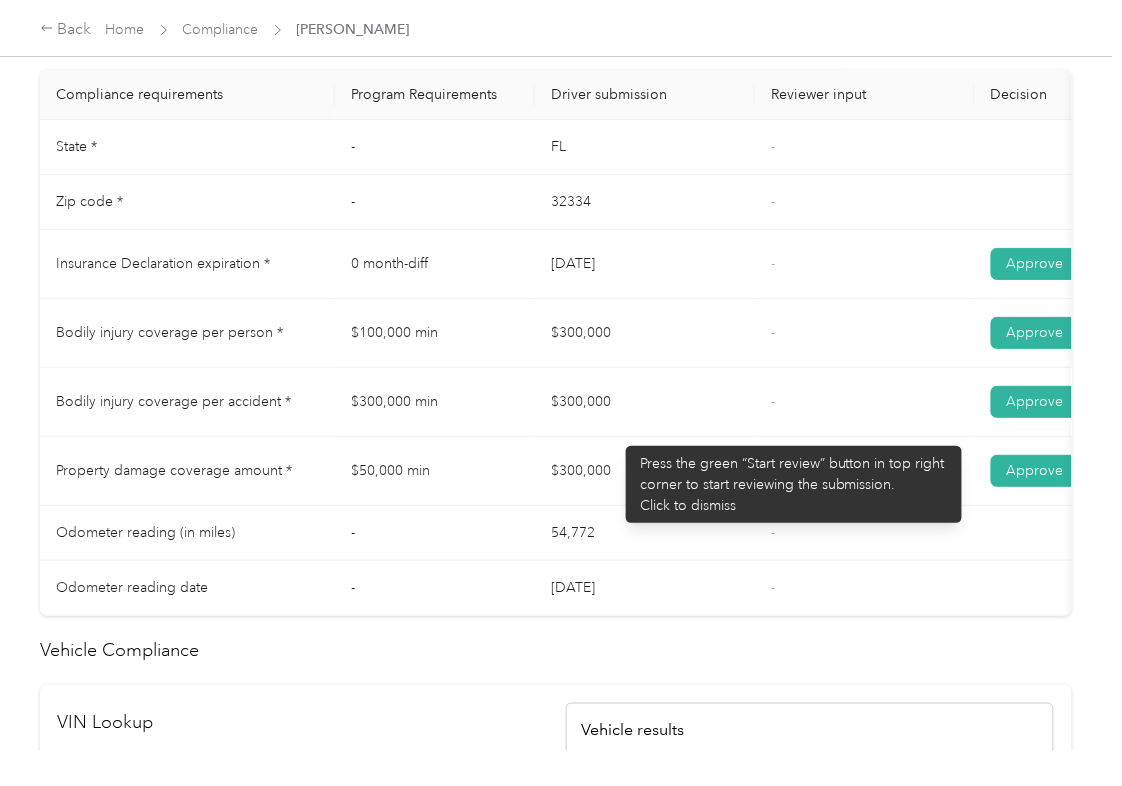 drag, startPoint x: 588, startPoint y: 482, endPoint x: 758, endPoint y: 496, distance: 170.5755 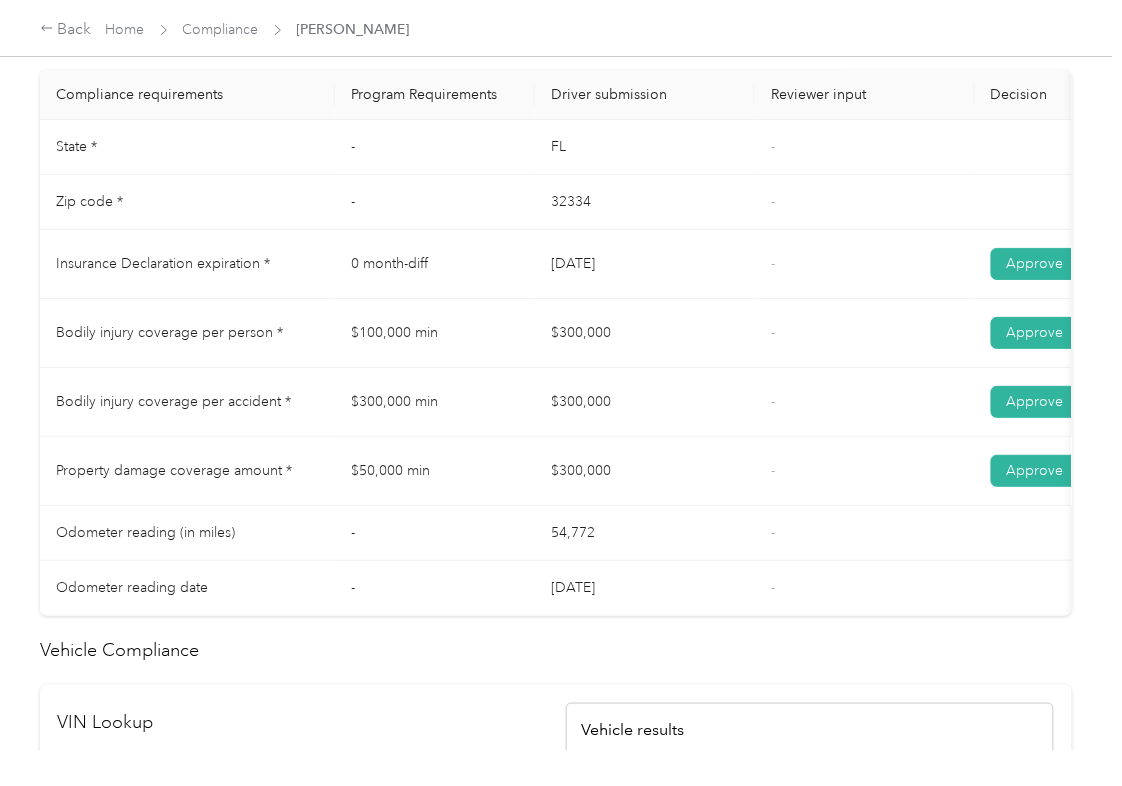 click on "-" at bounding box center (865, 471) 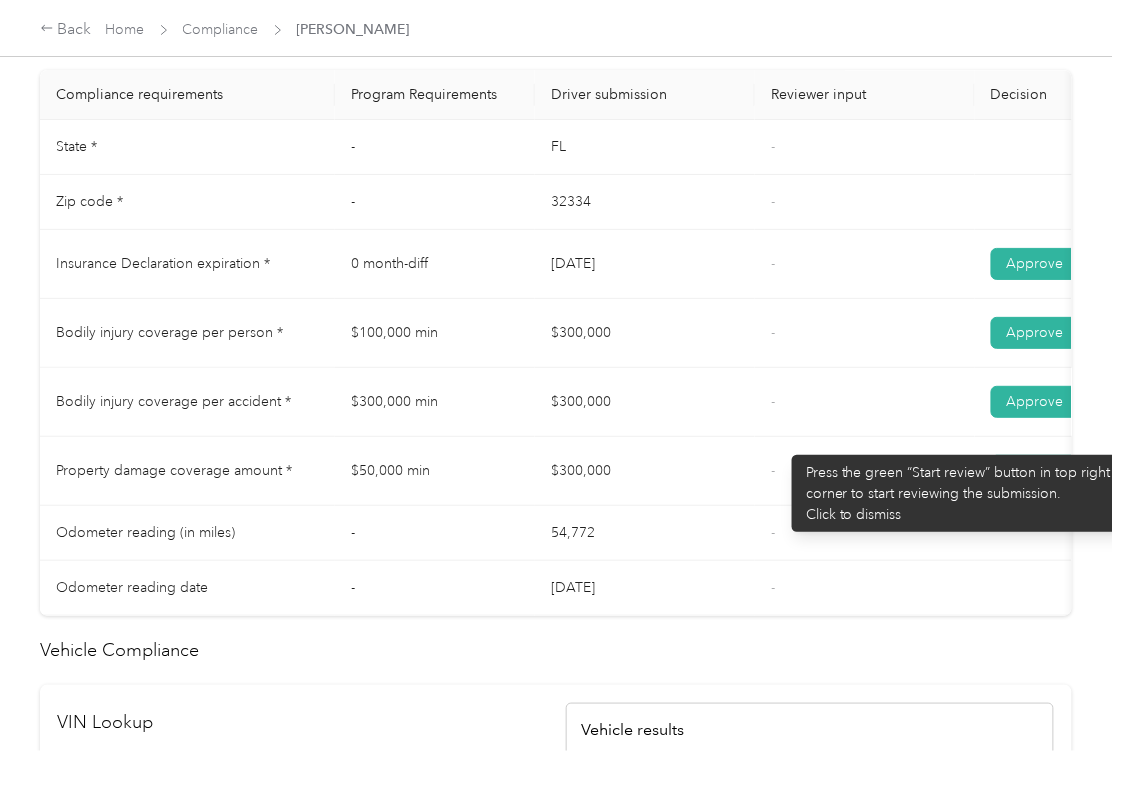 click on "-" at bounding box center (865, 402) 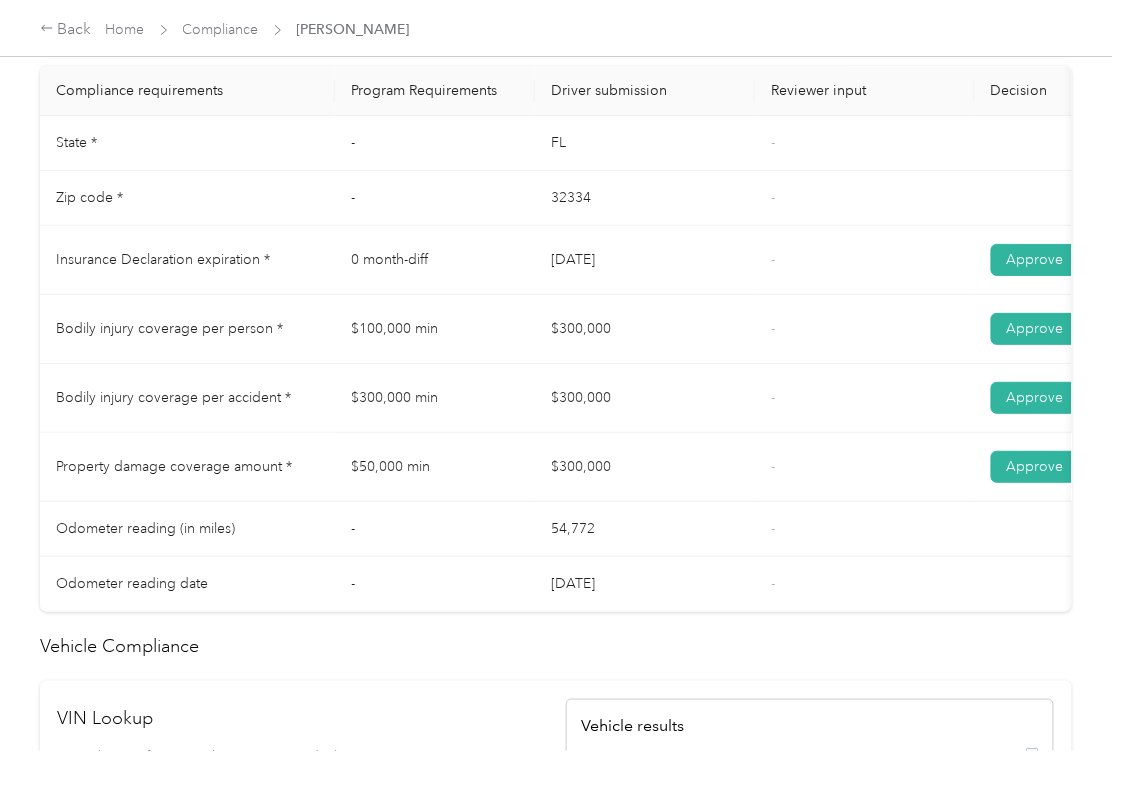 scroll, scrollTop: 0, scrollLeft: 0, axis: both 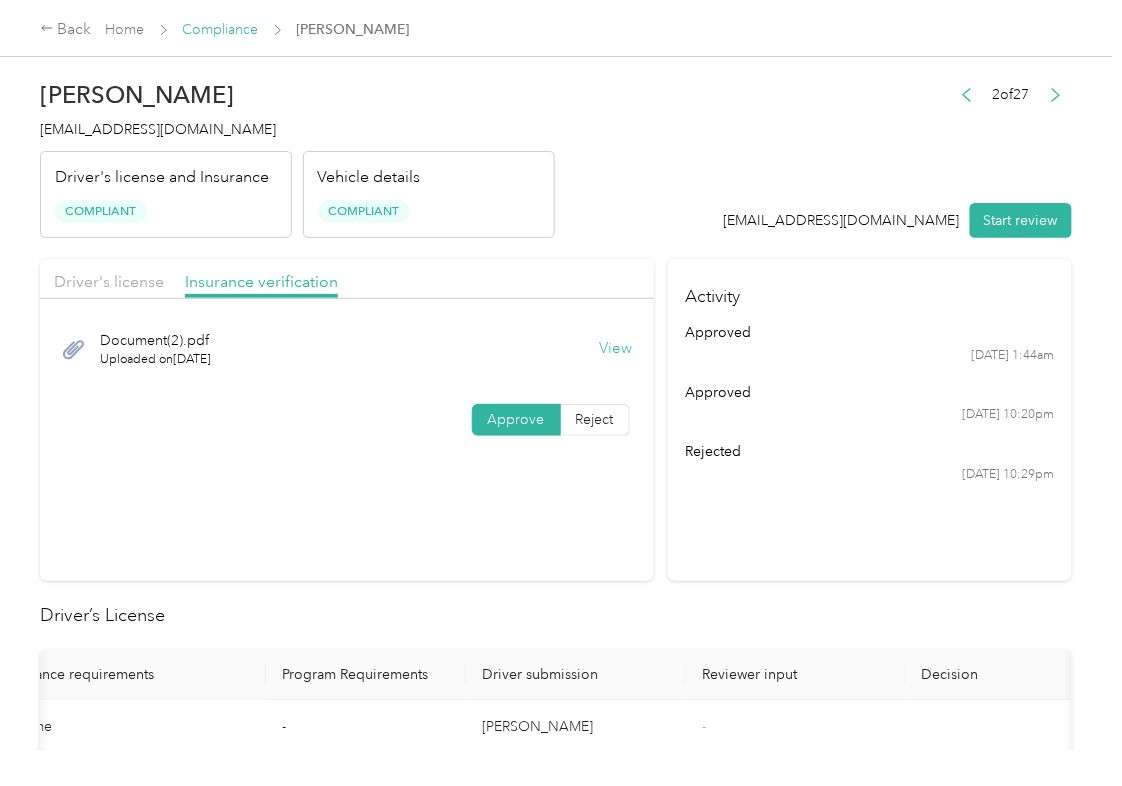 click on "Compliance" at bounding box center [221, 29] 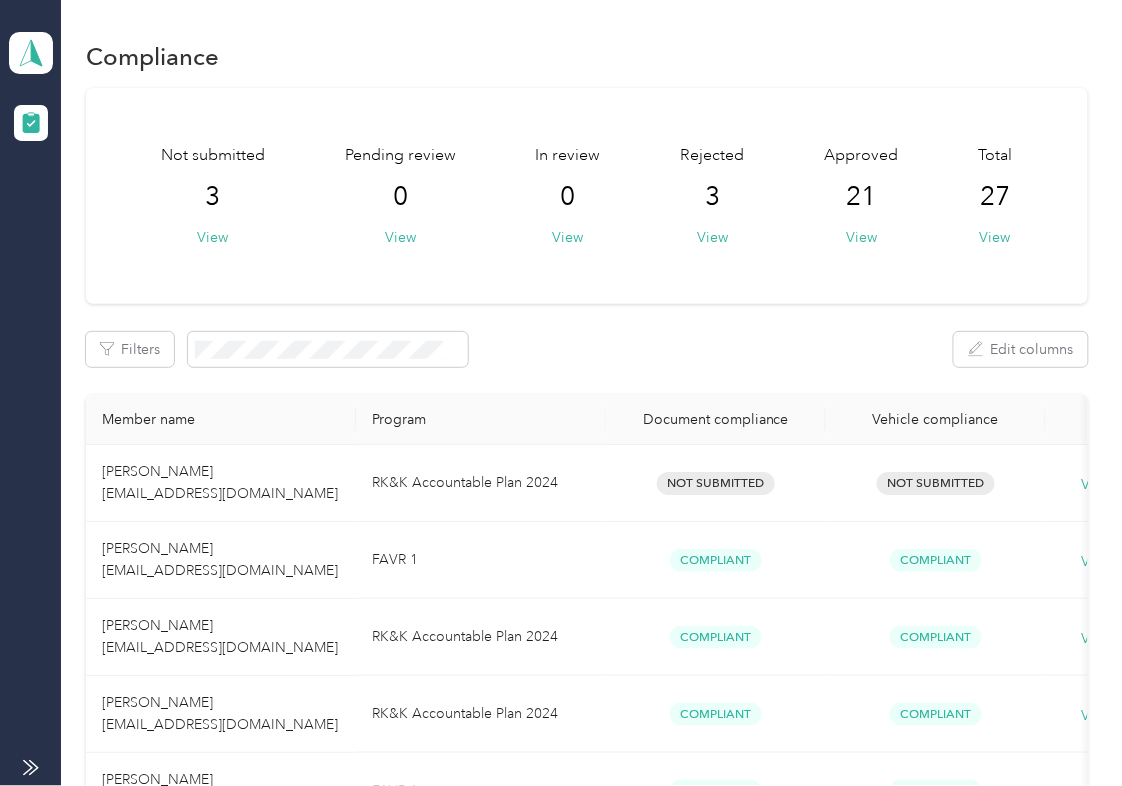 click on "Not submitted 3 View Pending review 0 View In review 0 View Rejected 3 View Approved 21 View Total 27 View Filters Edit columns Member name Program Document compliance Vehicle compliance             [PERSON_NAME]
[EMAIL_ADDRESS][DOMAIN_NAME] RK&K Accountable Plan 2024 Not Submitted Not Submitted View history [PERSON_NAME]
[EMAIL_ADDRESS][DOMAIN_NAME] FAVR 1 Compliant Compliant View history [PERSON_NAME]
[EMAIL_ADDRESS][DOMAIN_NAME] RK&K Accountable Plan 2024 Compliant Compliant View history [PERSON_NAME]
[EMAIL_ADDRESS][DOMAIN_NAME] RK&K Accountable Plan 2024 Compliant Compliant View history [PERSON_NAME]
[EMAIL_ADDRESS][DOMAIN_NAME] FAVR 1 Compliant Compliant View history [PERSON_NAME]
[EMAIL_ADDRESS][DOMAIN_NAME] RK&K Accountable Plan 2024 Compliant Compliant View history [PERSON_NAME]
[EMAIL_ADDRESS][DOMAIN_NAME] RK&K Accountable Plan 2024 Compliant Compliant View history Ephe W. IV [PERSON_NAME]
[EMAIL_ADDRESS][DOMAIN_NAME] FAVR 1 Compliant Compliant View history [PERSON_NAME]. [PERSON_NAME]
[EMAIL_ADDRESS][DOMAIN_NAME] FAVR 1 Compliant Compliant View history [PERSON_NAME]
[EMAIL_ADDRESS][DOMAIN_NAME] 1 2" at bounding box center [587, 1261] 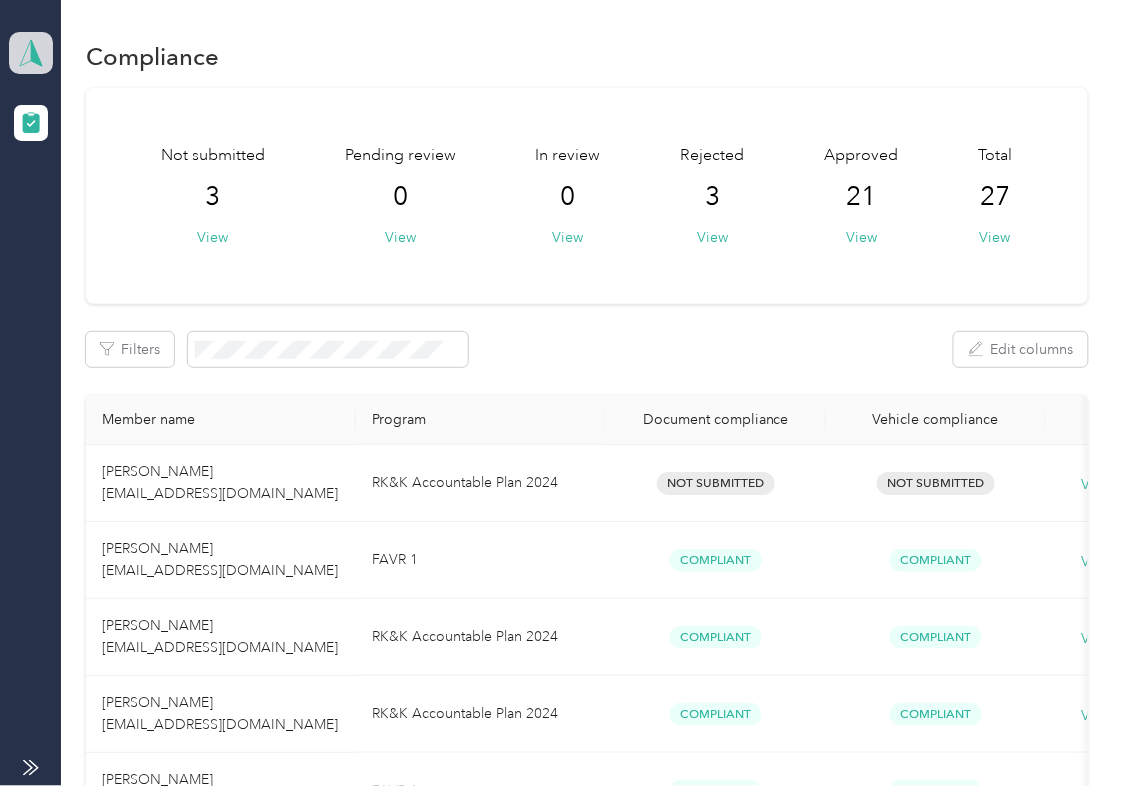 click 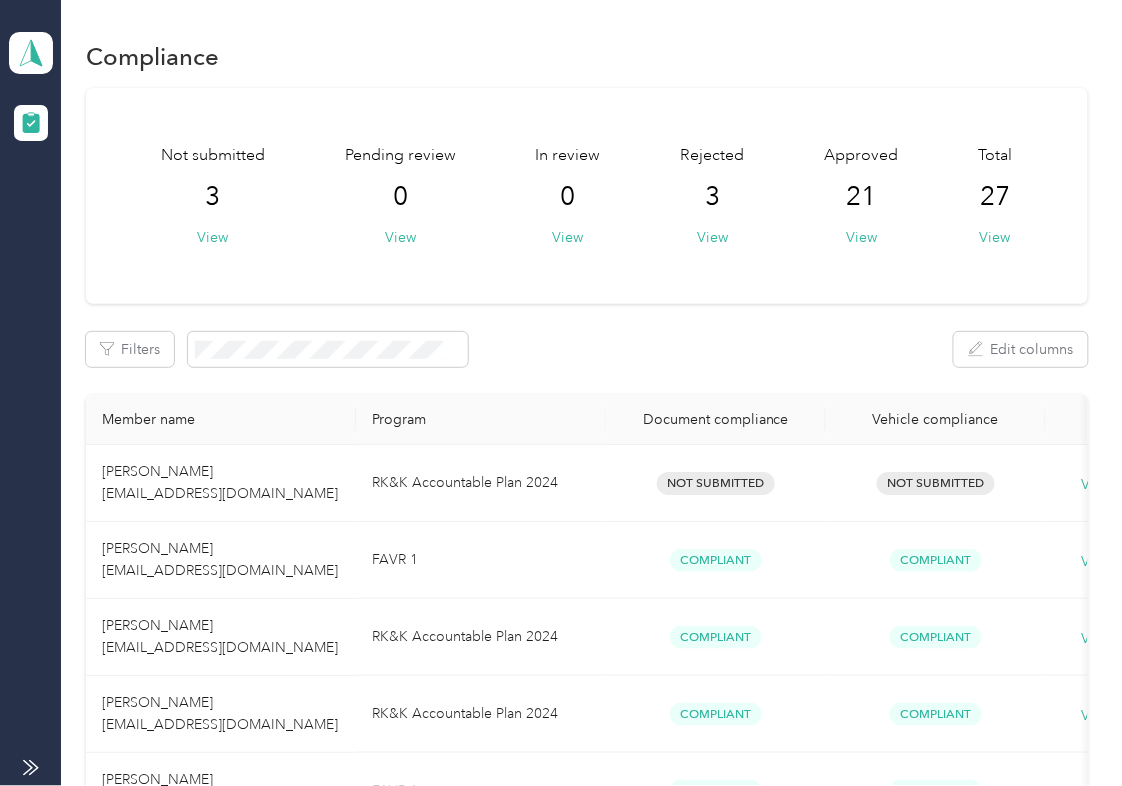 click on "Log out" at bounding box center (64, 208) 